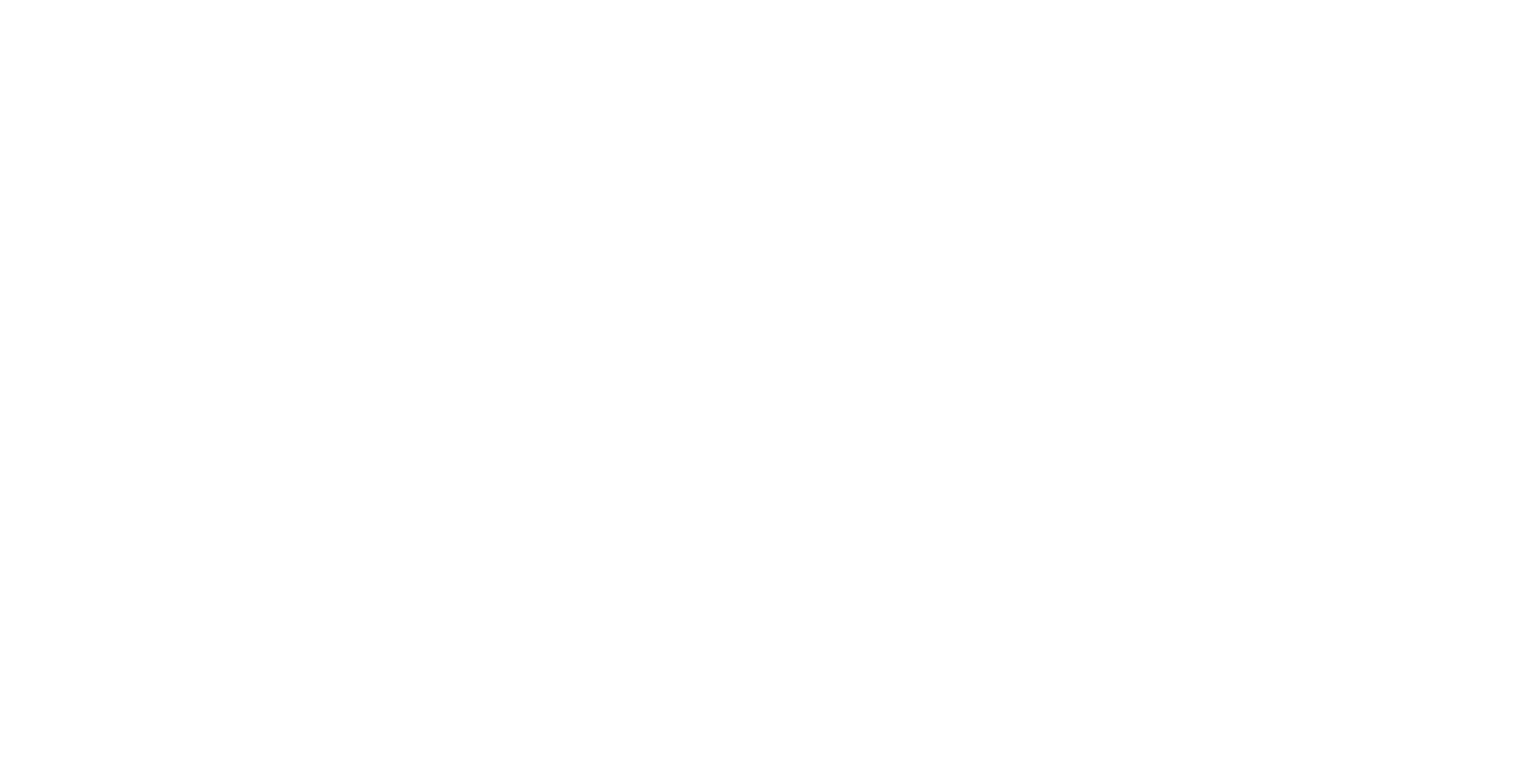 scroll, scrollTop: 0, scrollLeft: 0, axis: both 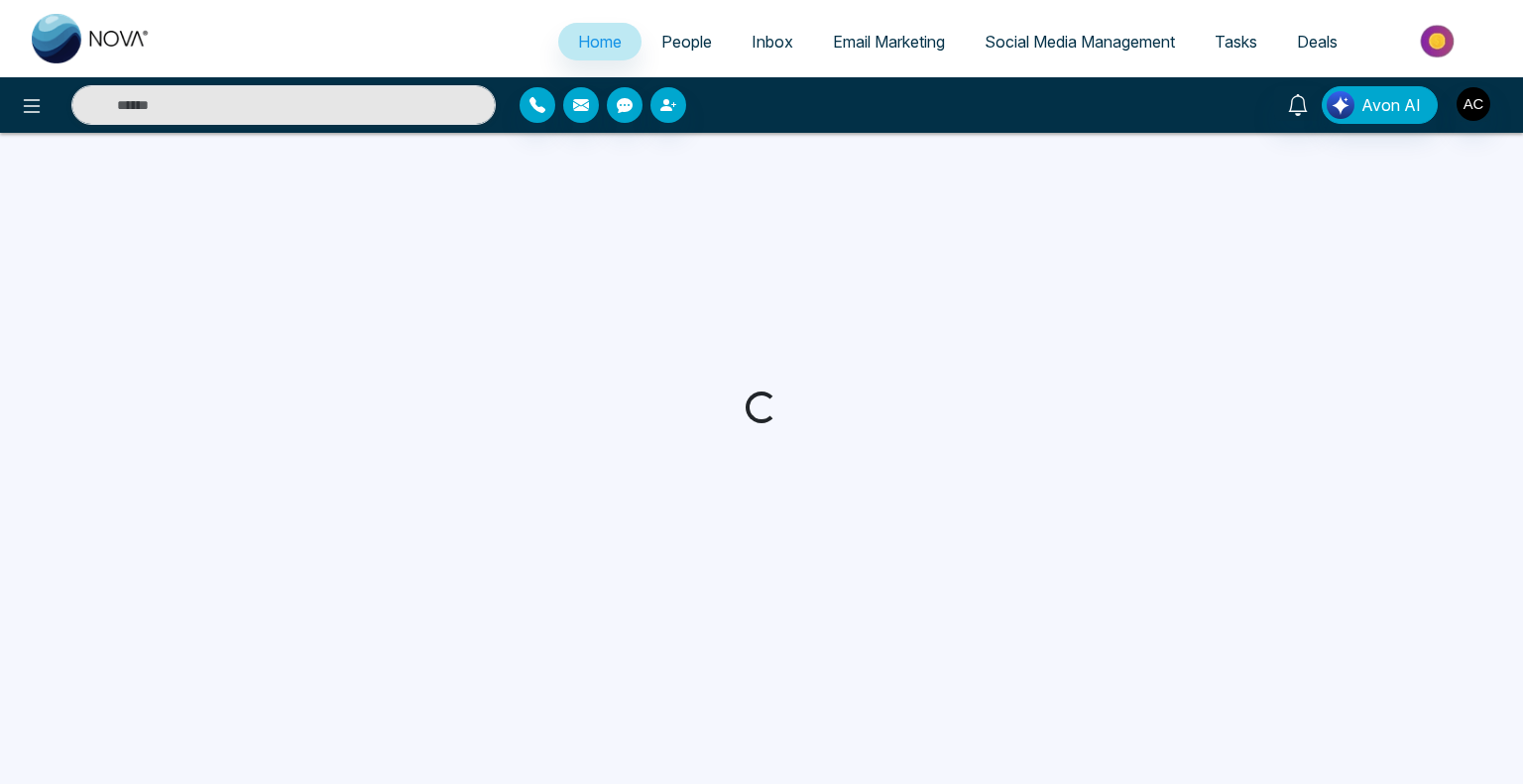 select on "*" 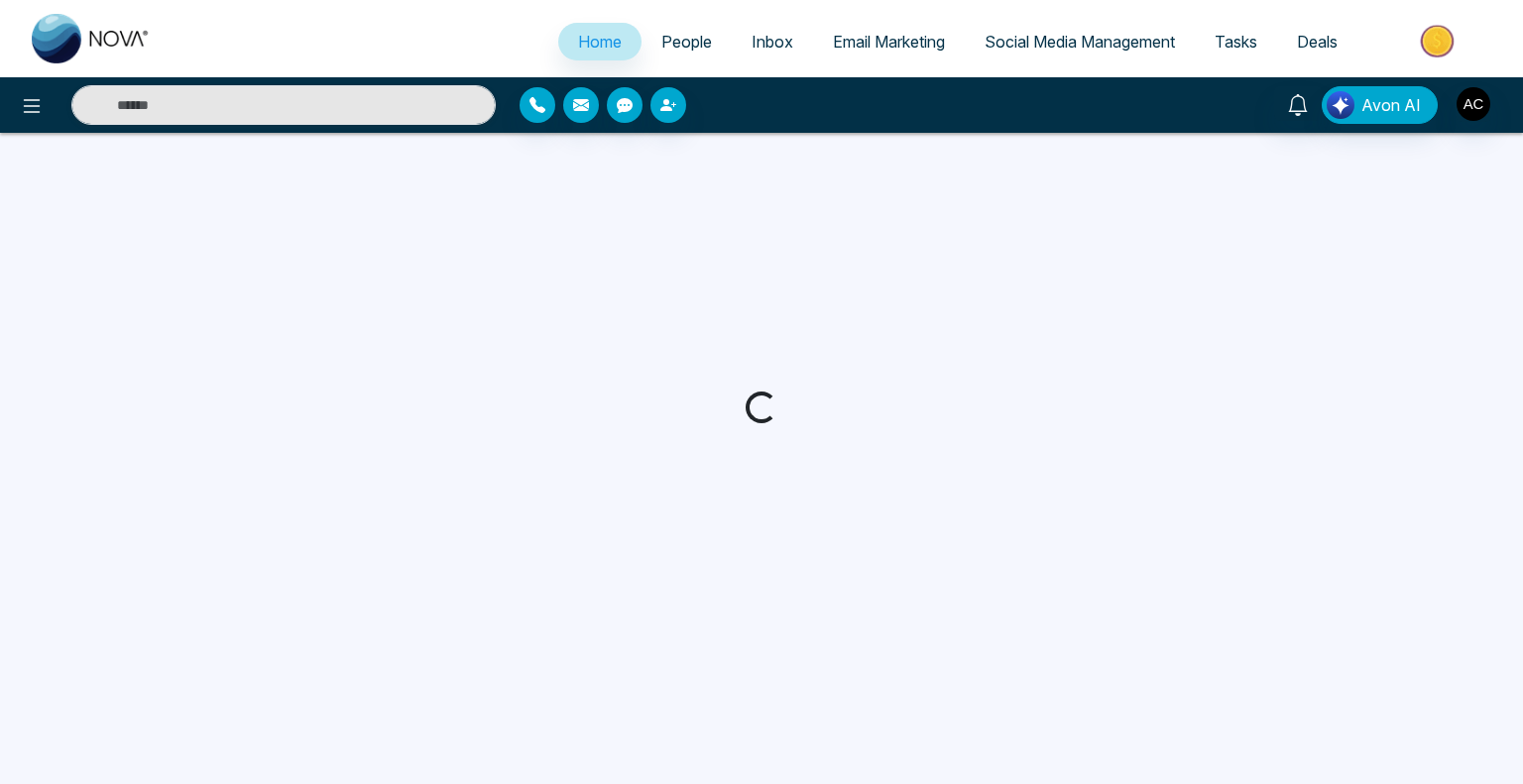 select on "*" 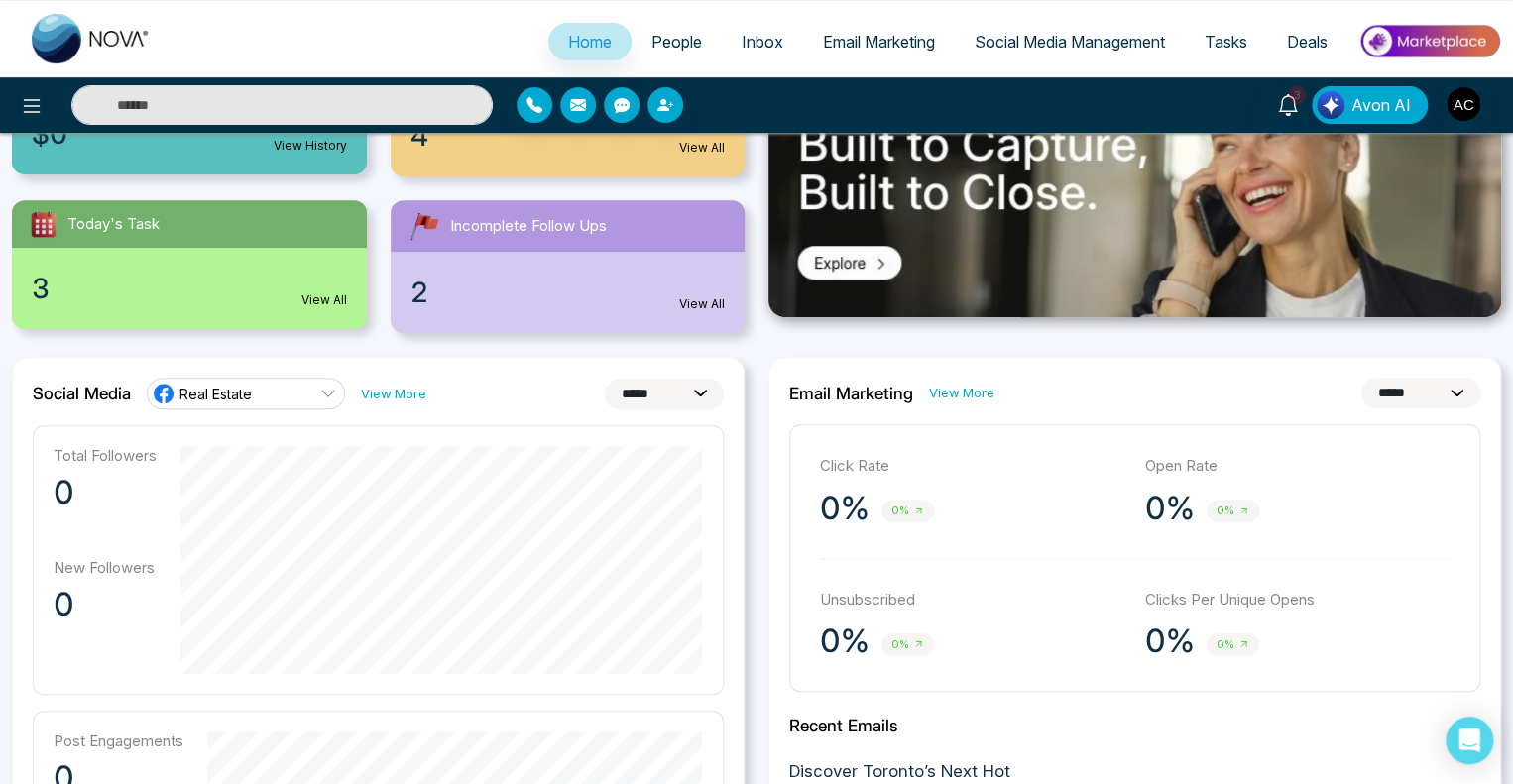 scroll, scrollTop: 308, scrollLeft: 0, axis: vertical 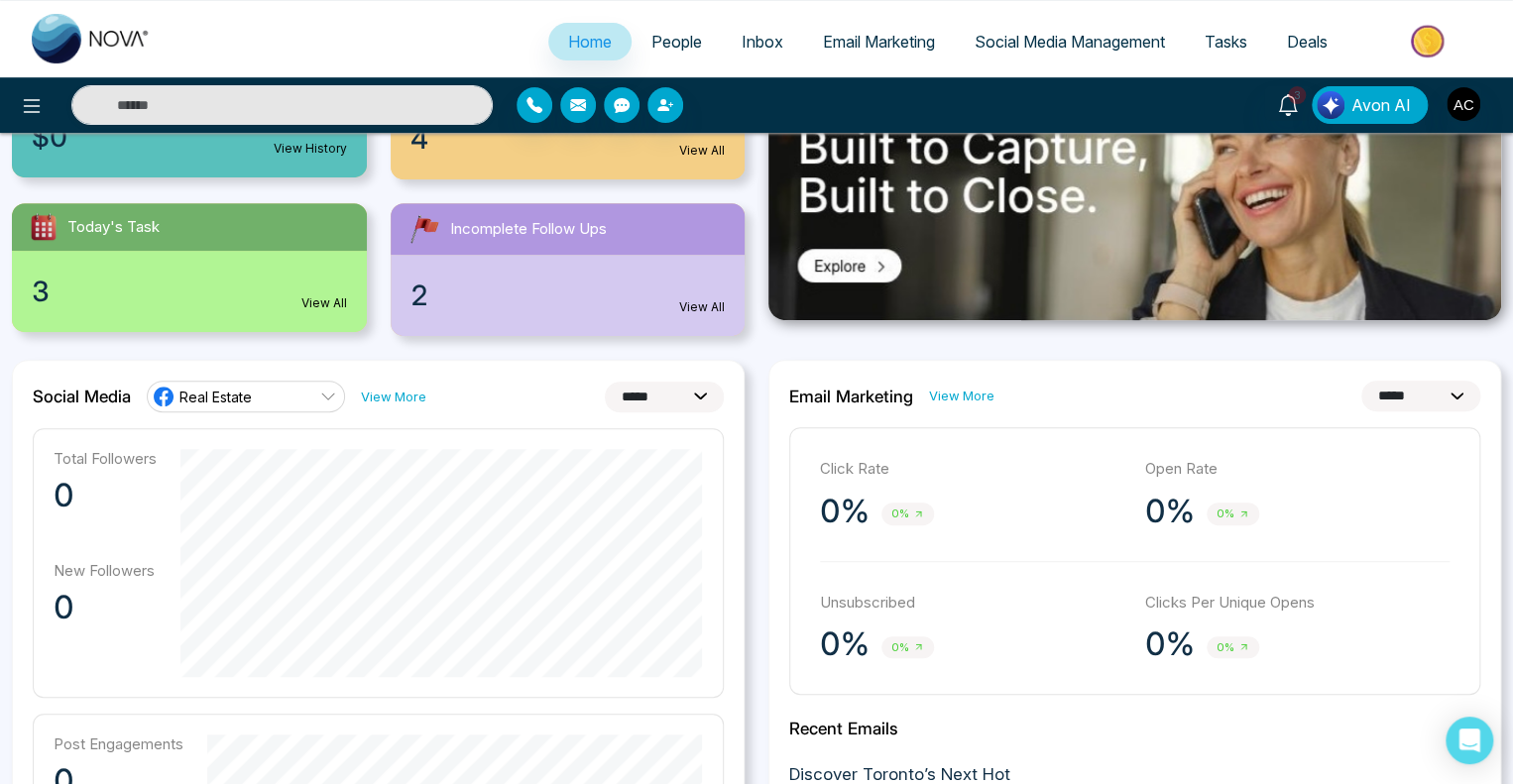 click on "Real Estate" at bounding box center [246, 396] 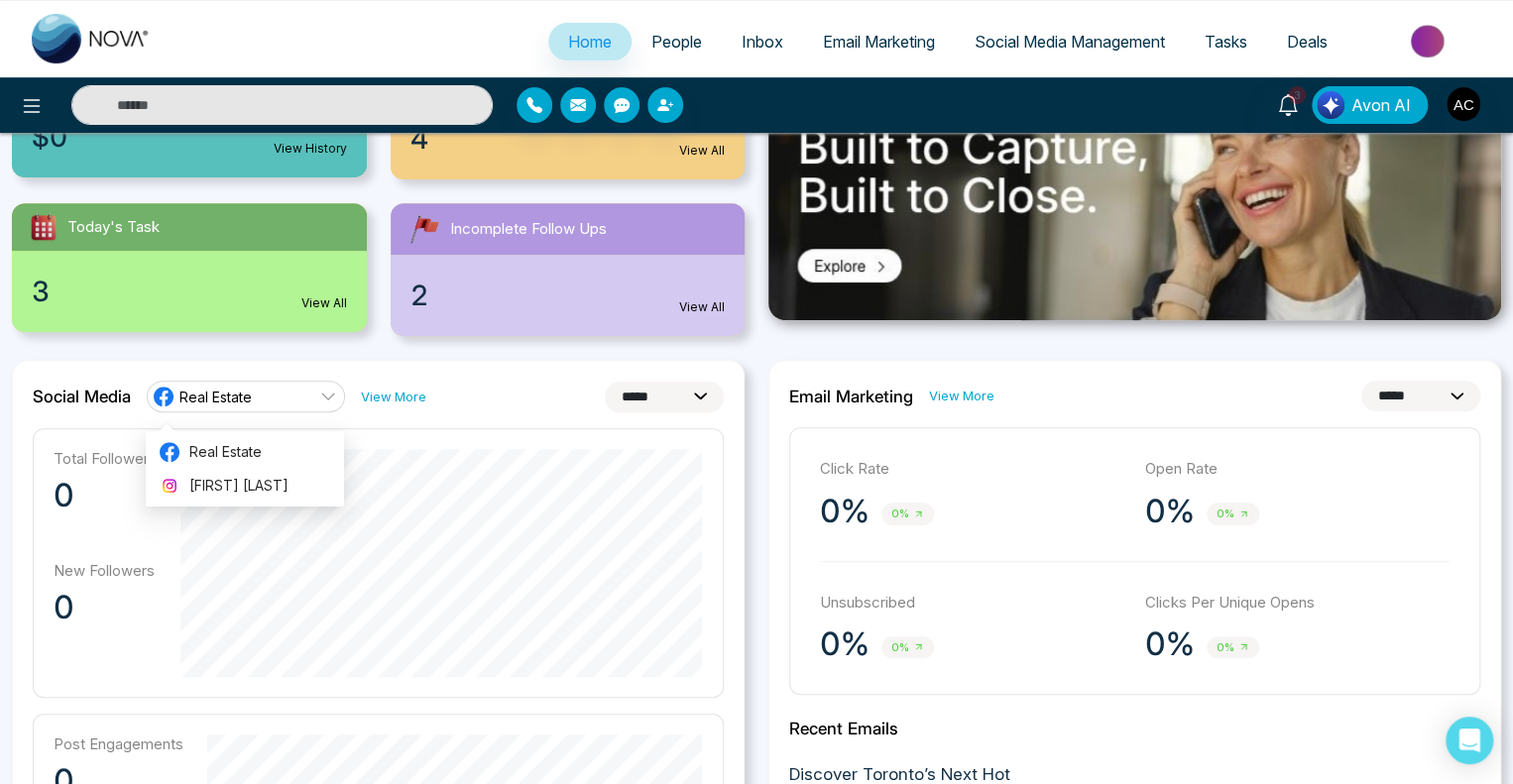 click on "**********" at bounding box center [664, 396] 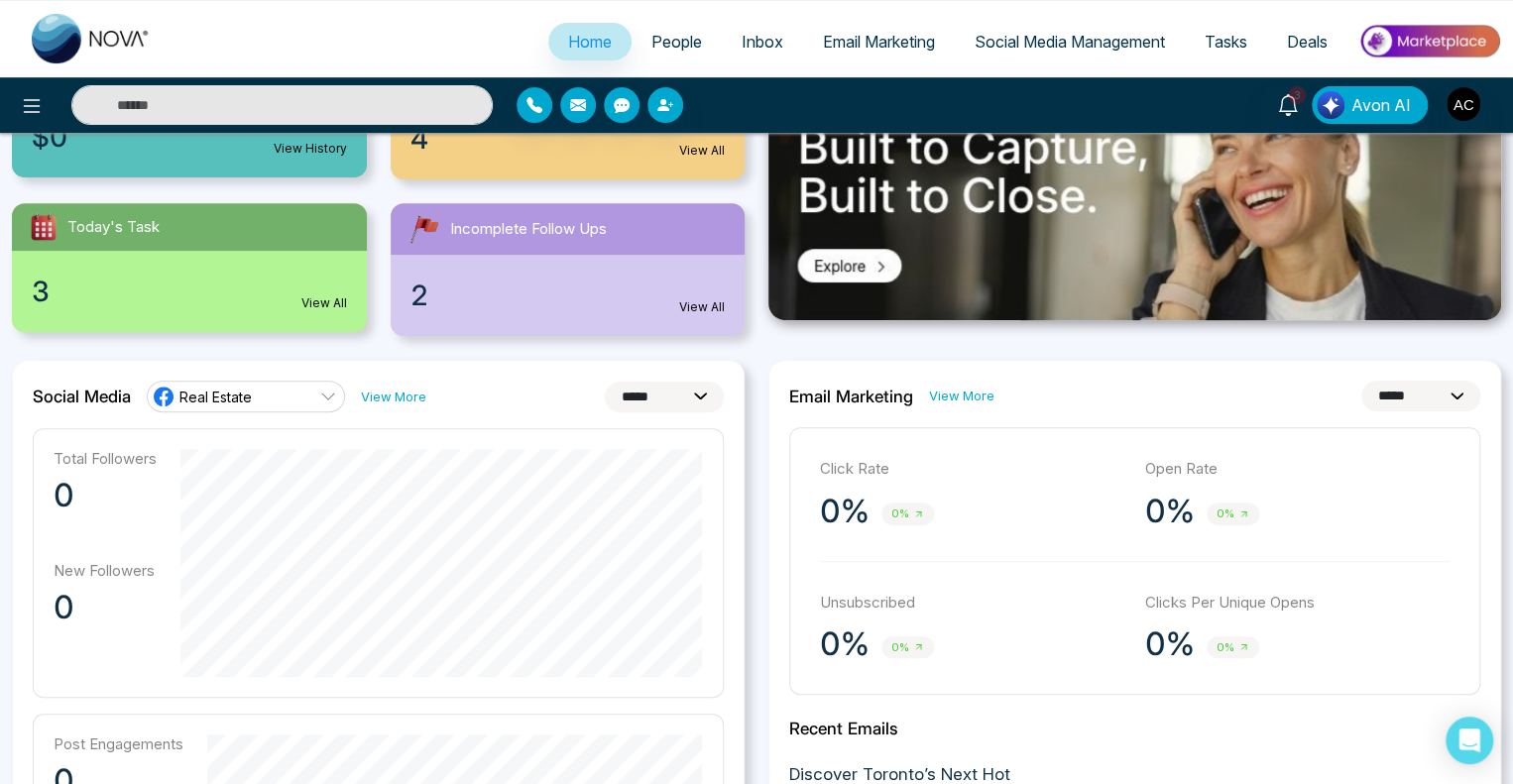 click on "**********" at bounding box center (664, 396) 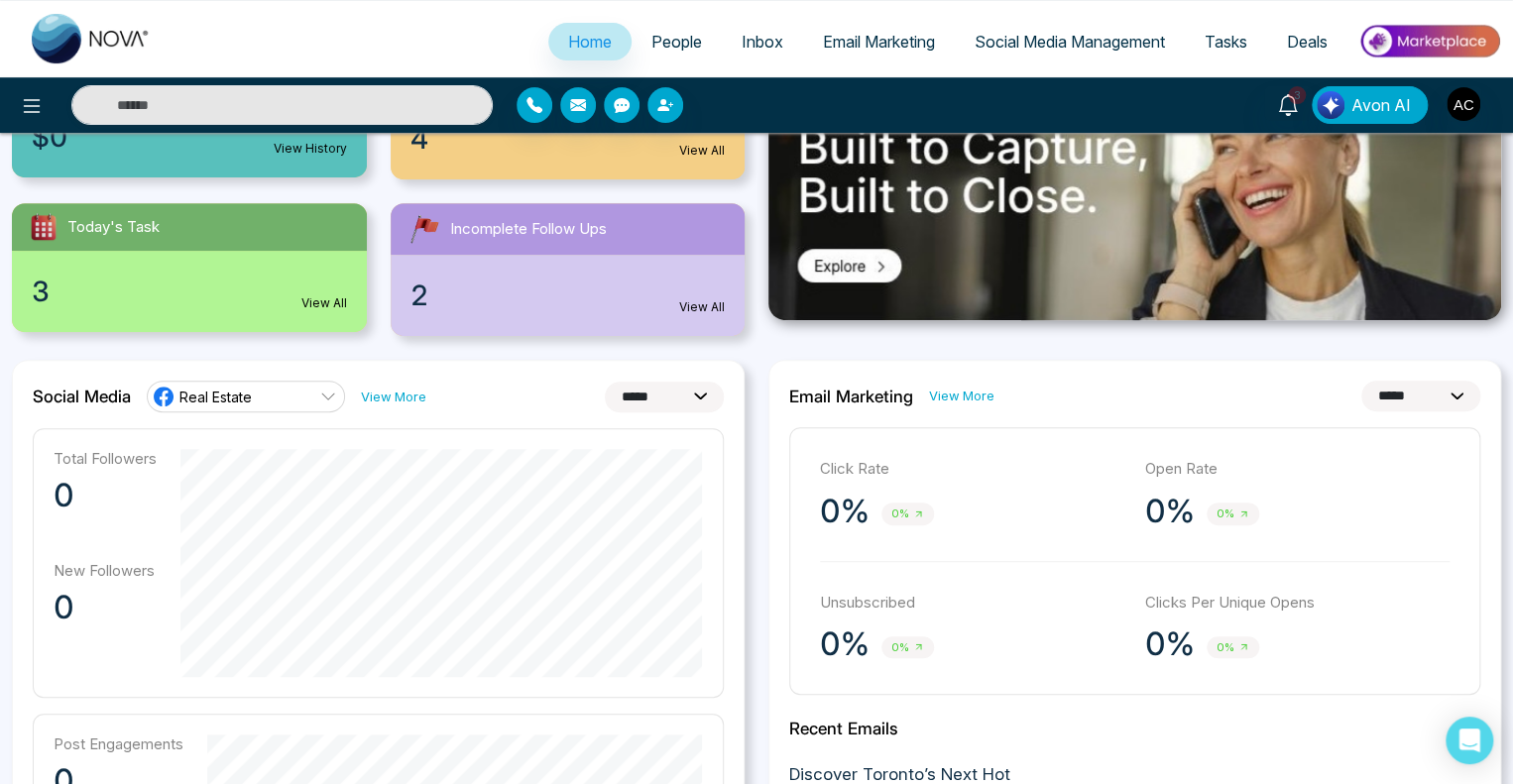 click on "**********" at bounding box center [664, 396] 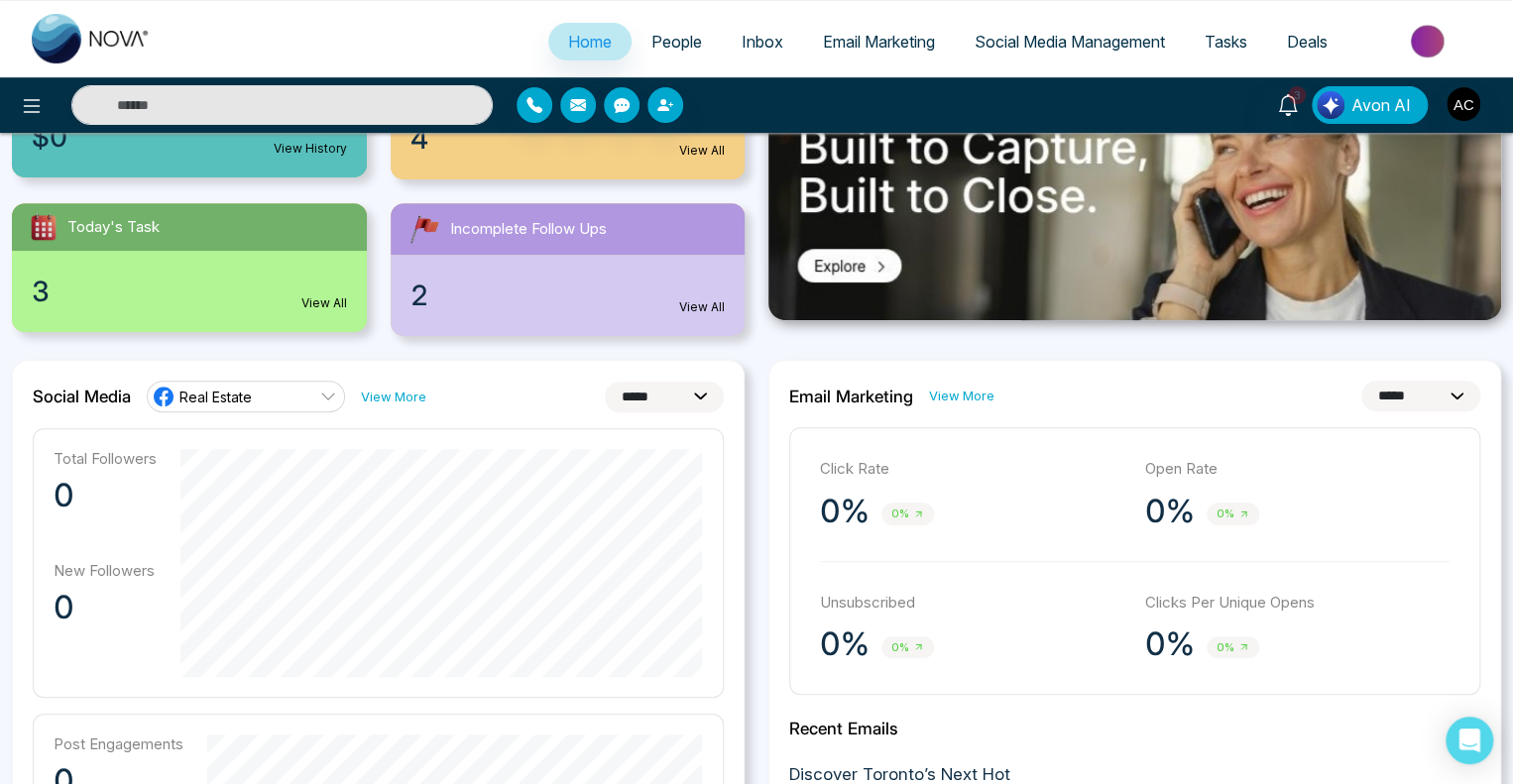 click on "**********" at bounding box center (664, 396) 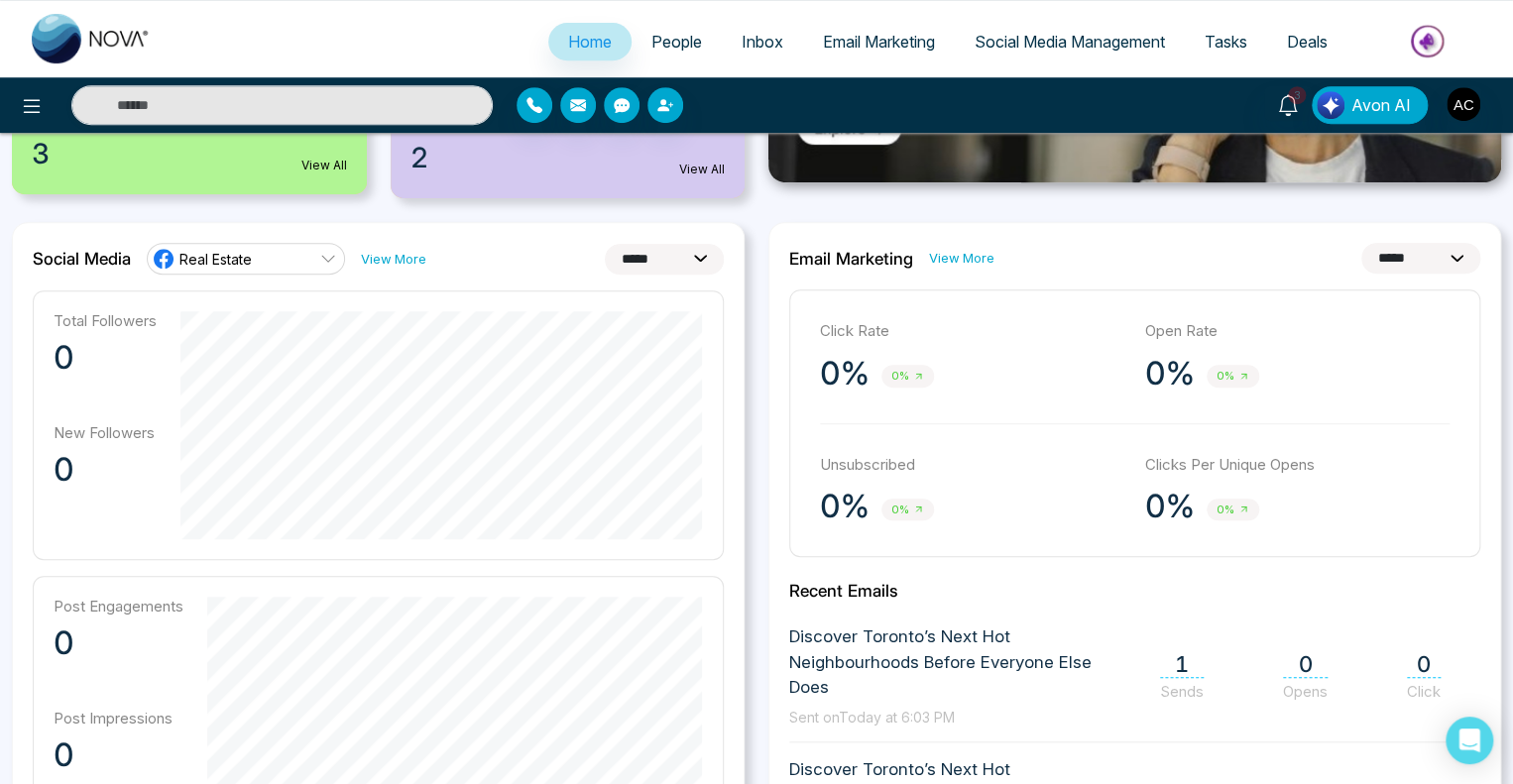 scroll, scrollTop: 442, scrollLeft: 0, axis: vertical 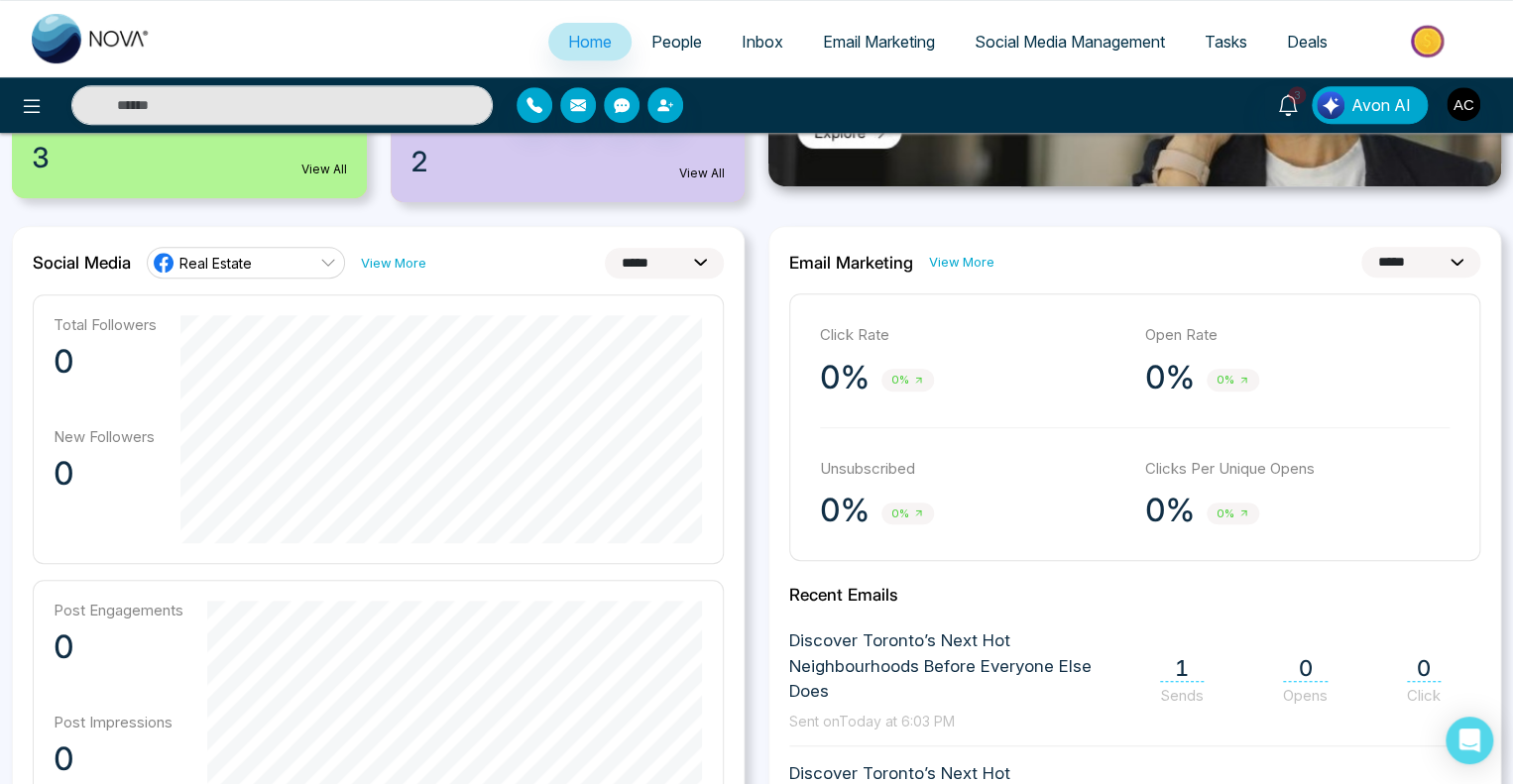 click on "**********" at bounding box center [664, 263] 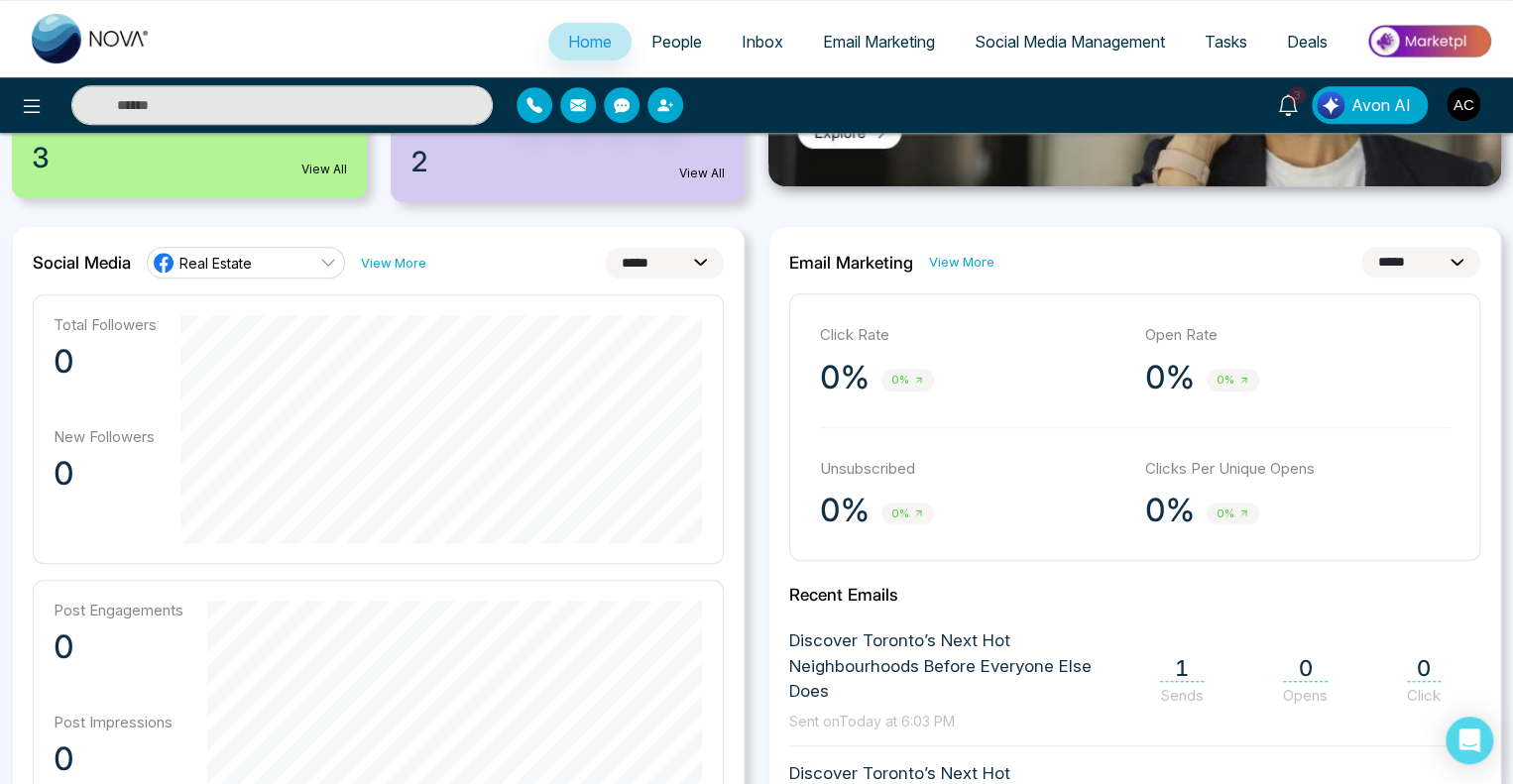 click on "**********" at bounding box center [664, 263] 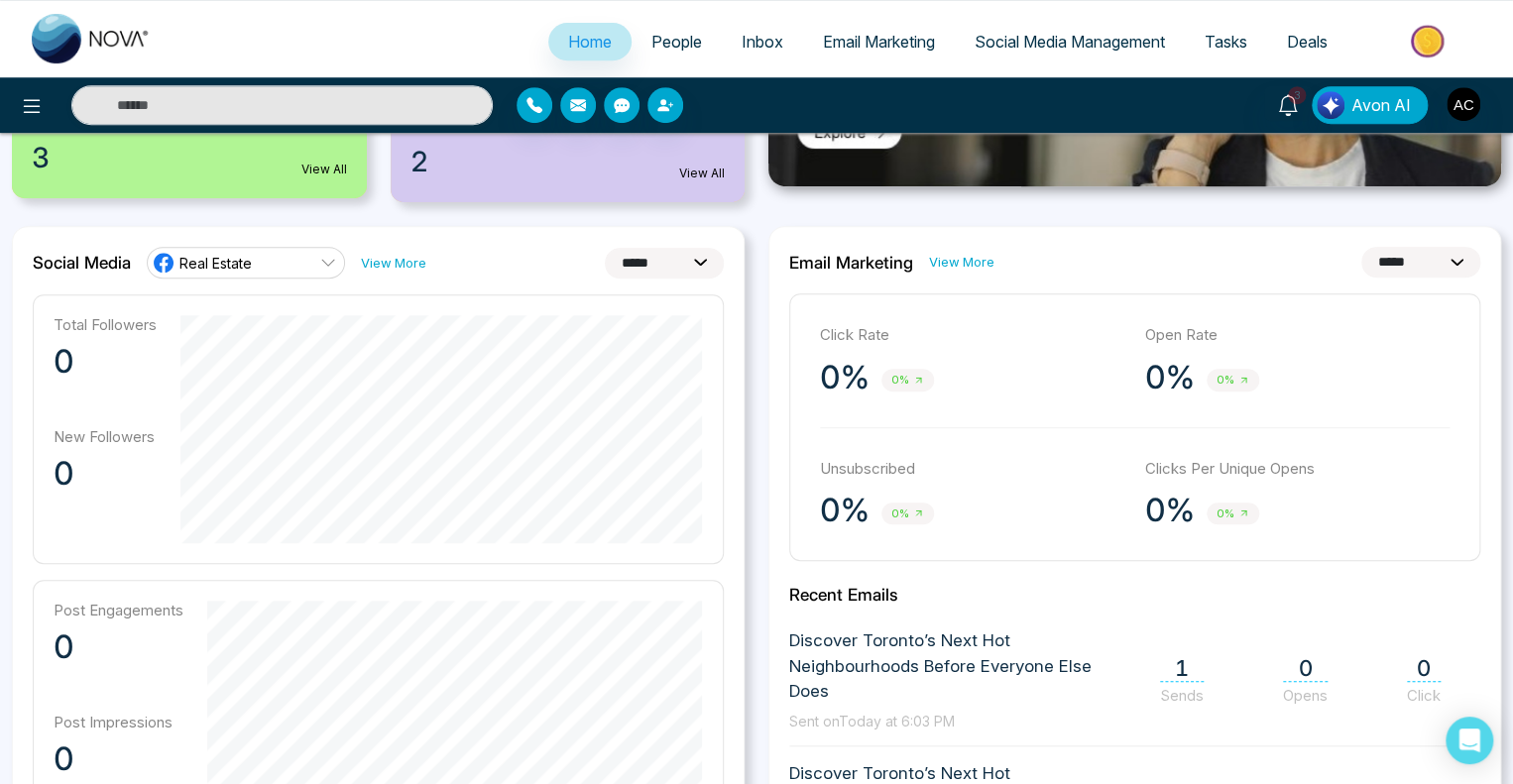 click on "**********" at bounding box center [664, 263] 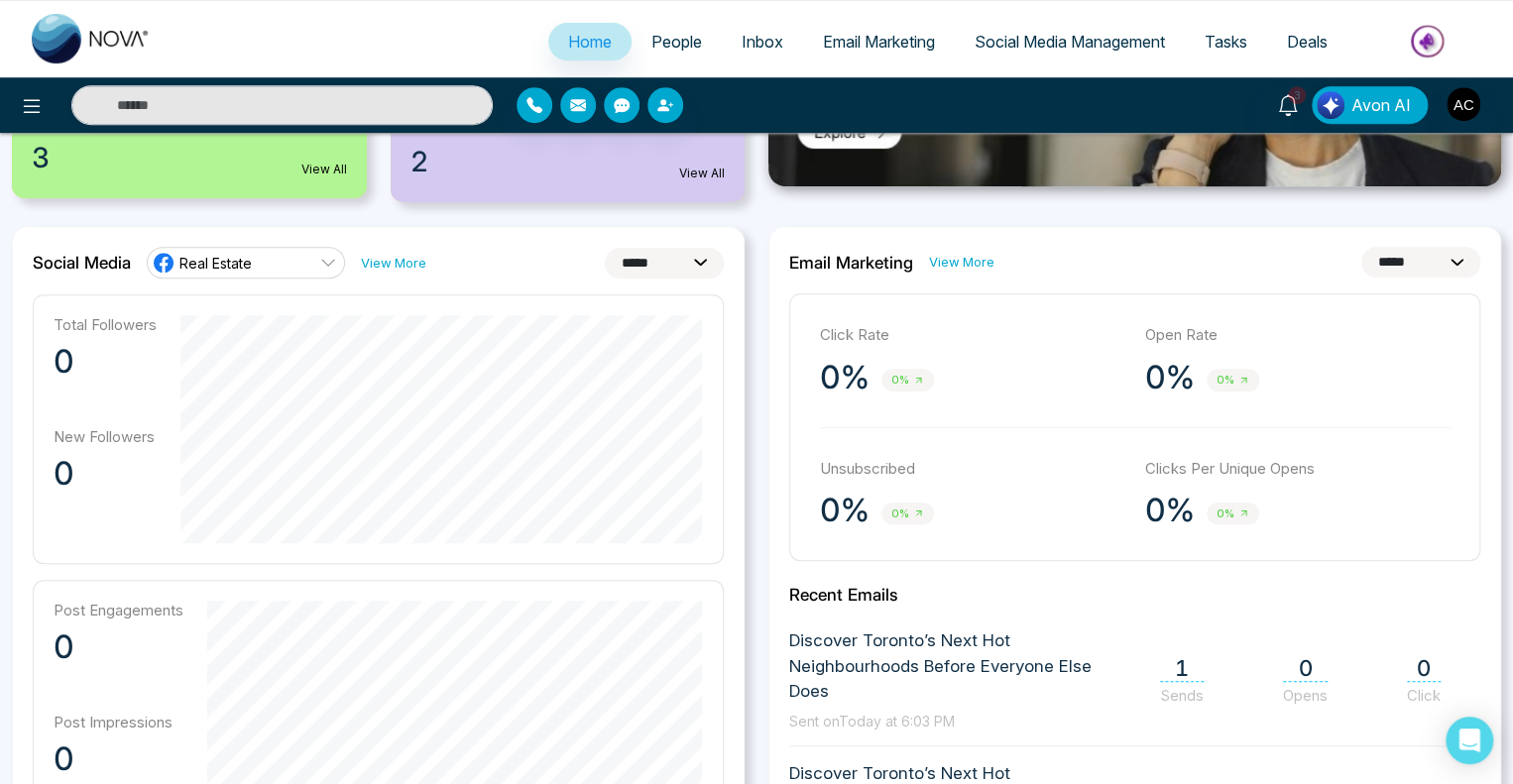 select on "**" 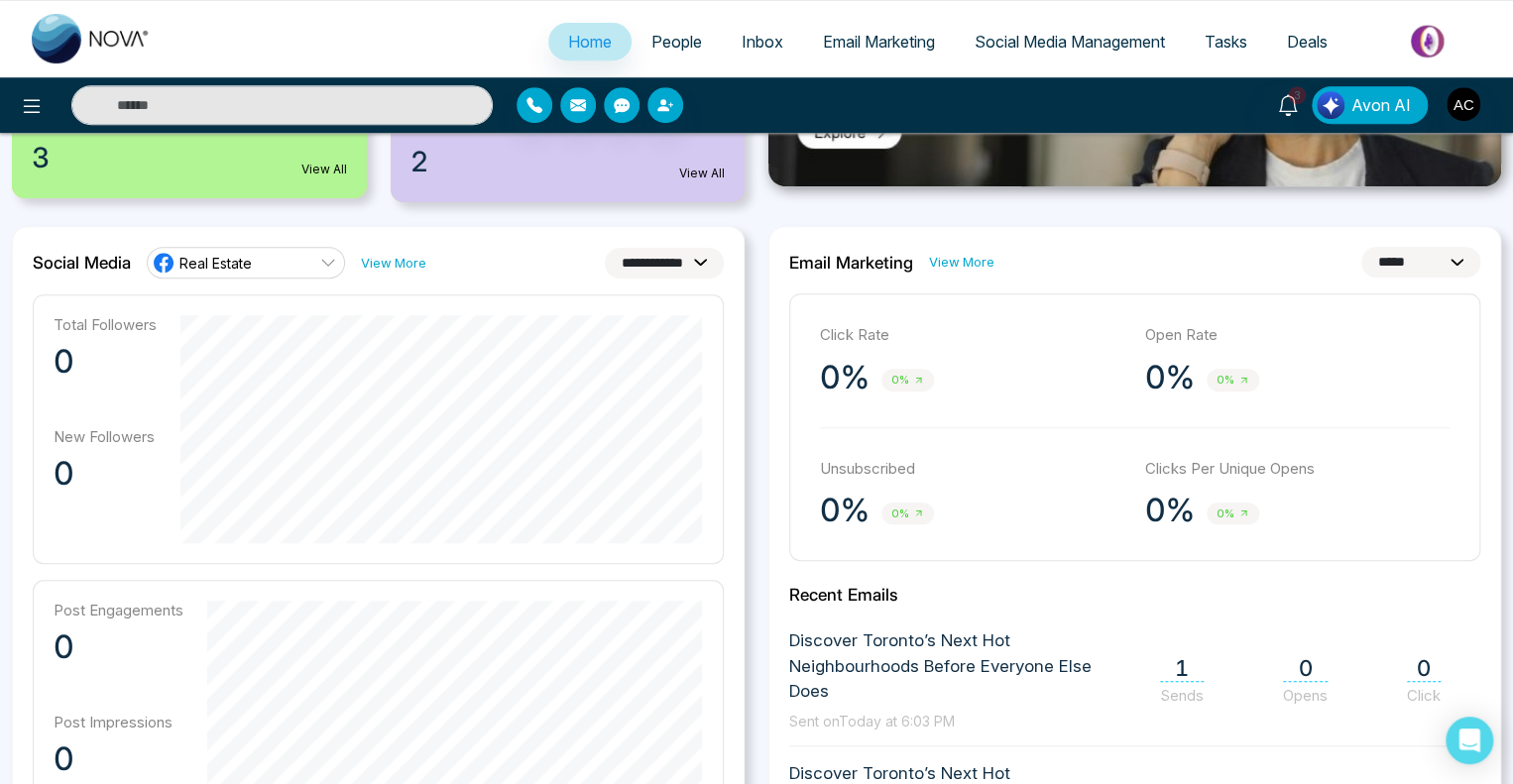click on "**********" at bounding box center [664, 263] 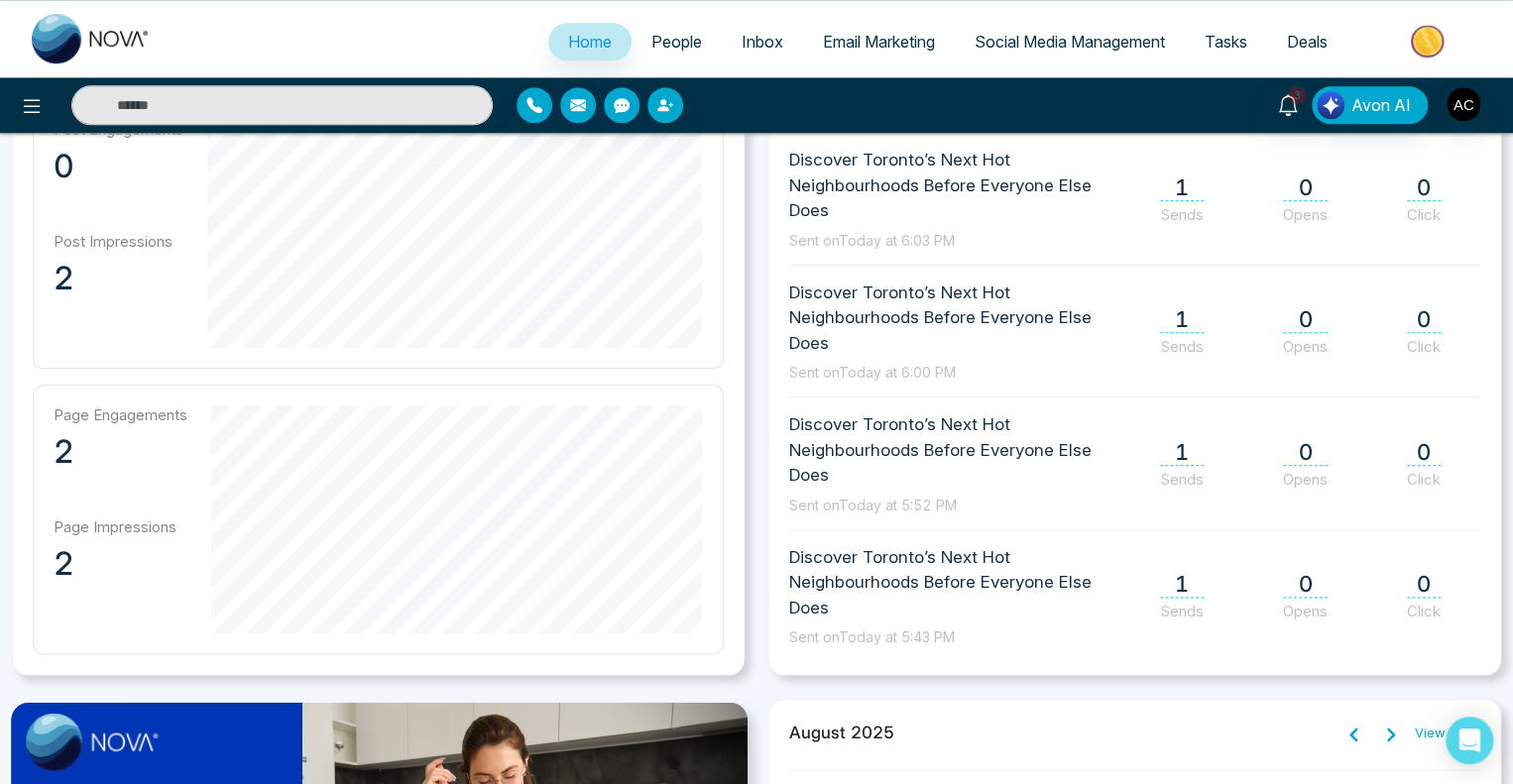 scroll, scrollTop: 922, scrollLeft: 0, axis: vertical 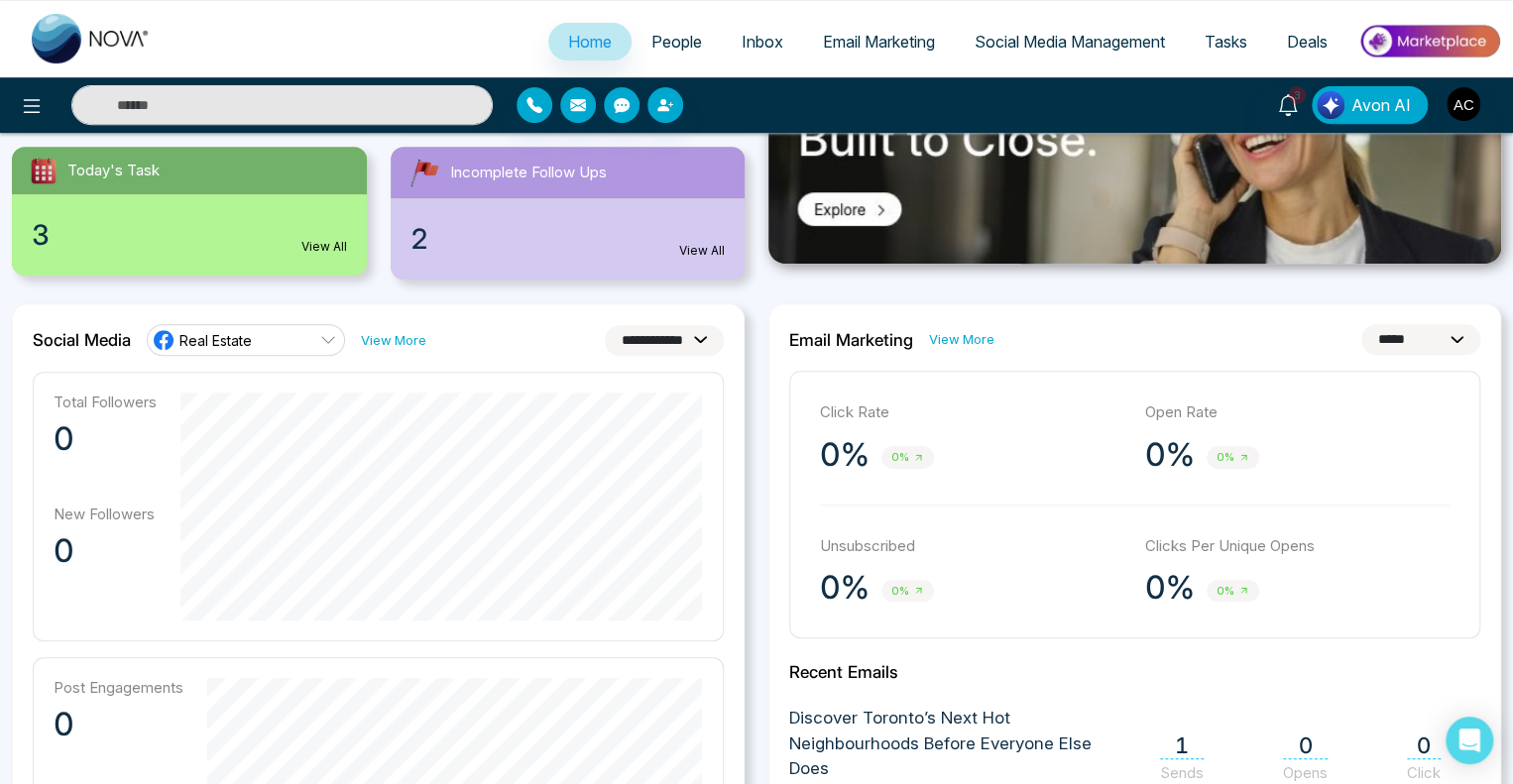 click 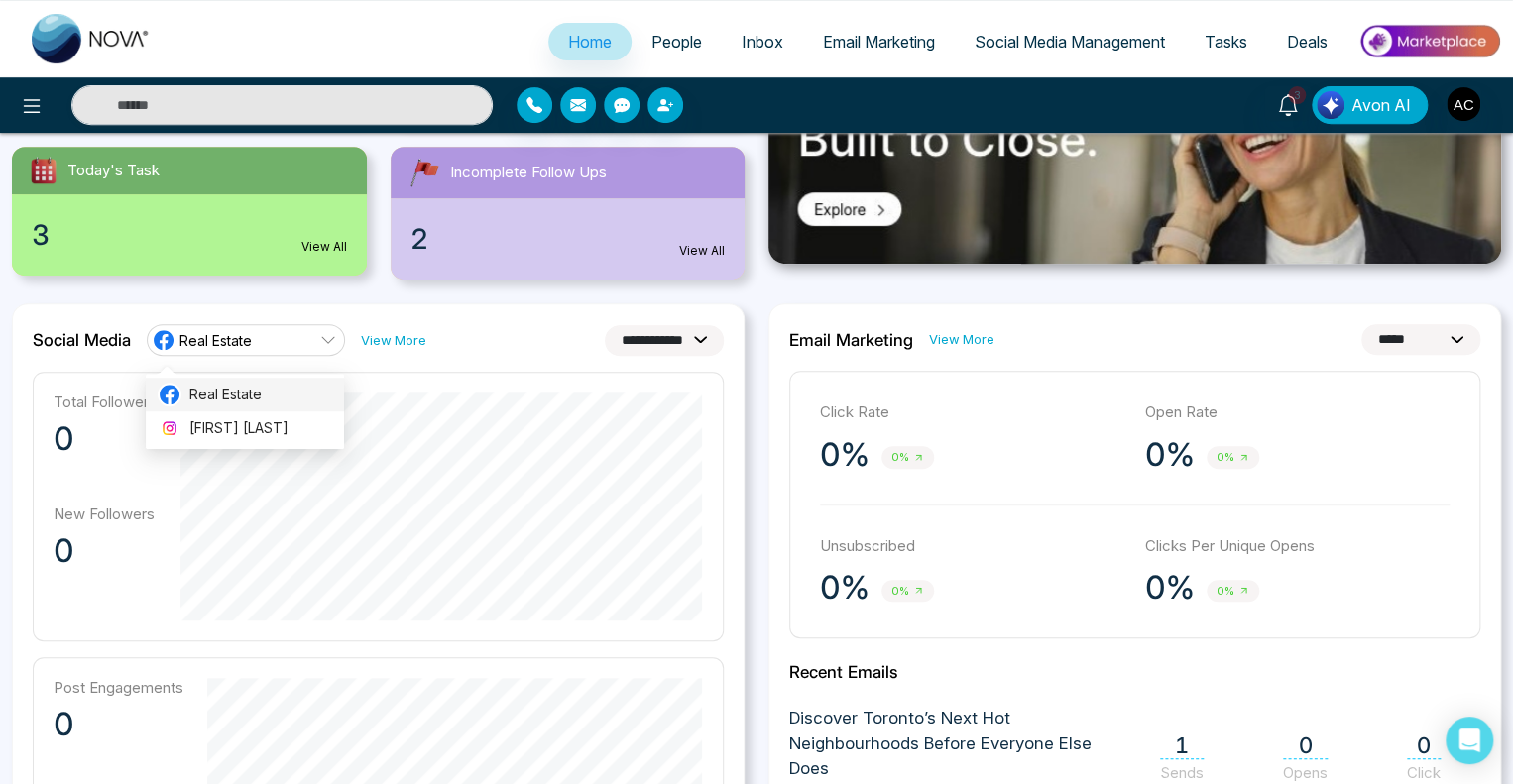 click on "Real Estate" at bounding box center [261, 394] 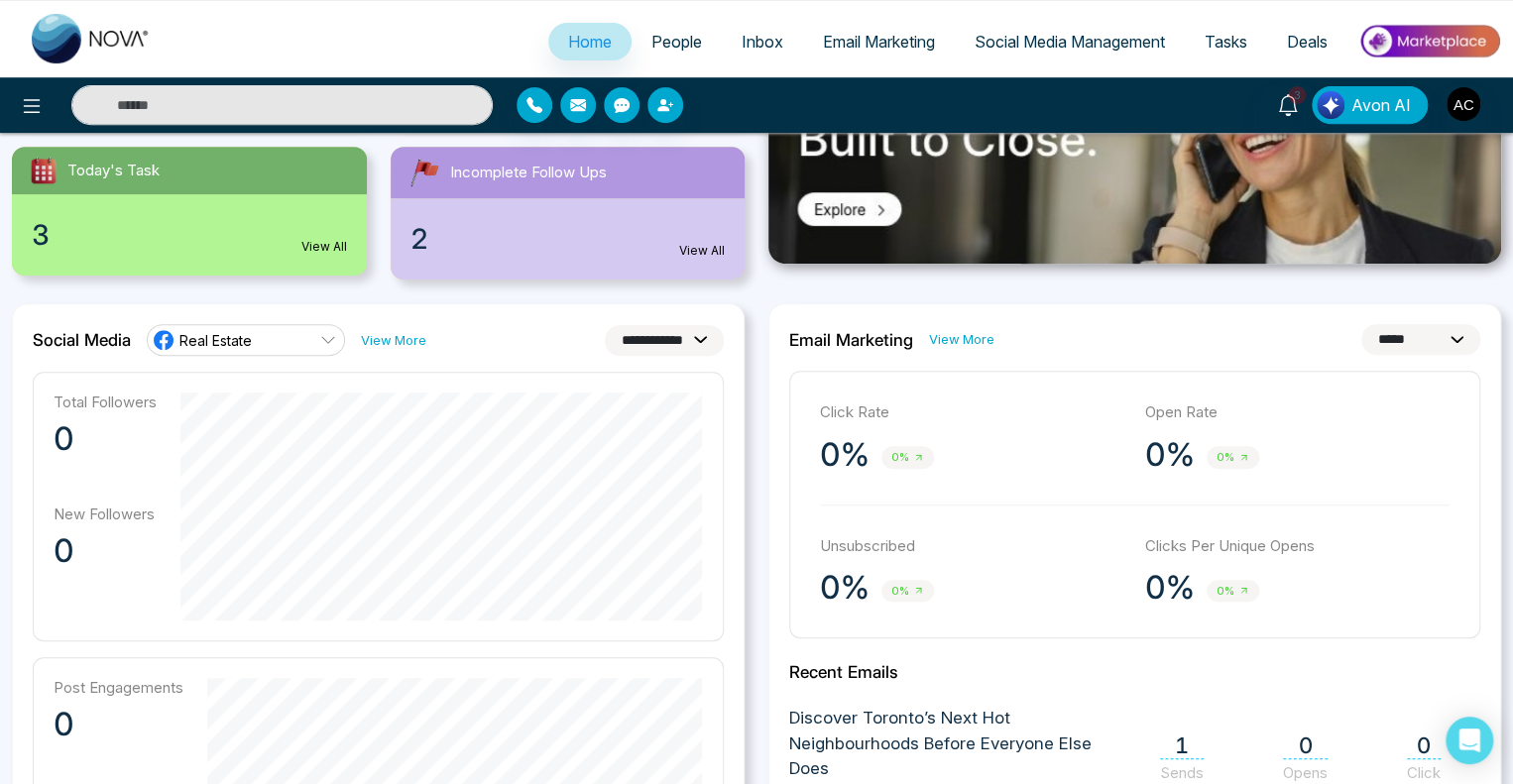 click on "View More" at bounding box center [394, 340] 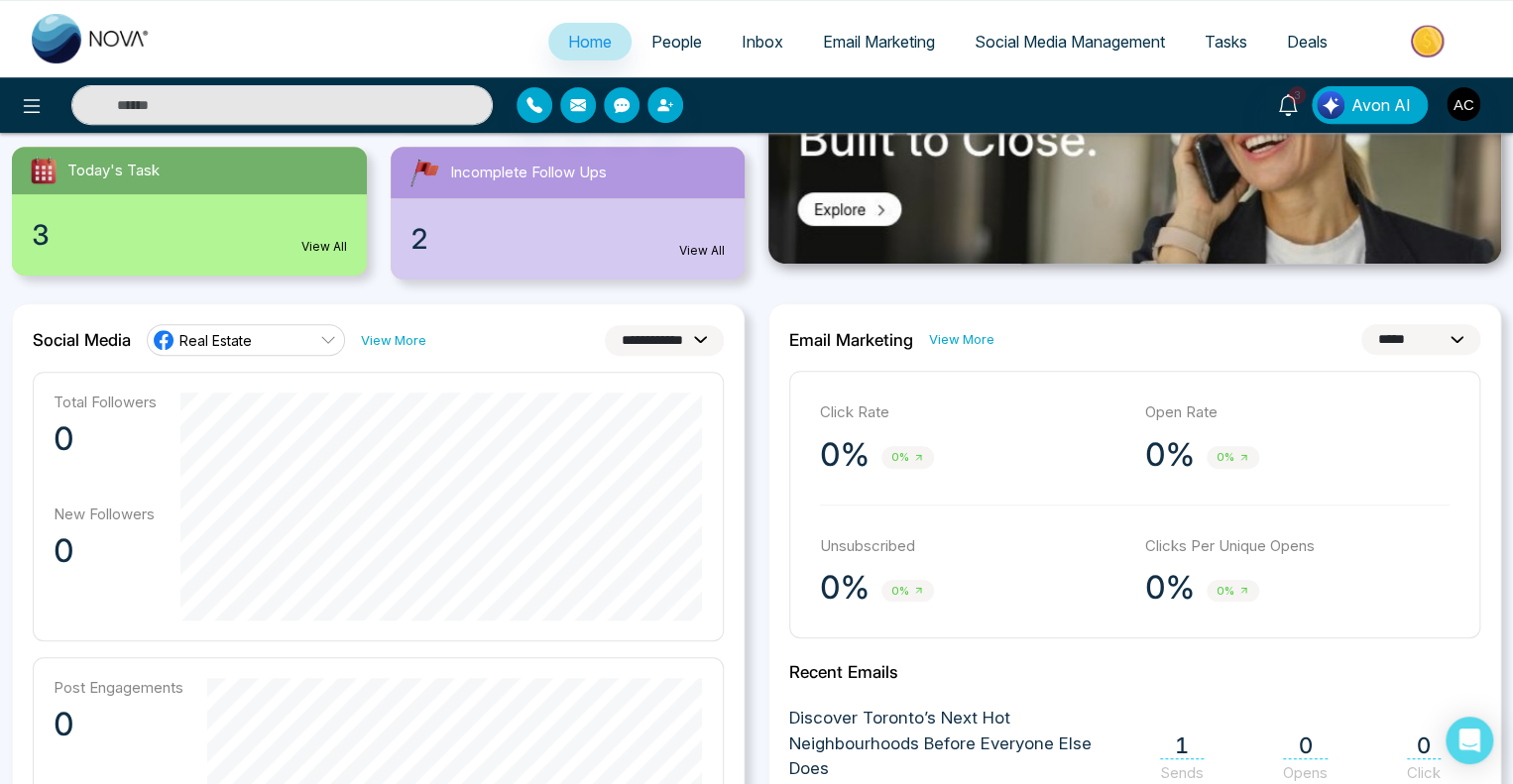 scroll, scrollTop: 0, scrollLeft: 0, axis: both 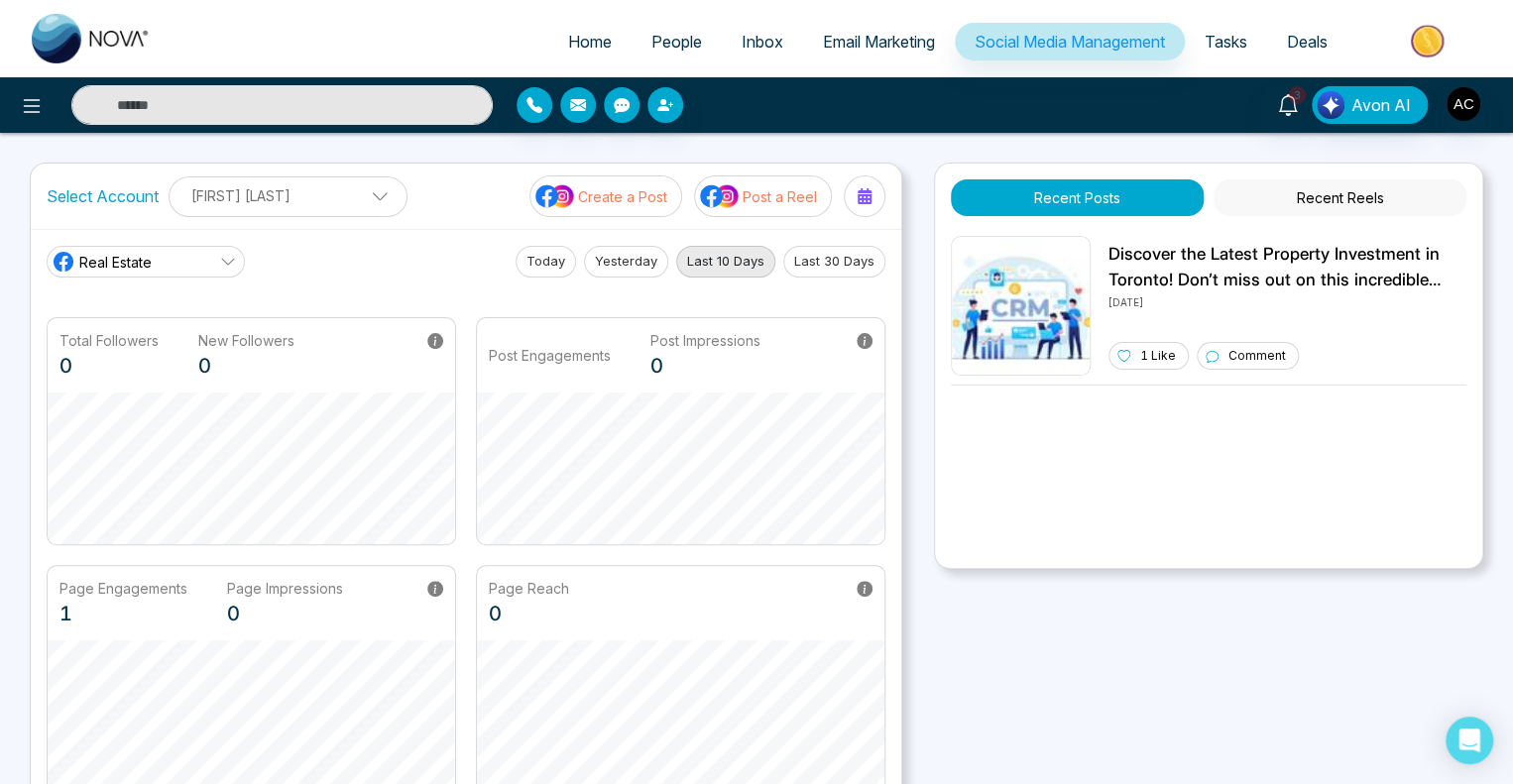 click on "Recent Reels" at bounding box center [1339, 197] 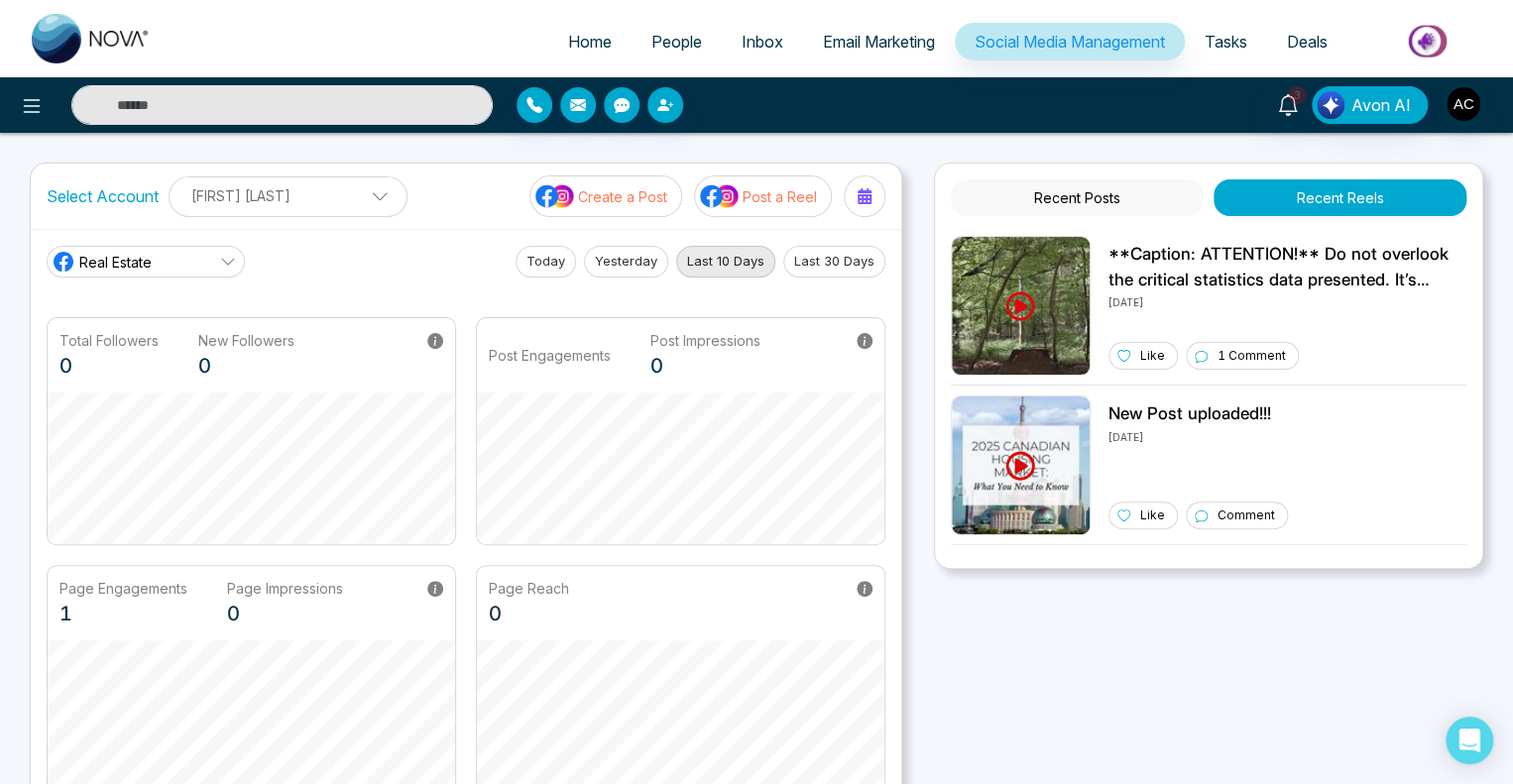 click on "Recent Posts" at bounding box center (1077, 197) 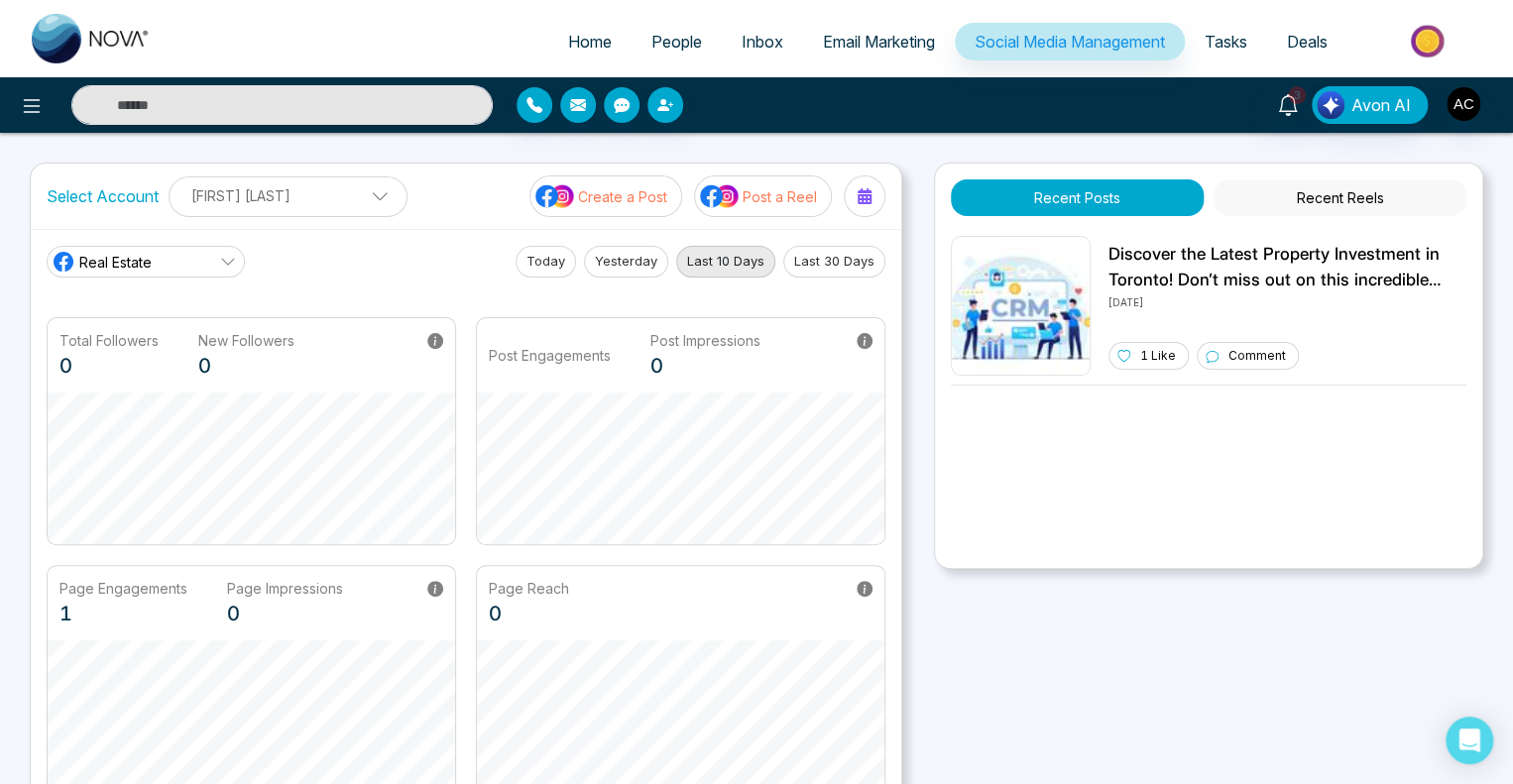 click on "Recent Posts" at bounding box center [1077, 197] 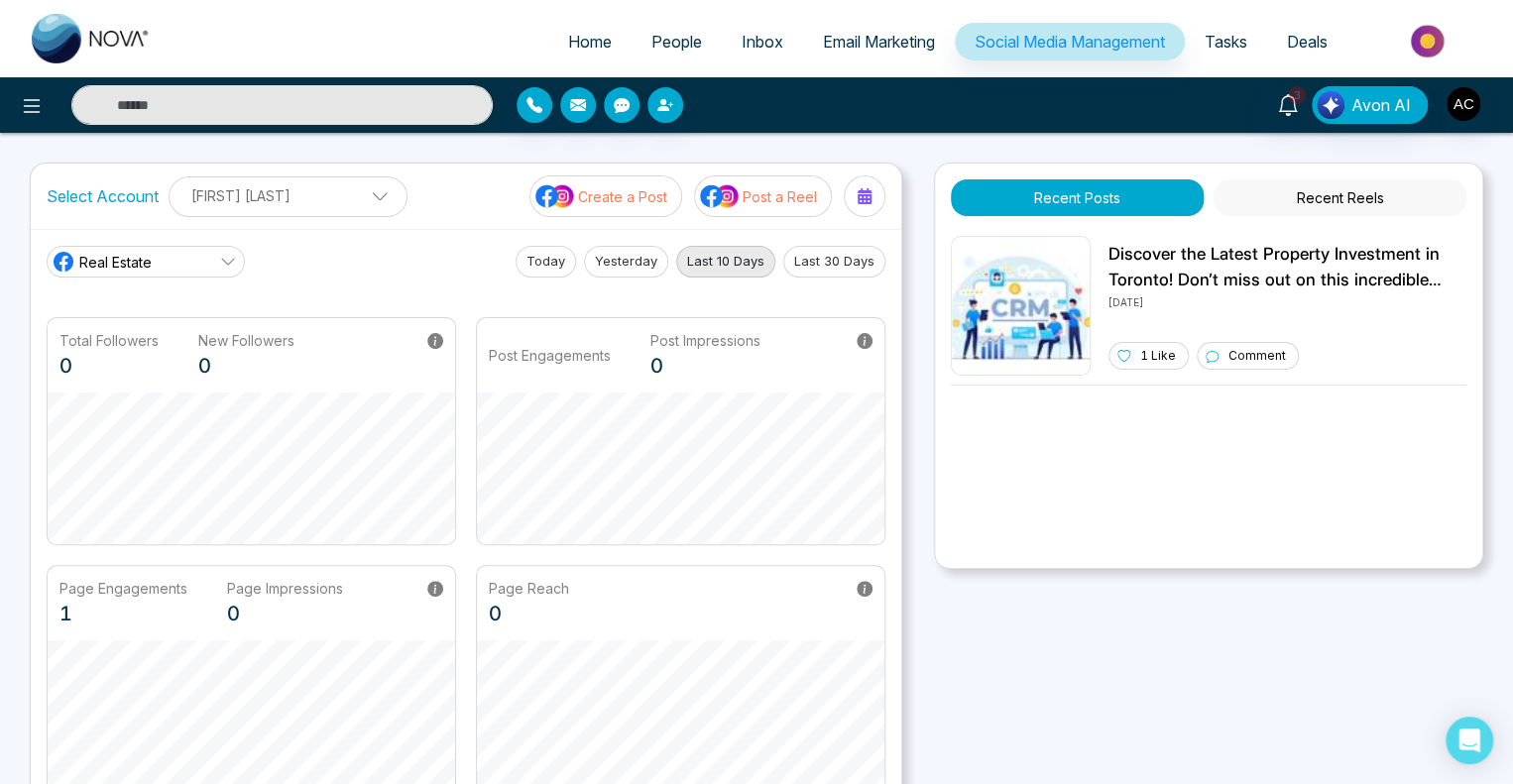 click on "Create a Post" at bounding box center (623, 196) 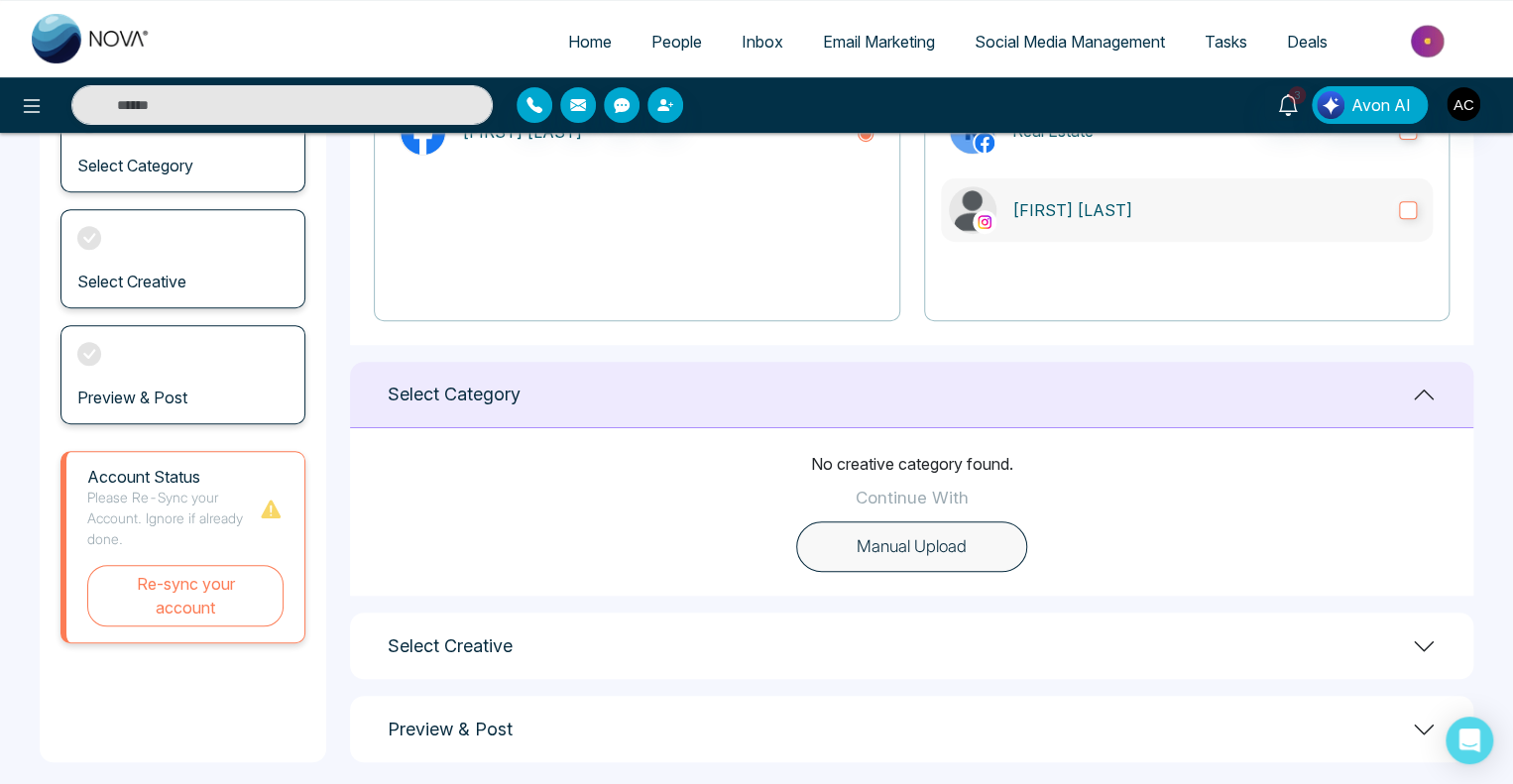 scroll, scrollTop: 289, scrollLeft: 0, axis: vertical 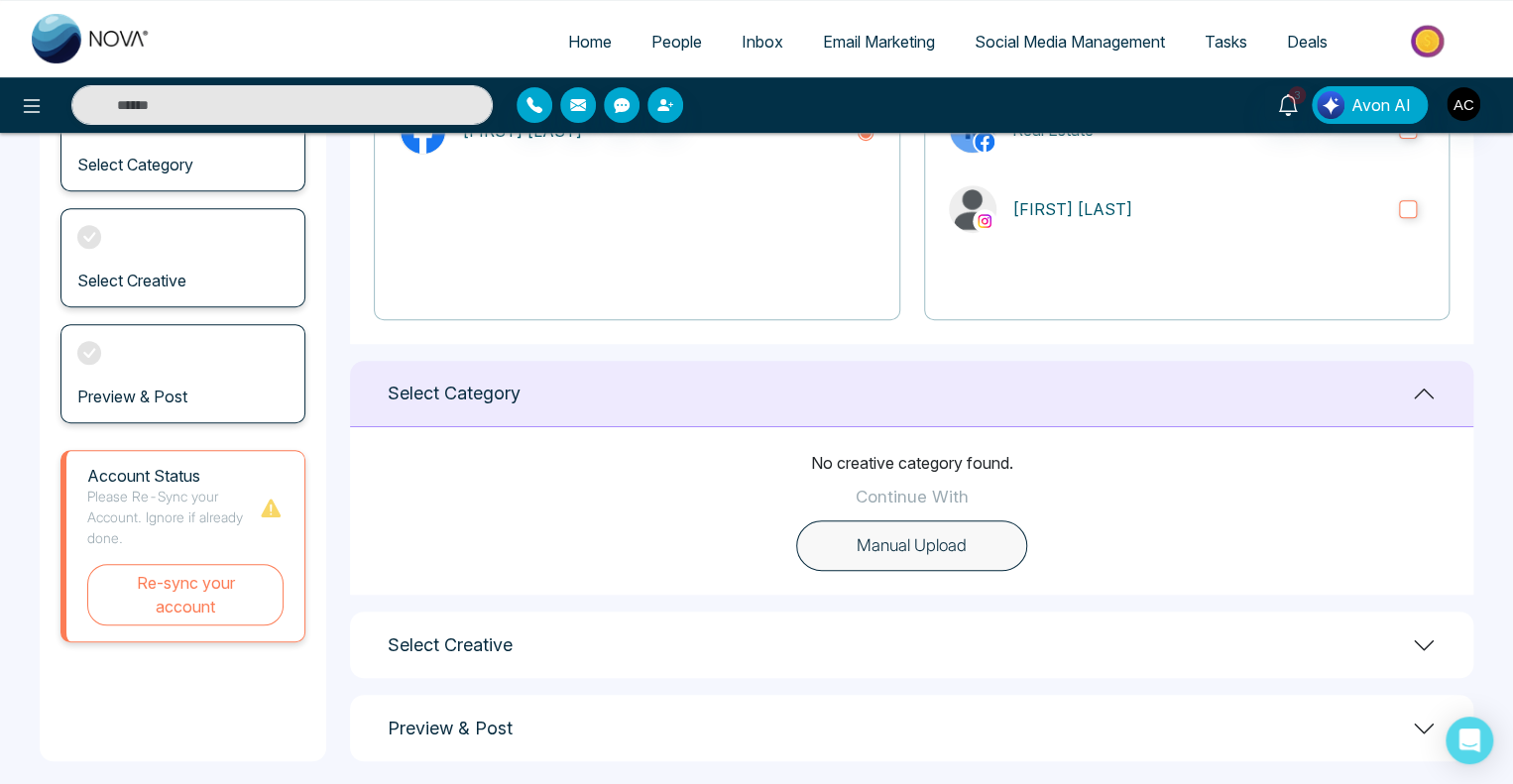 click on "Manual Upload" at bounding box center (911, 546) 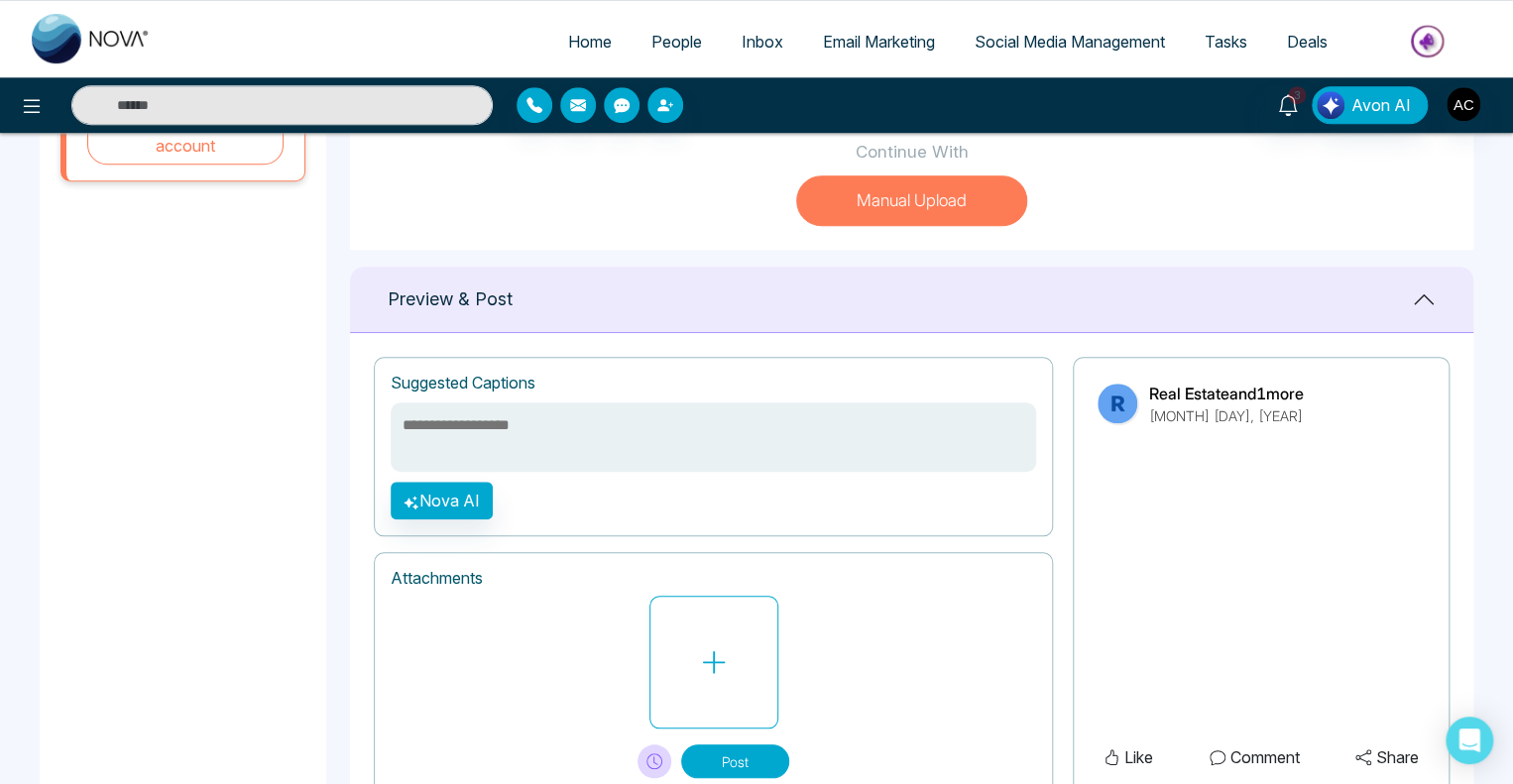 scroll, scrollTop: 640, scrollLeft: 0, axis: vertical 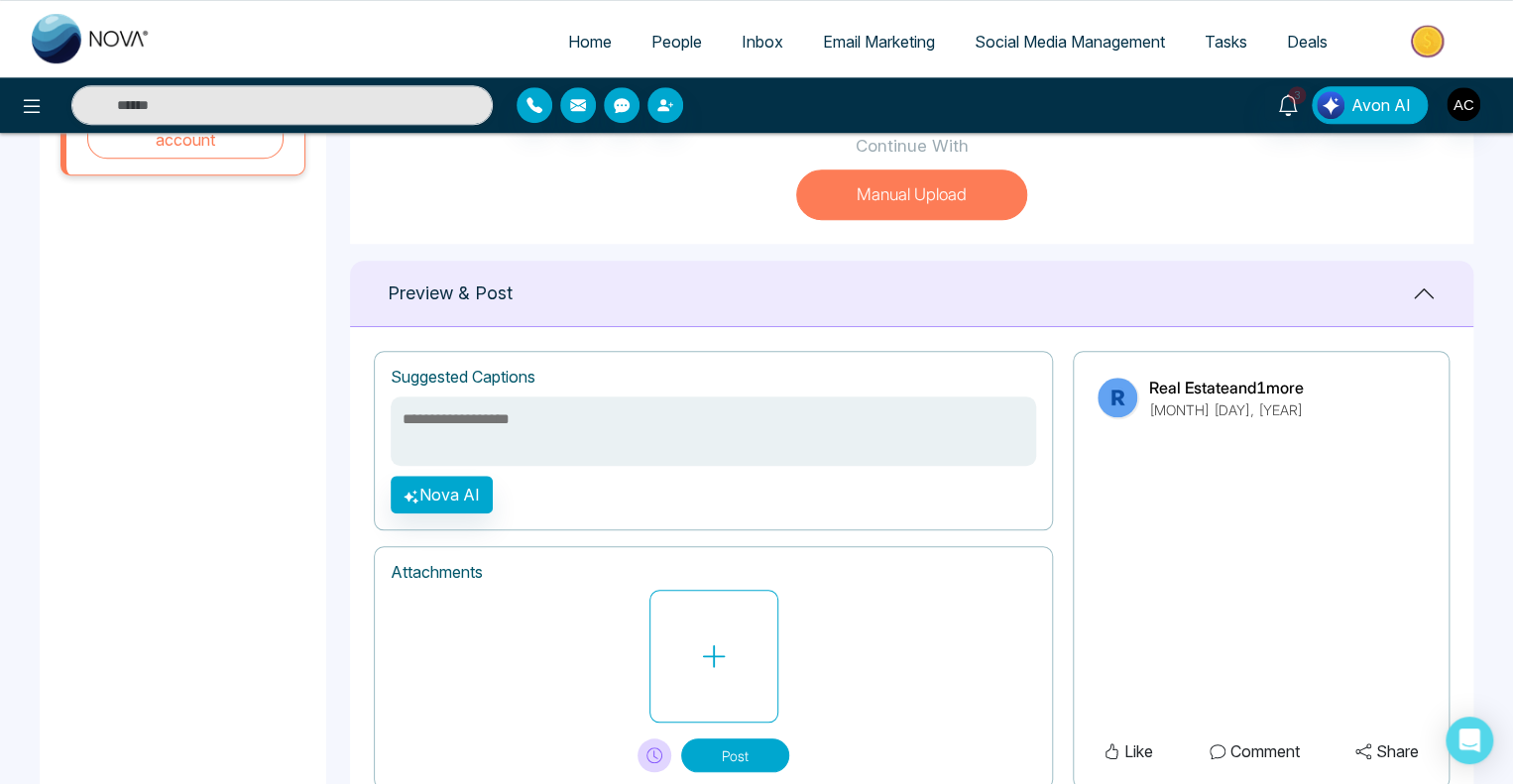 click at bounding box center (713, 431) 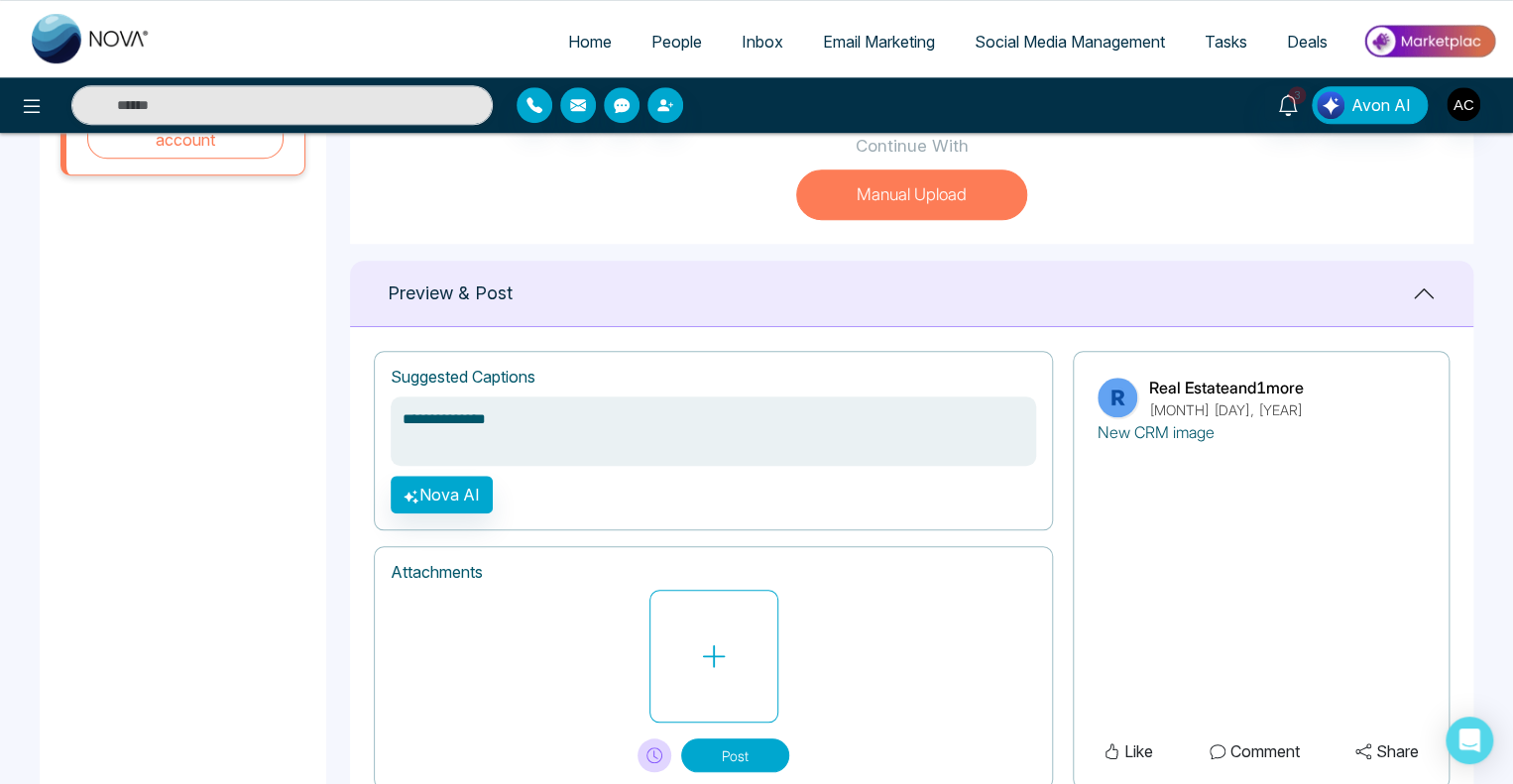 type on "**********" 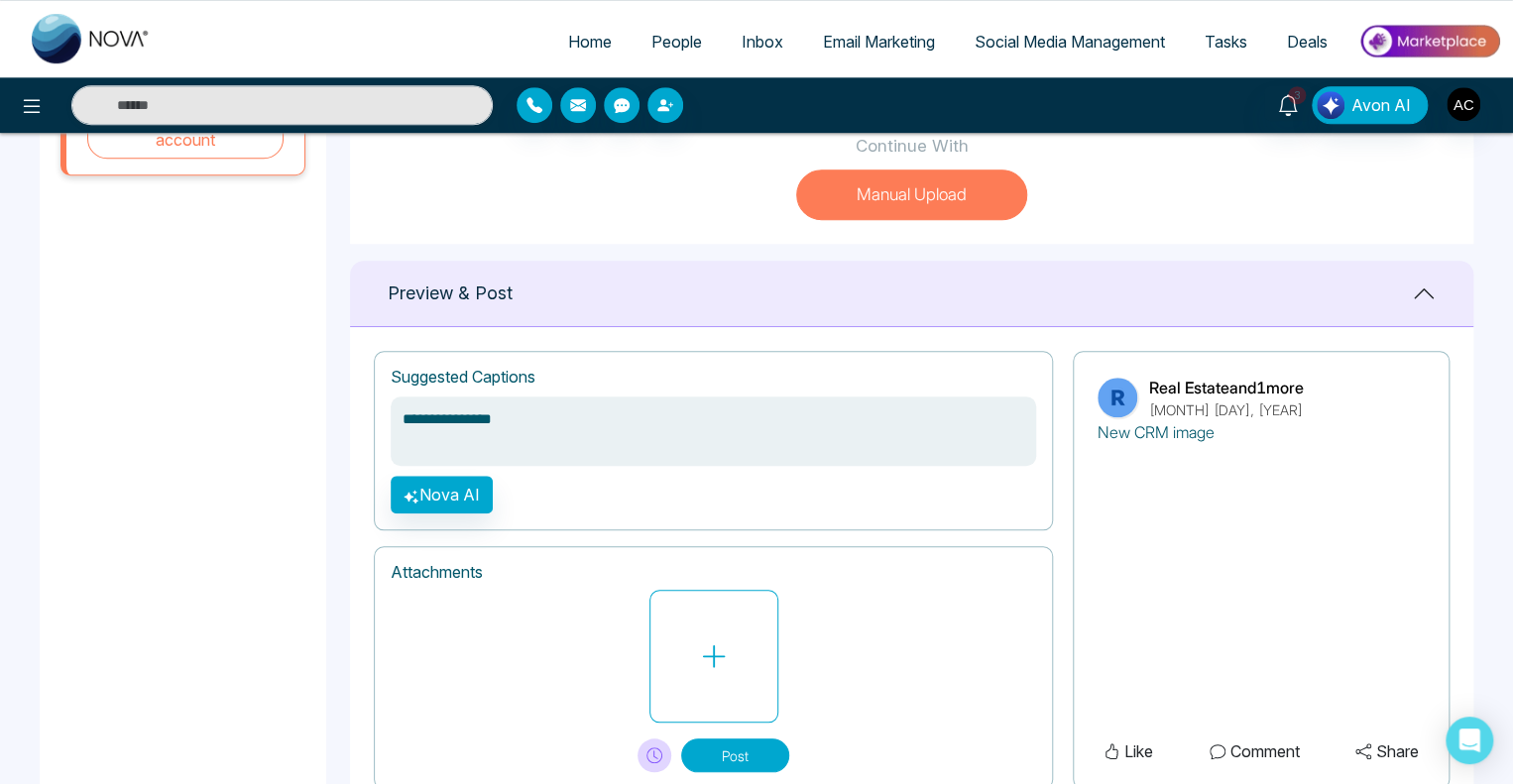 type on "**********" 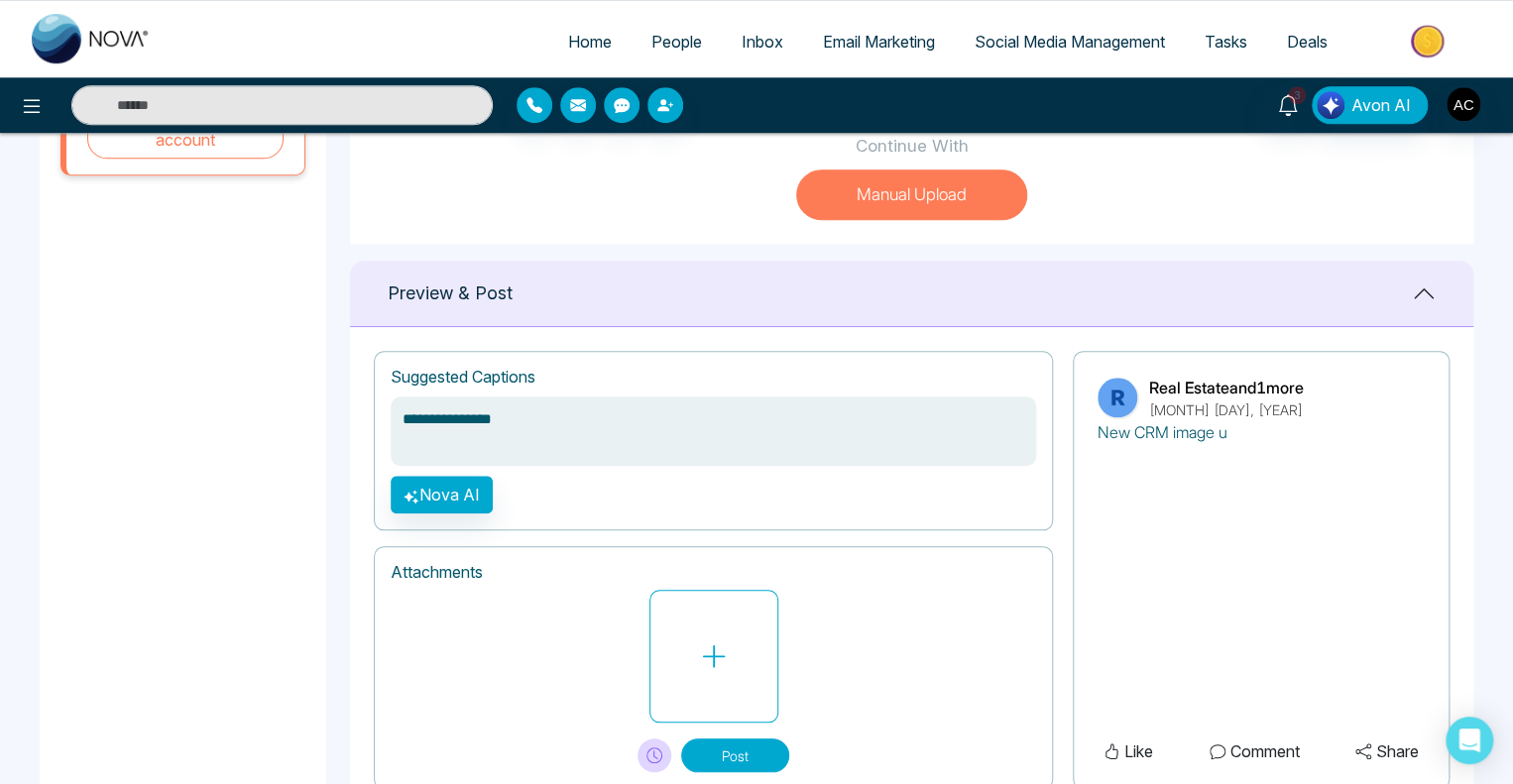 type on "**********" 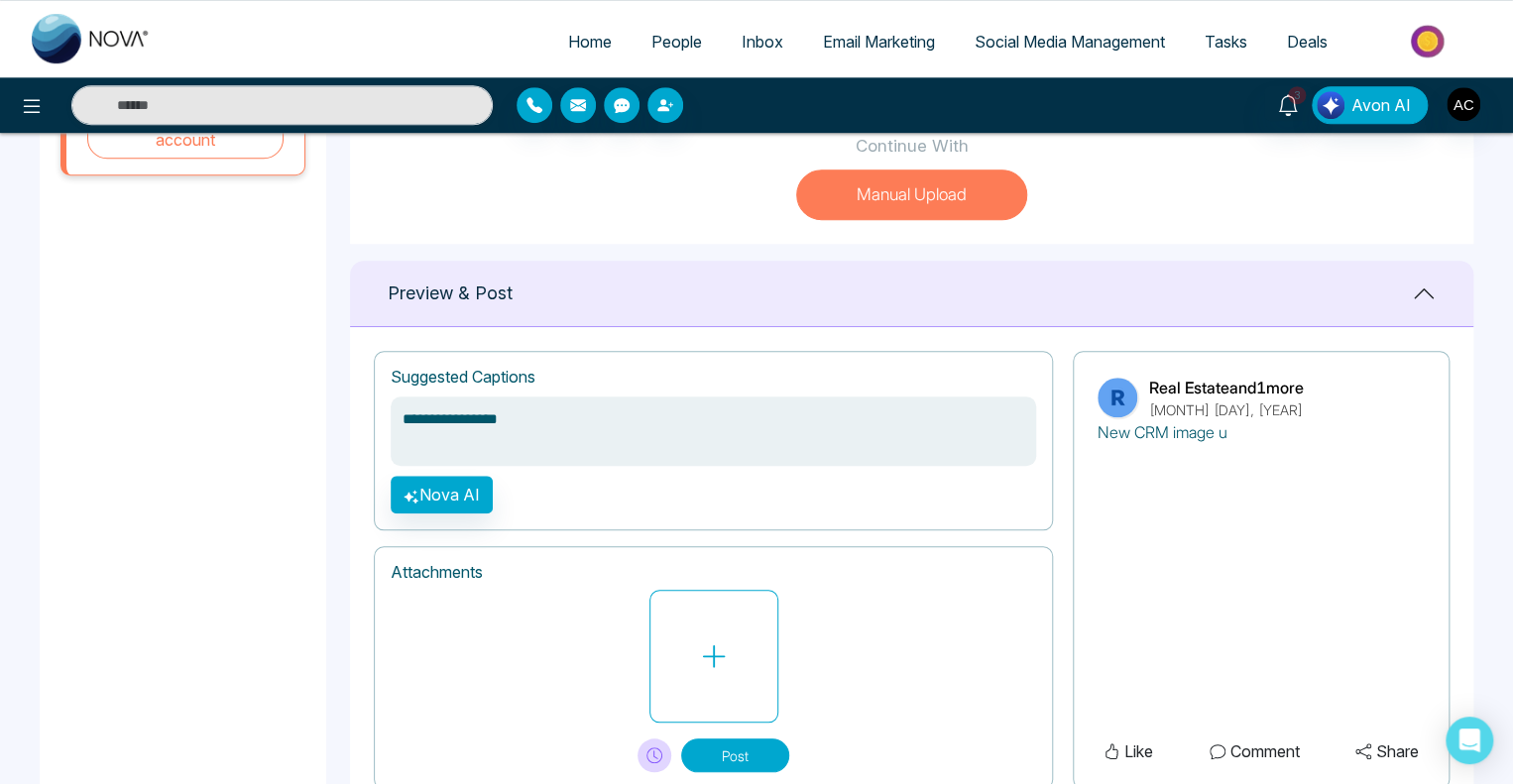 type on "**********" 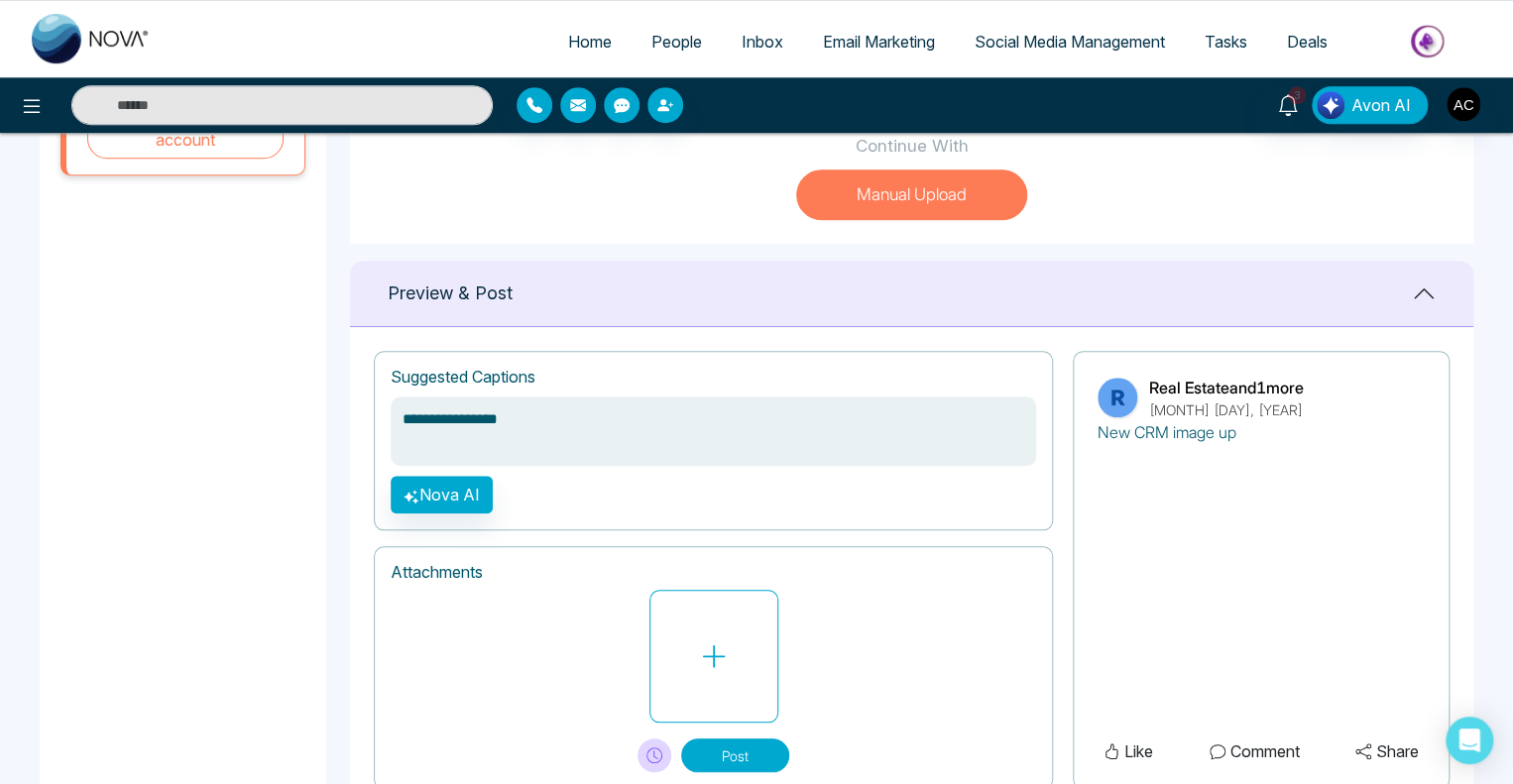 type on "**********" 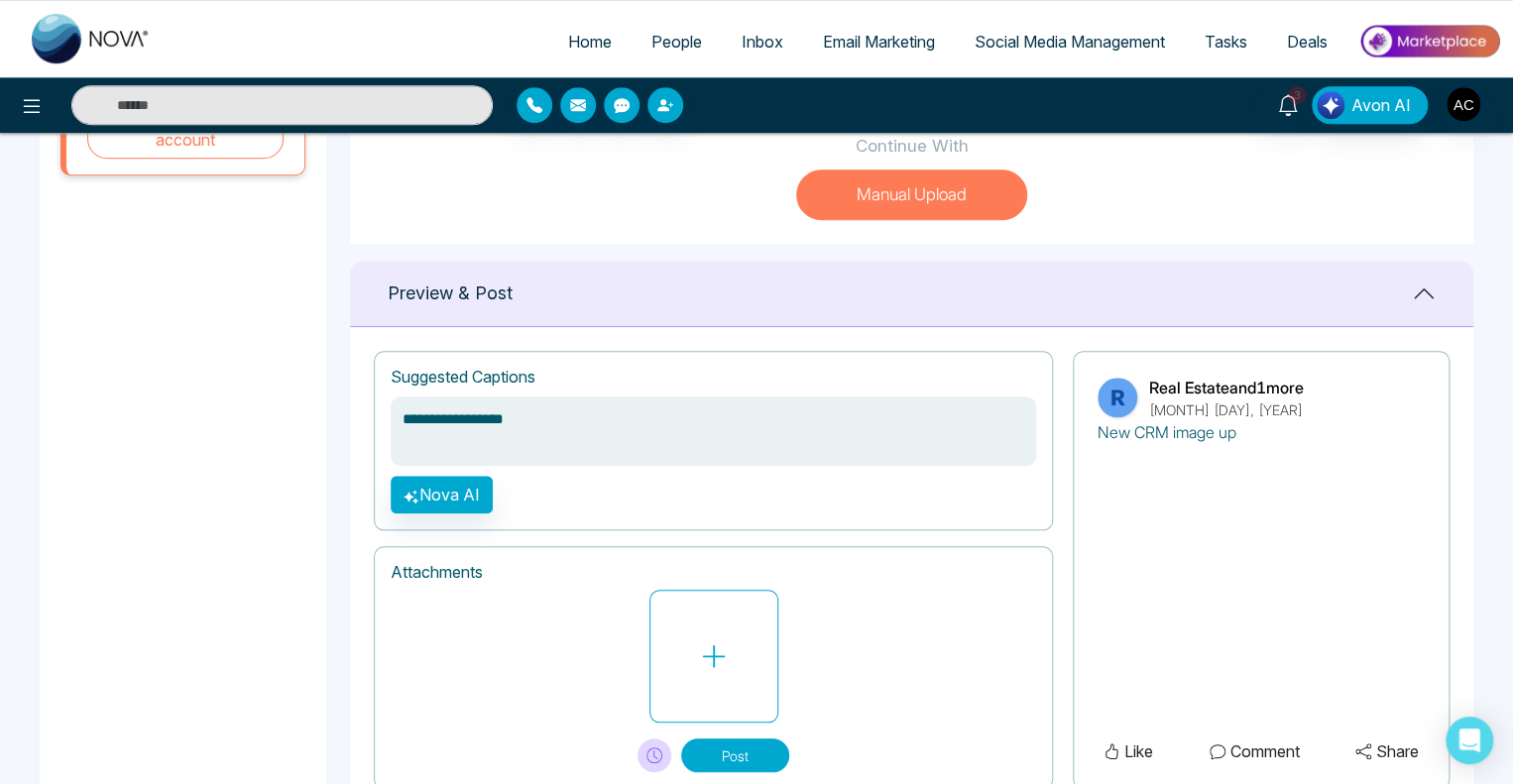 type on "**********" 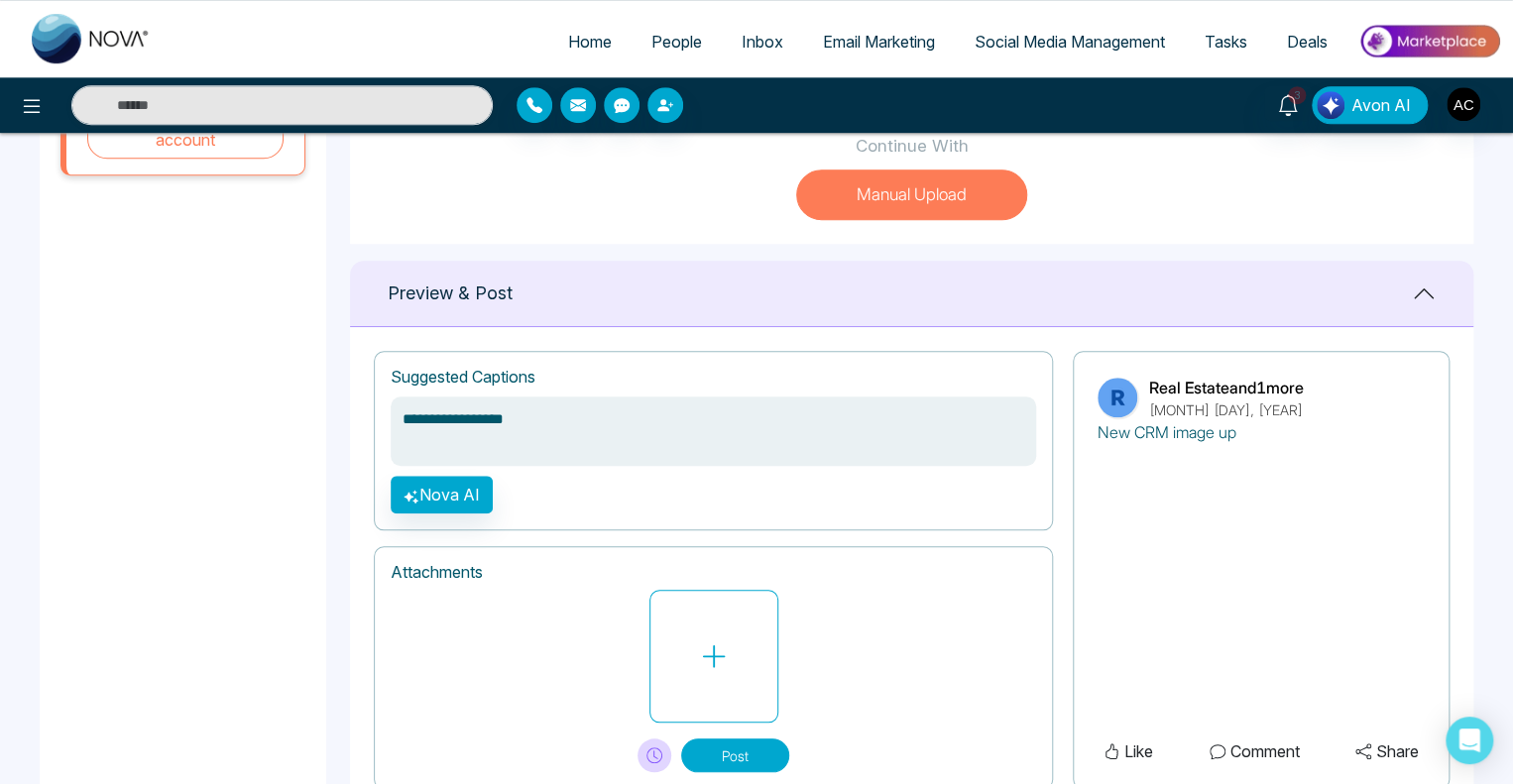 type on "**********" 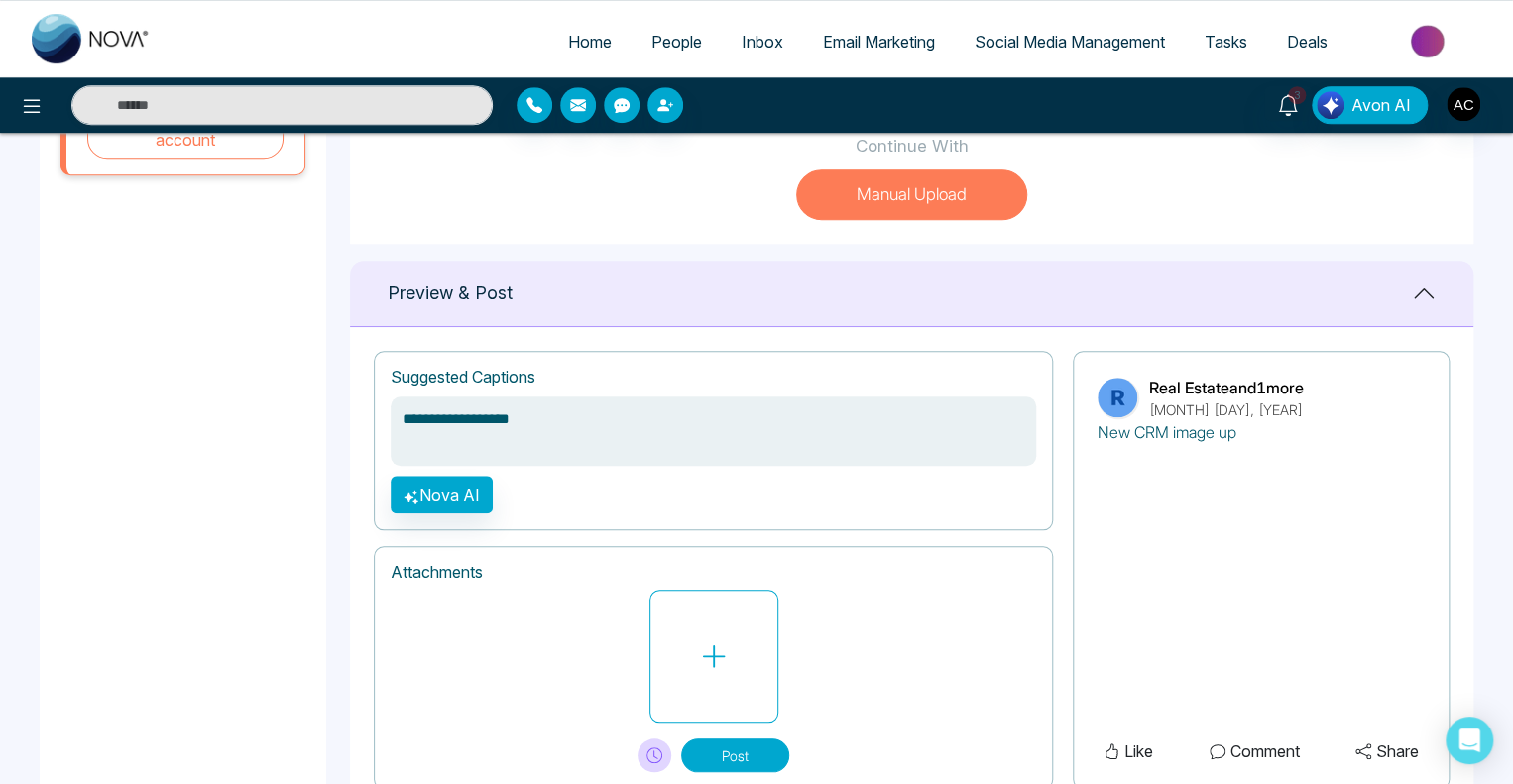 type on "**********" 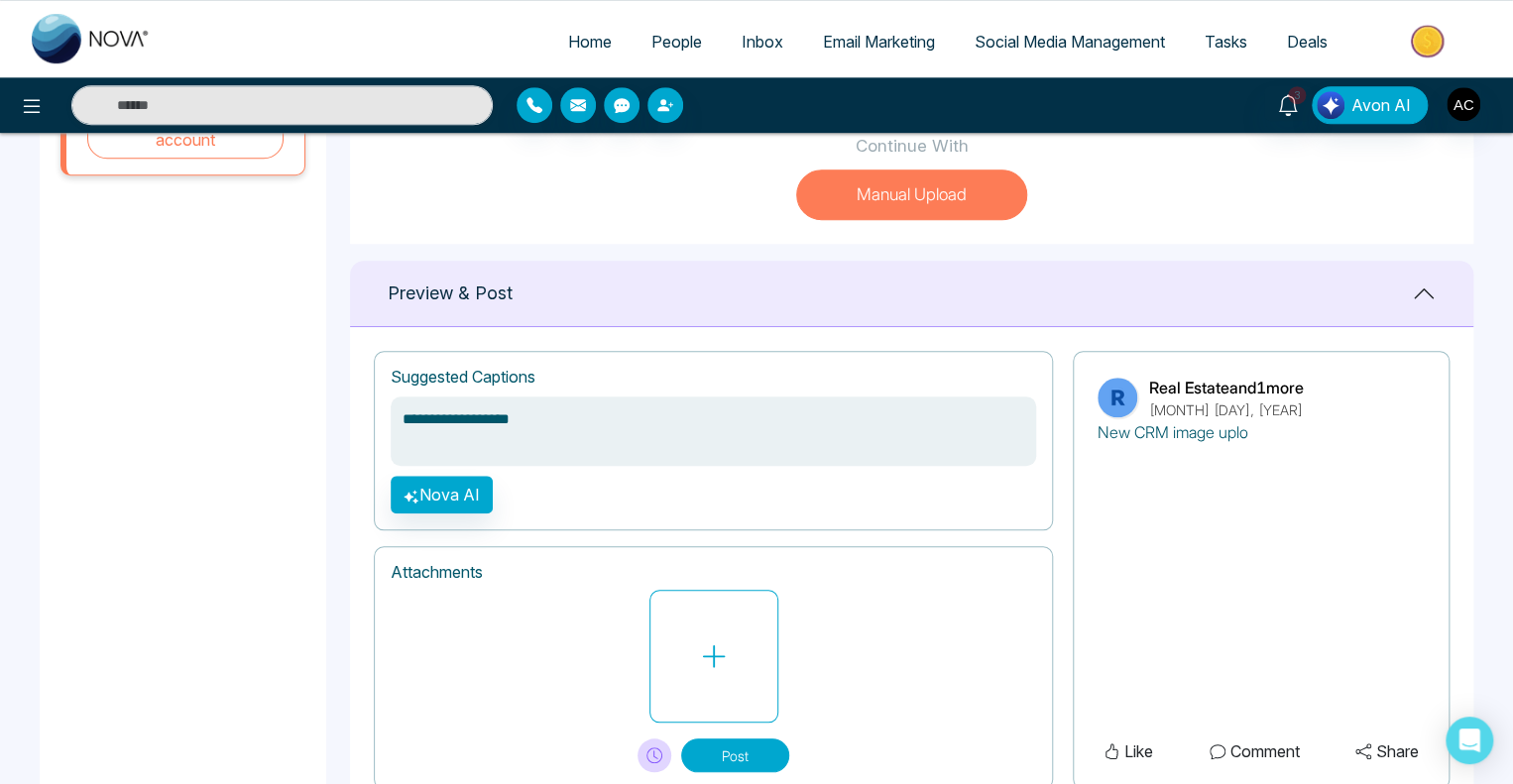 type on "**********" 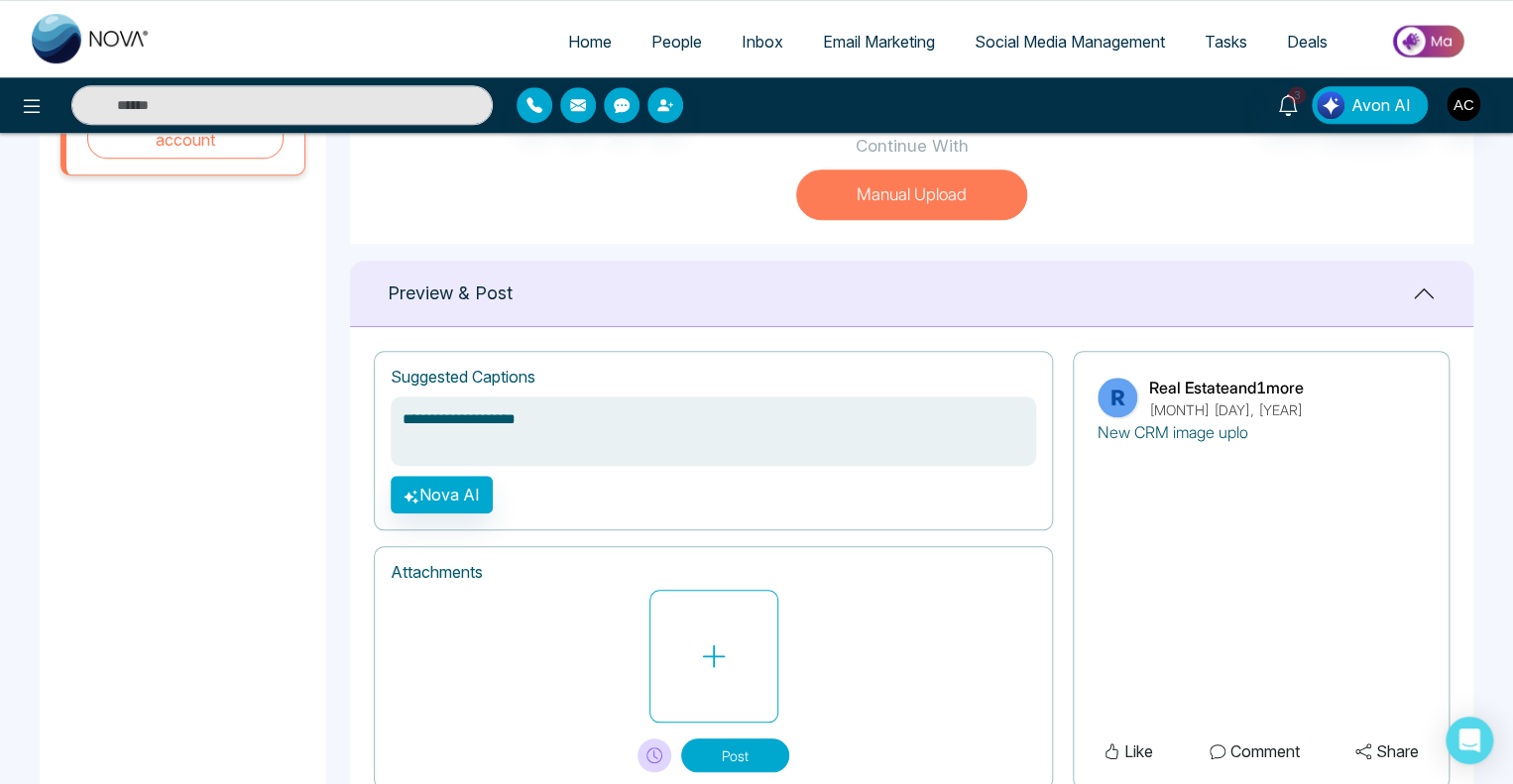 type on "**********" 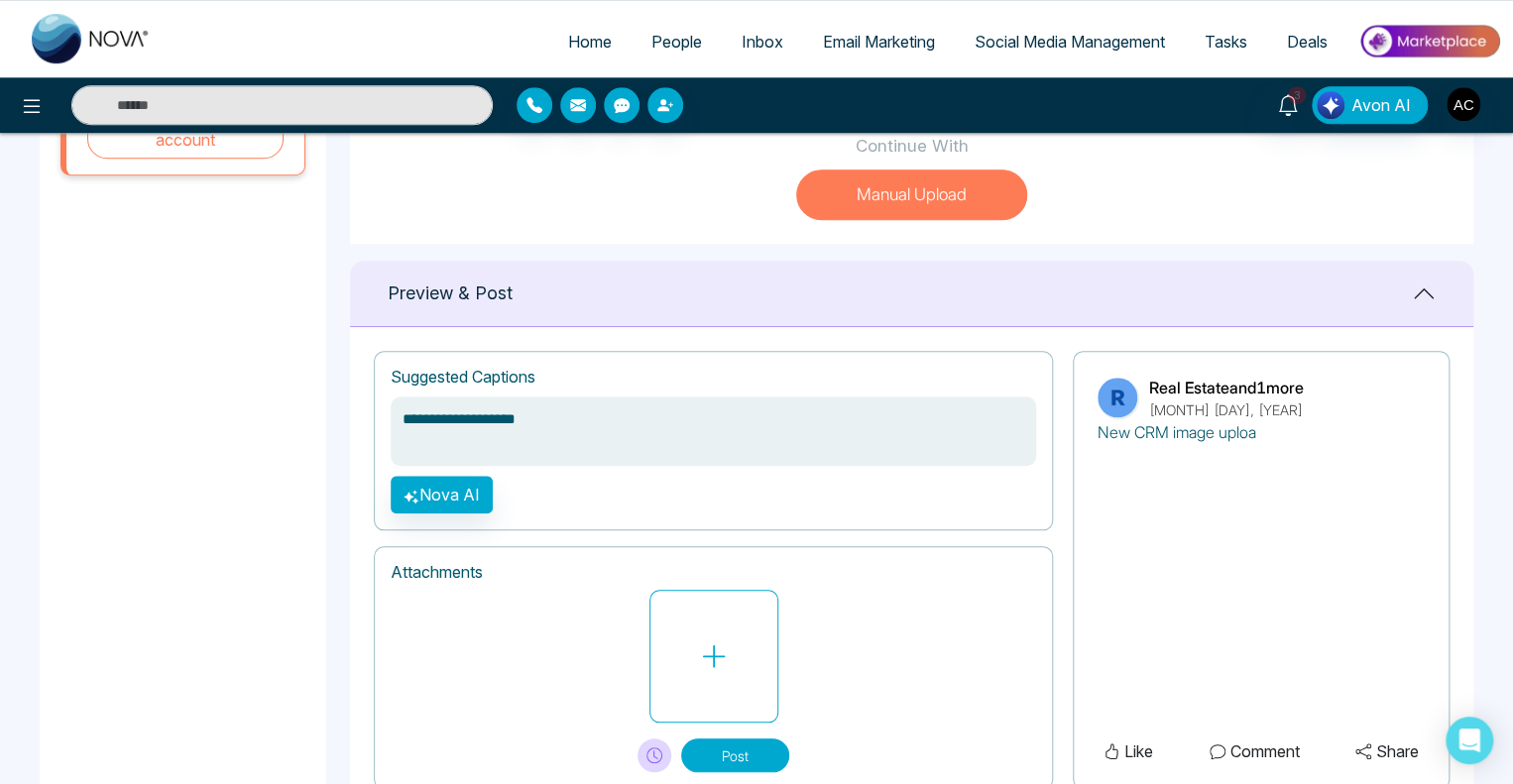 type on "**********" 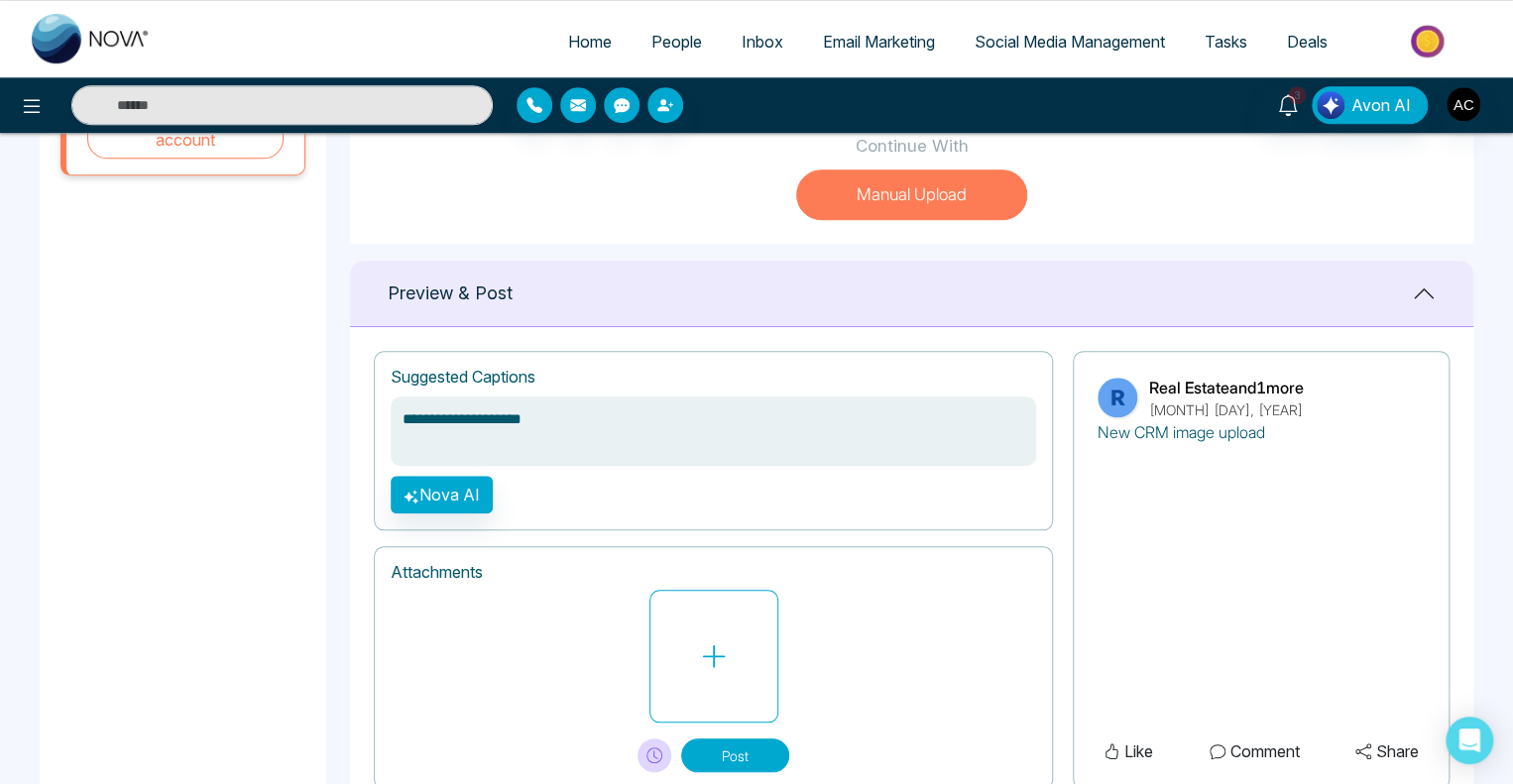 type on "**********" 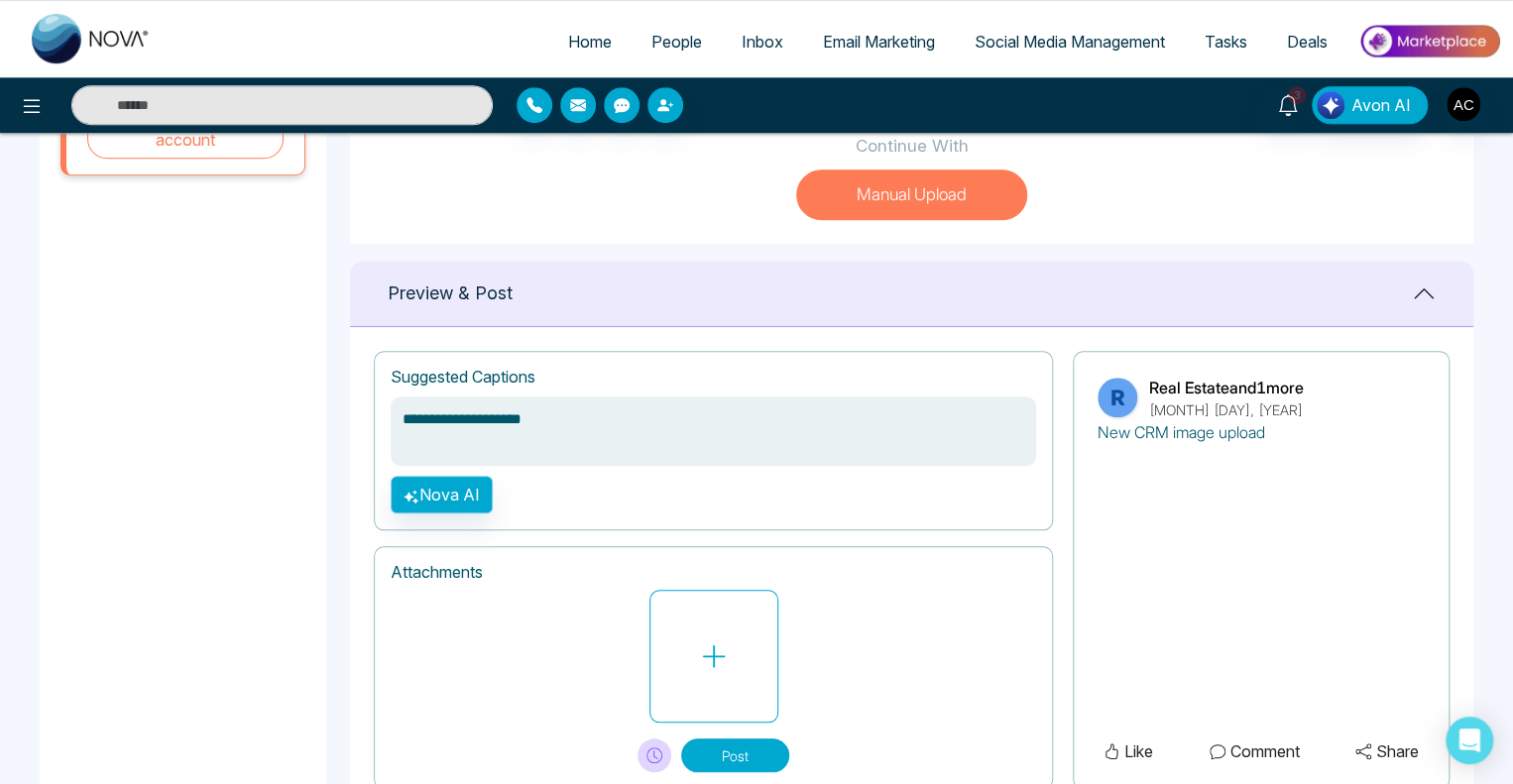 type on "**********" 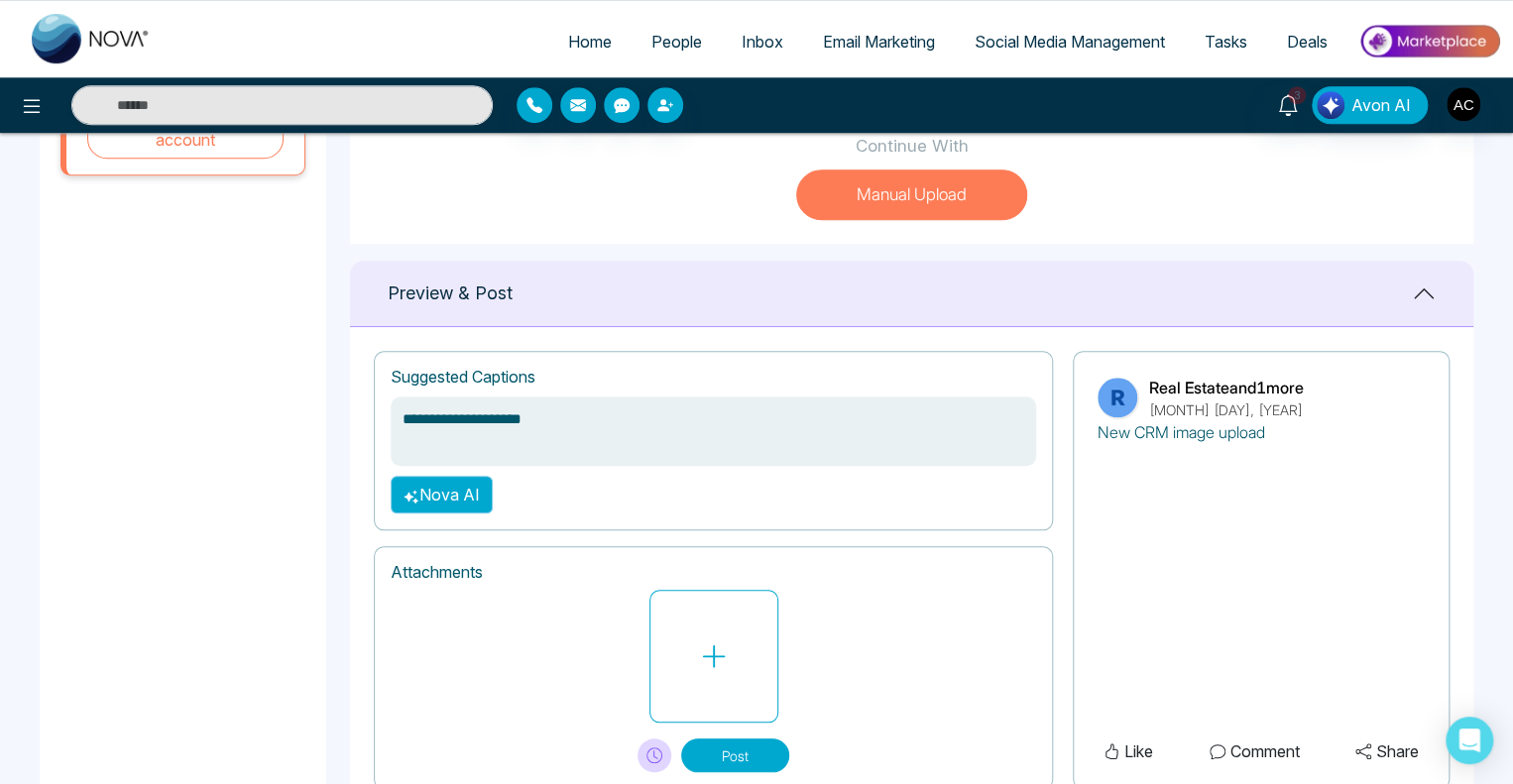 click on "Nova AI" at bounding box center [441, 495] 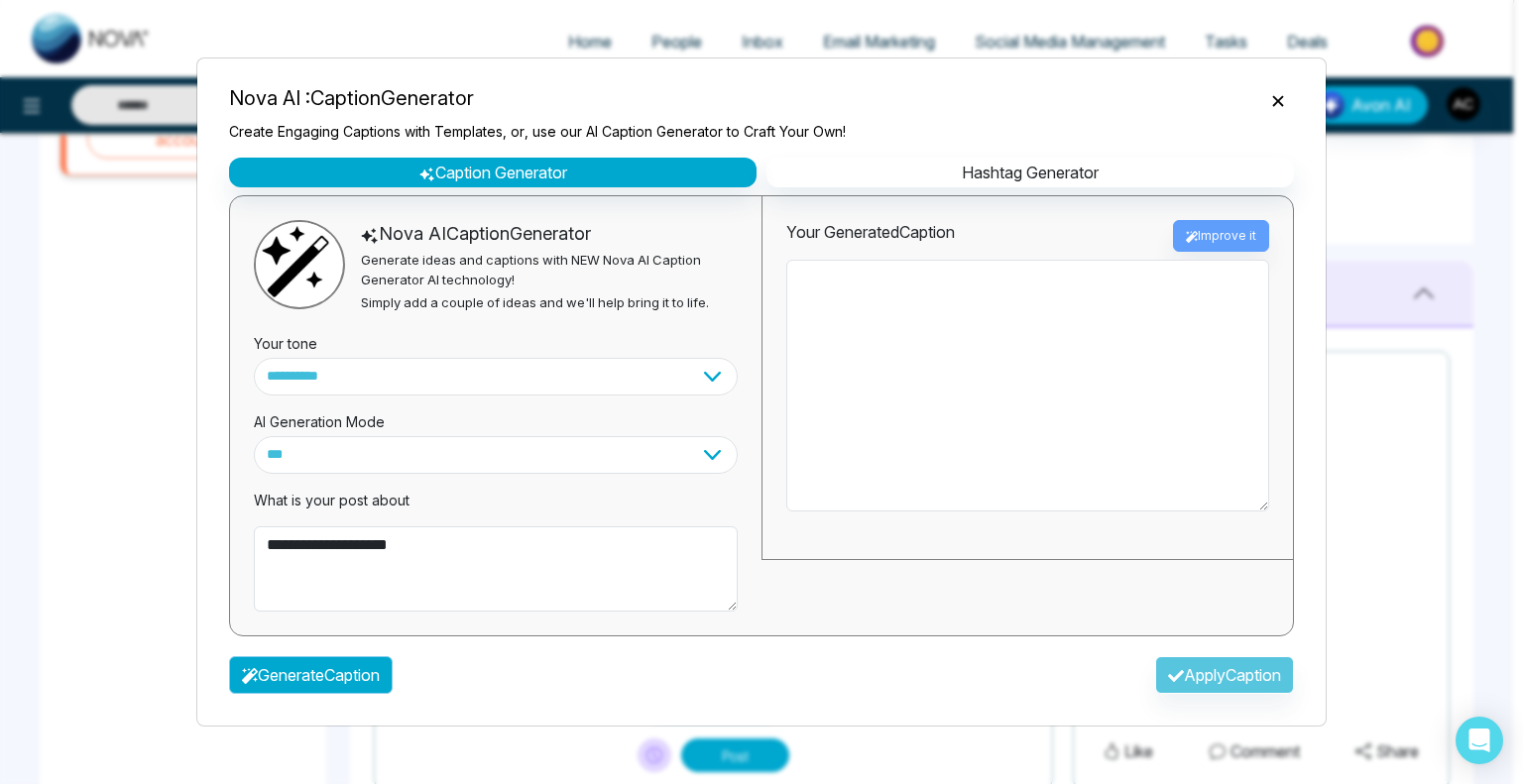 click on "Generate  Caption" at bounding box center [310, 675] 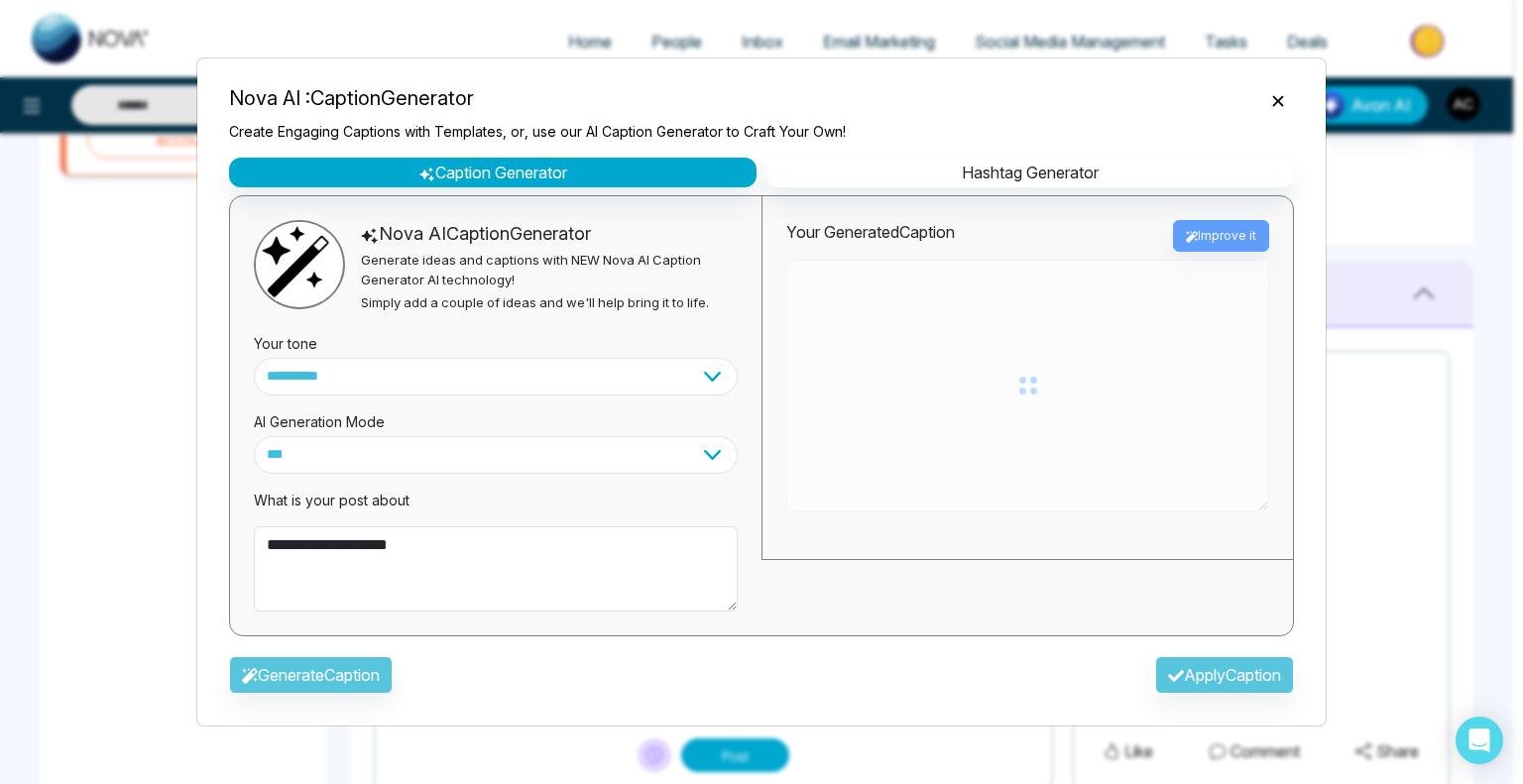 type on "**********" 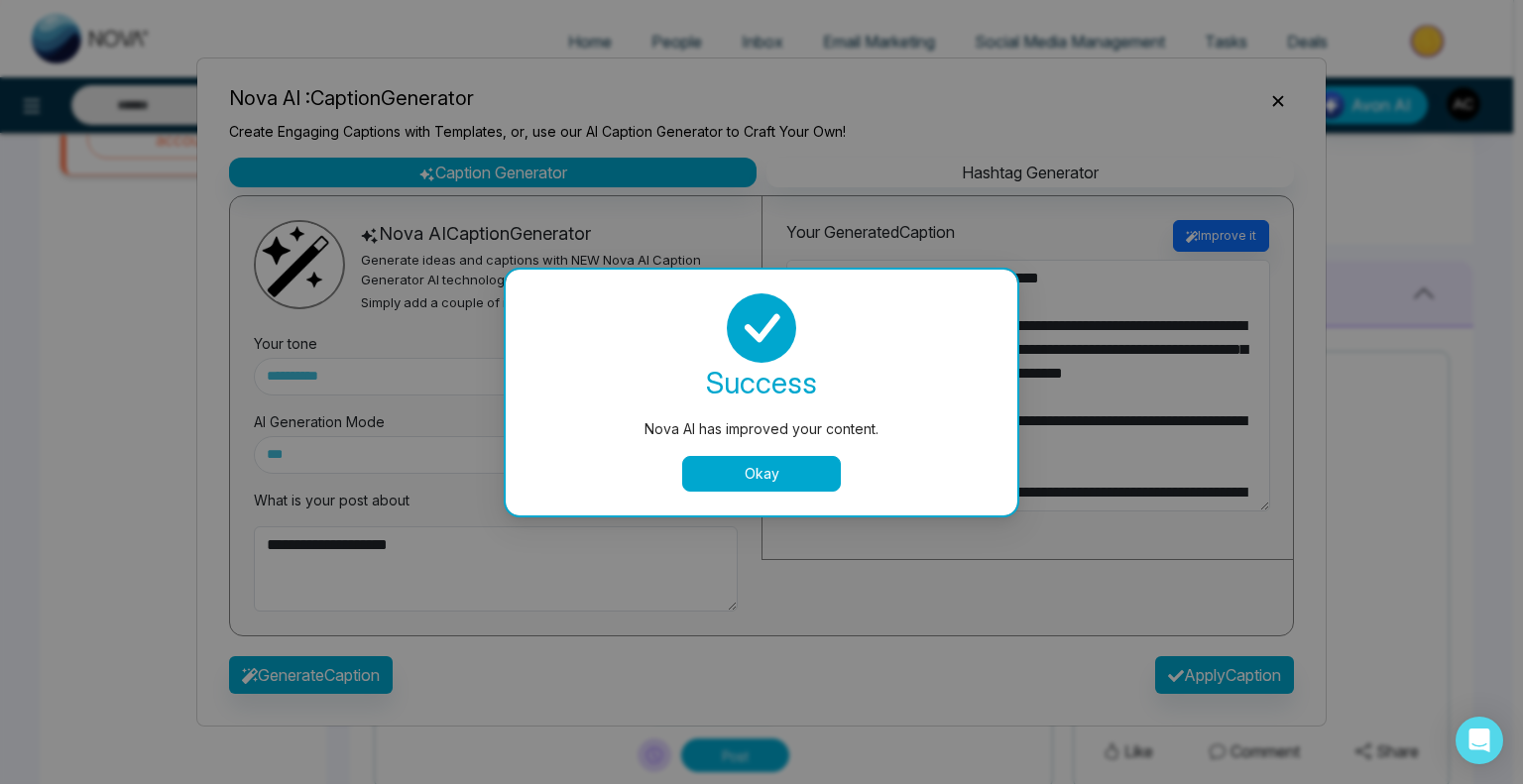 click on "Okay" at bounding box center [762, 474] 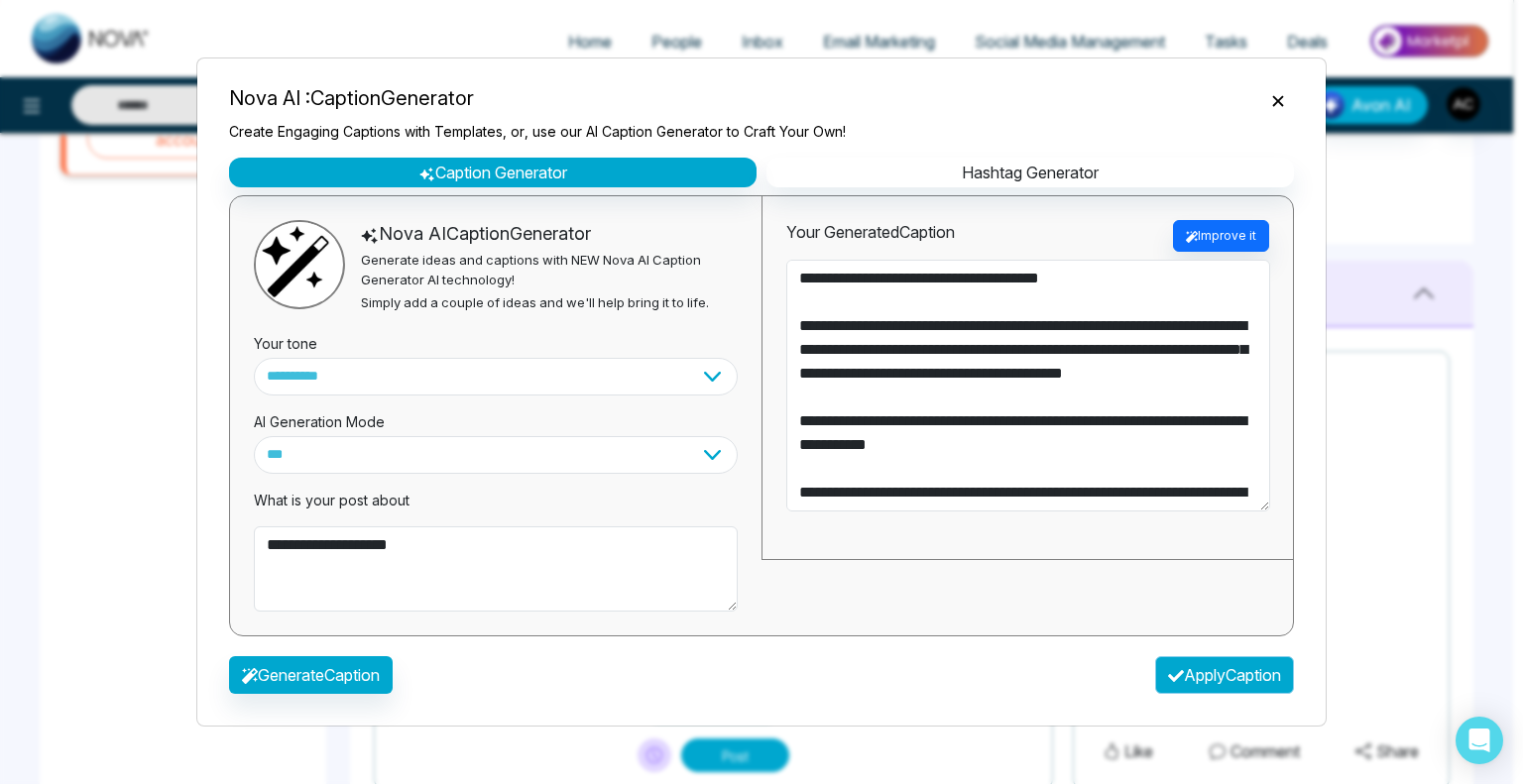 click on "Apply  Caption" at bounding box center [1225, 675] 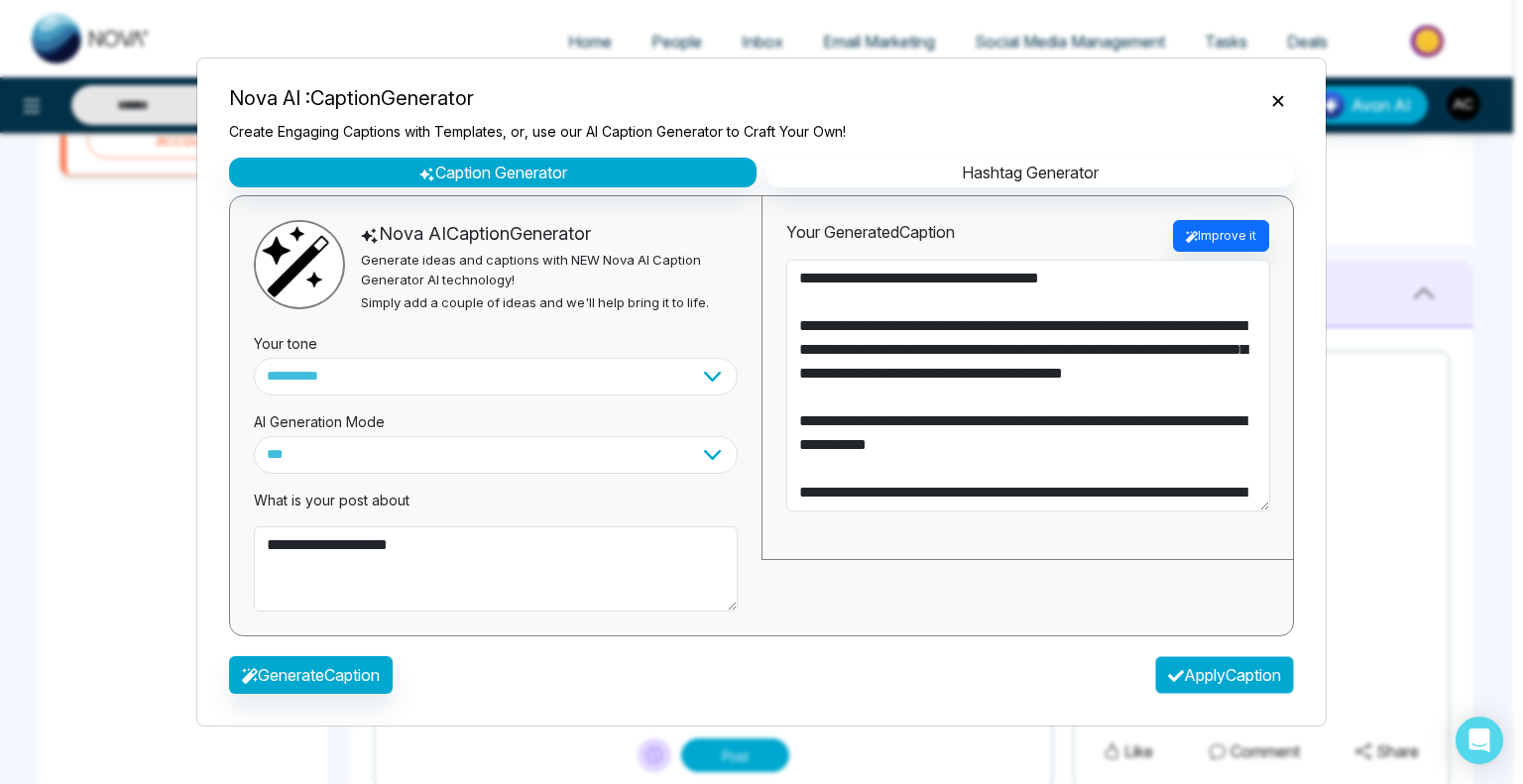 type on "**********" 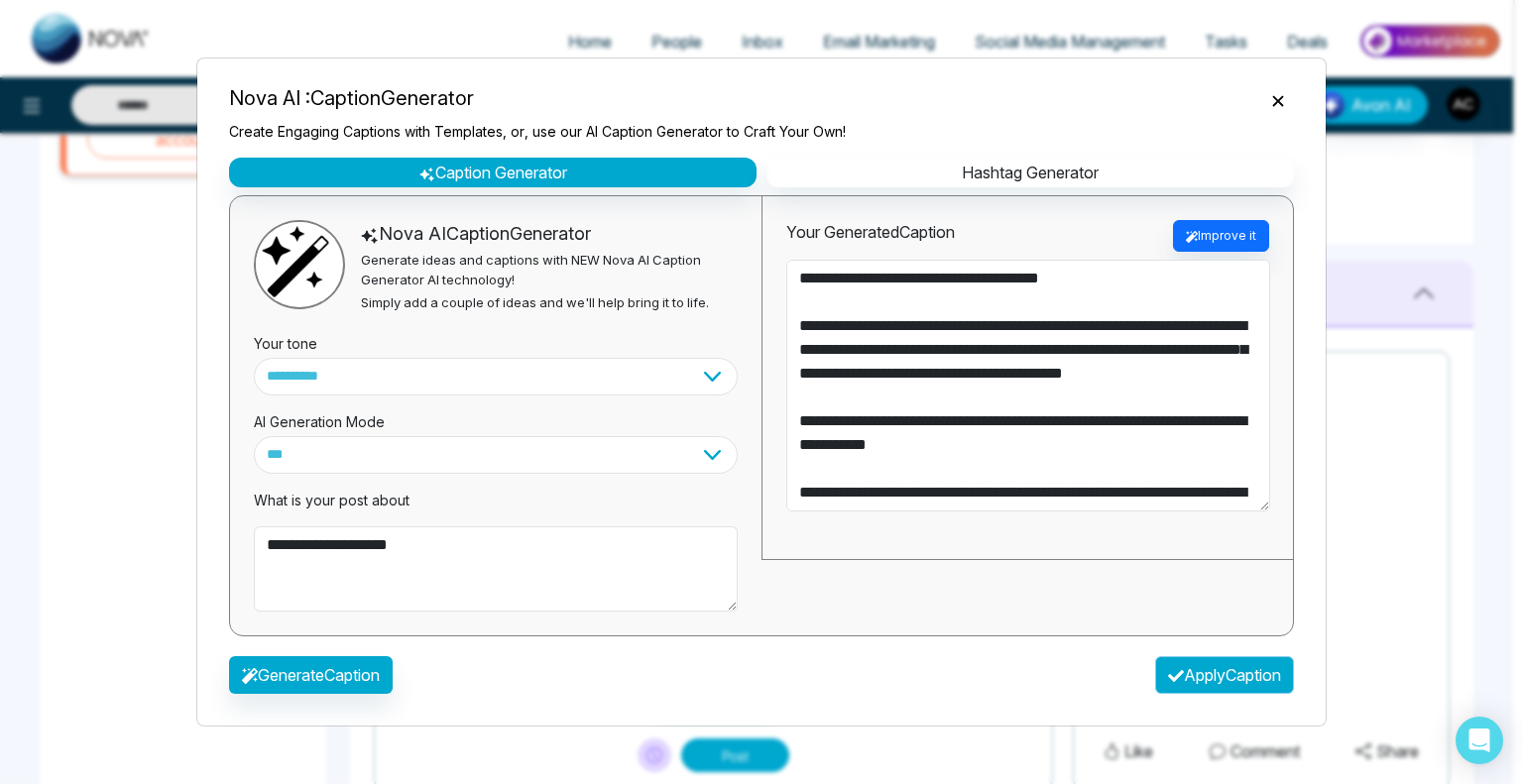 type on "**********" 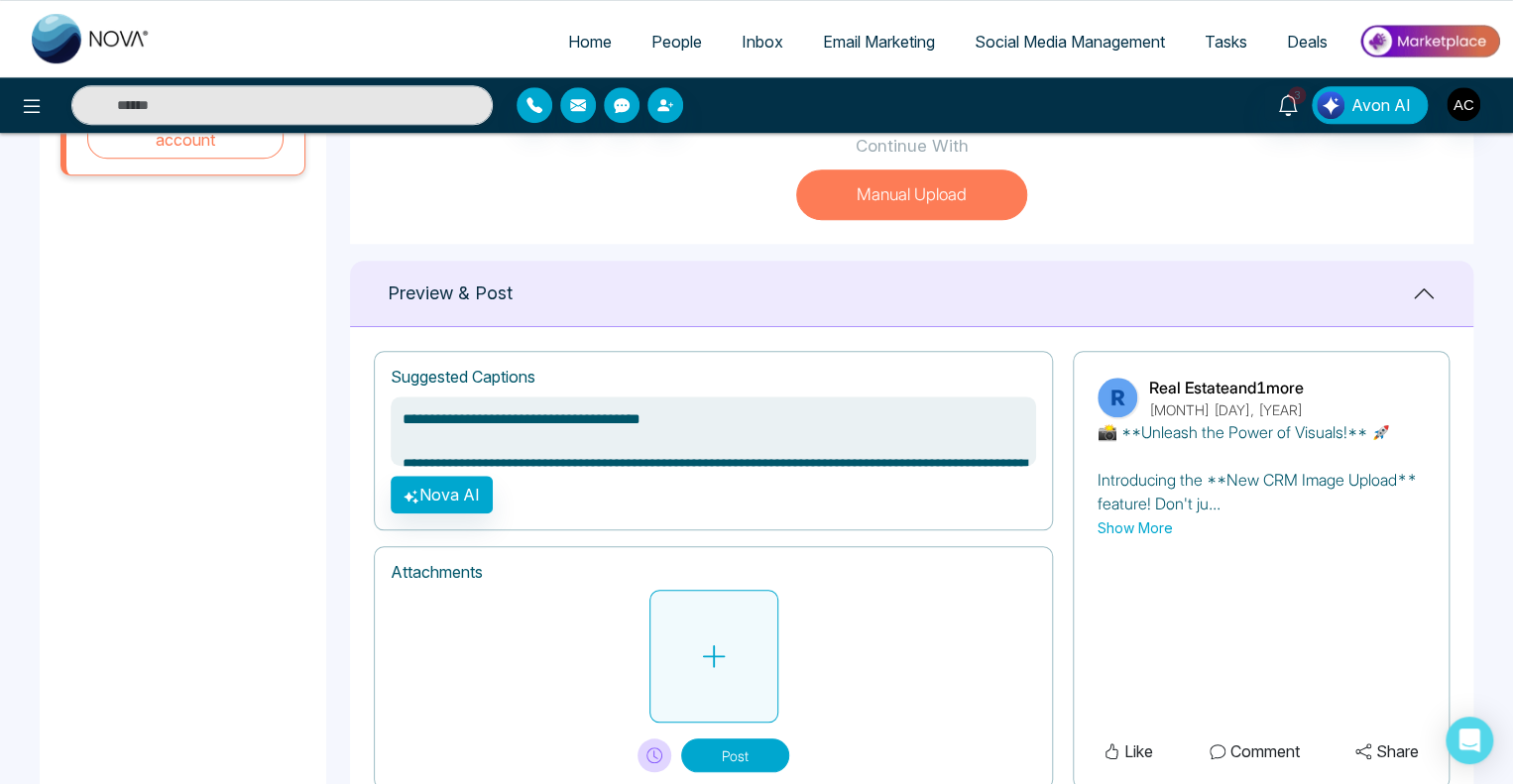 click at bounding box center (714, 656) 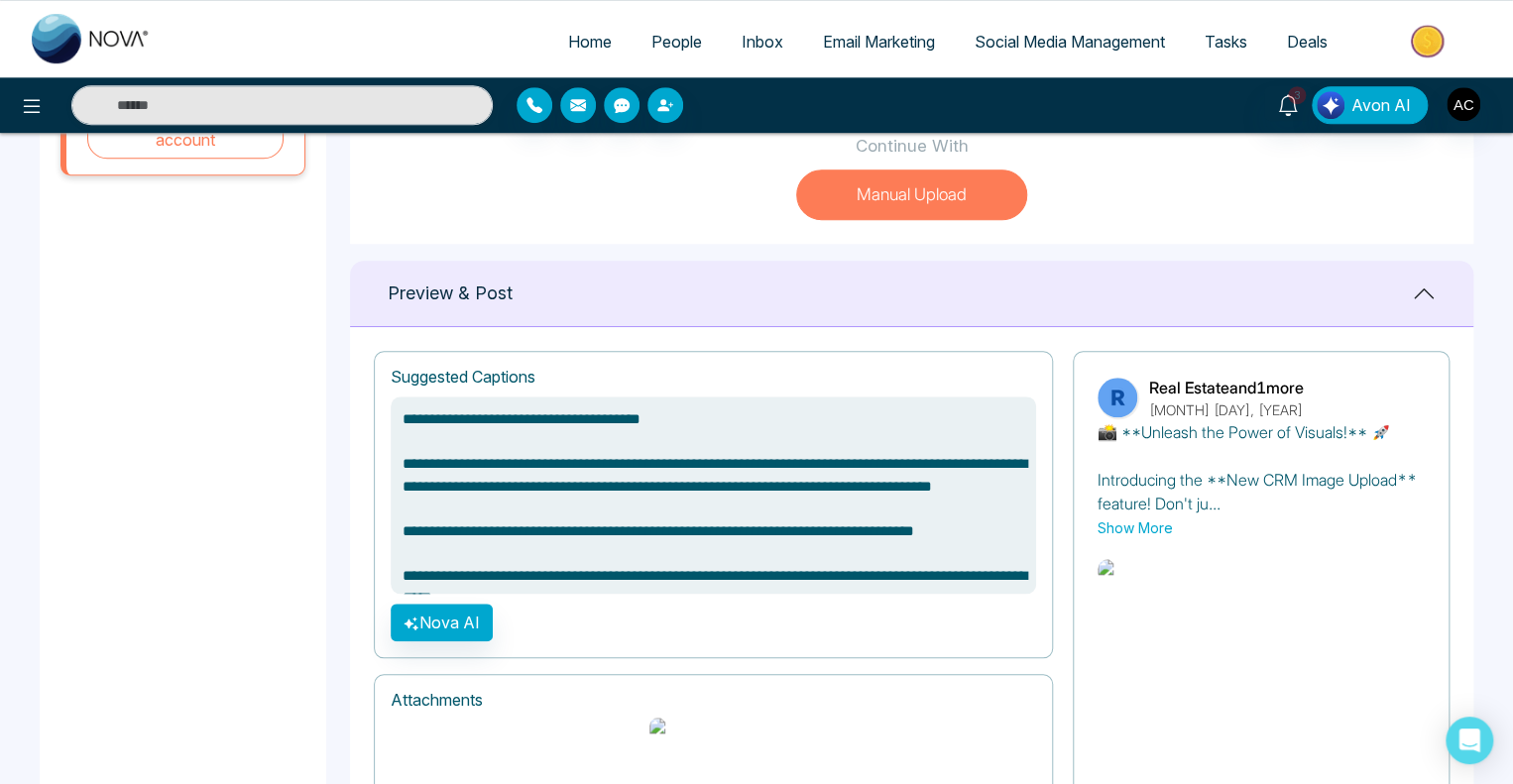 scroll, scrollTop: 848, scrollLeft: 0, axis: vertical 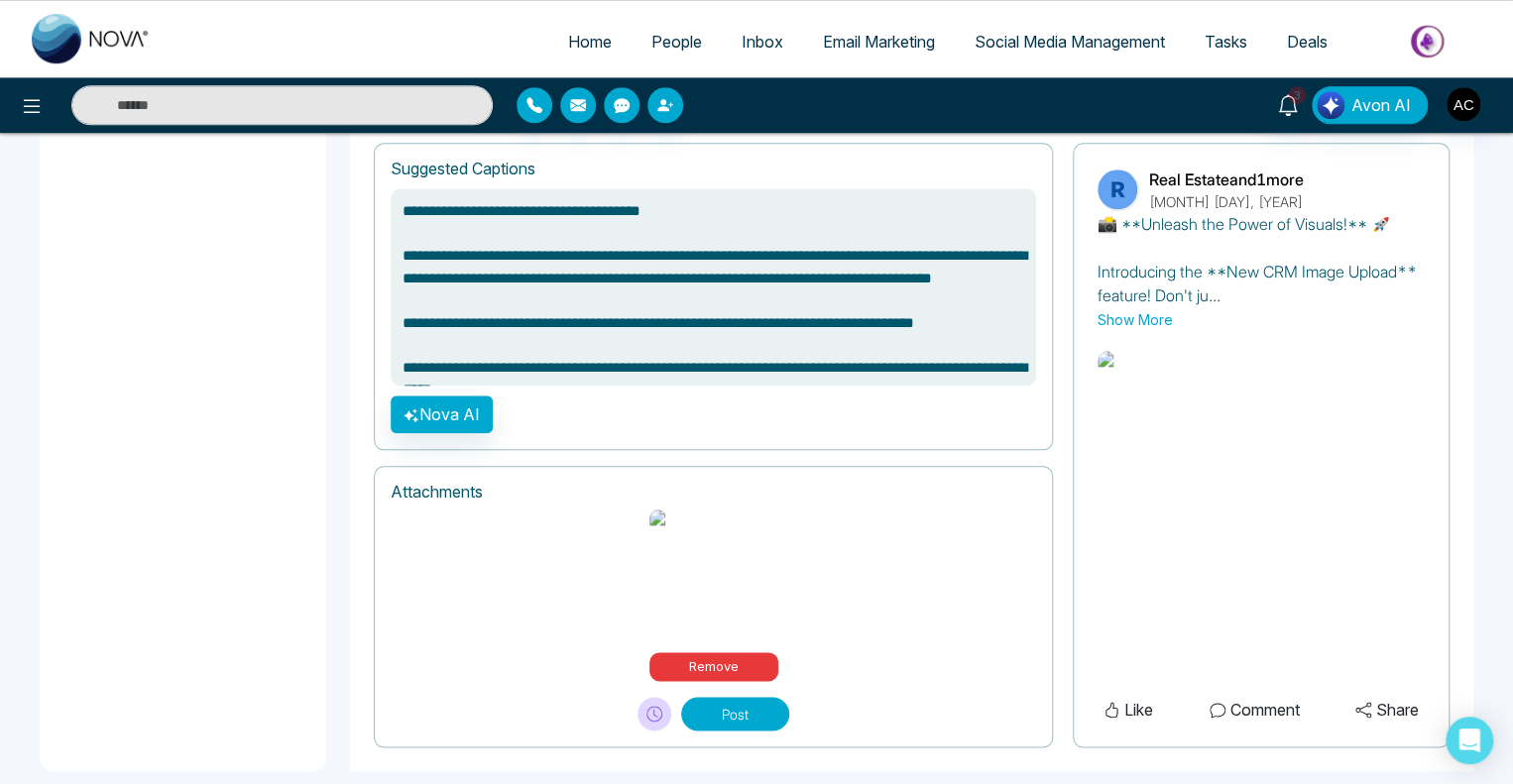 click on "Post" at bounding box center (735, 714) 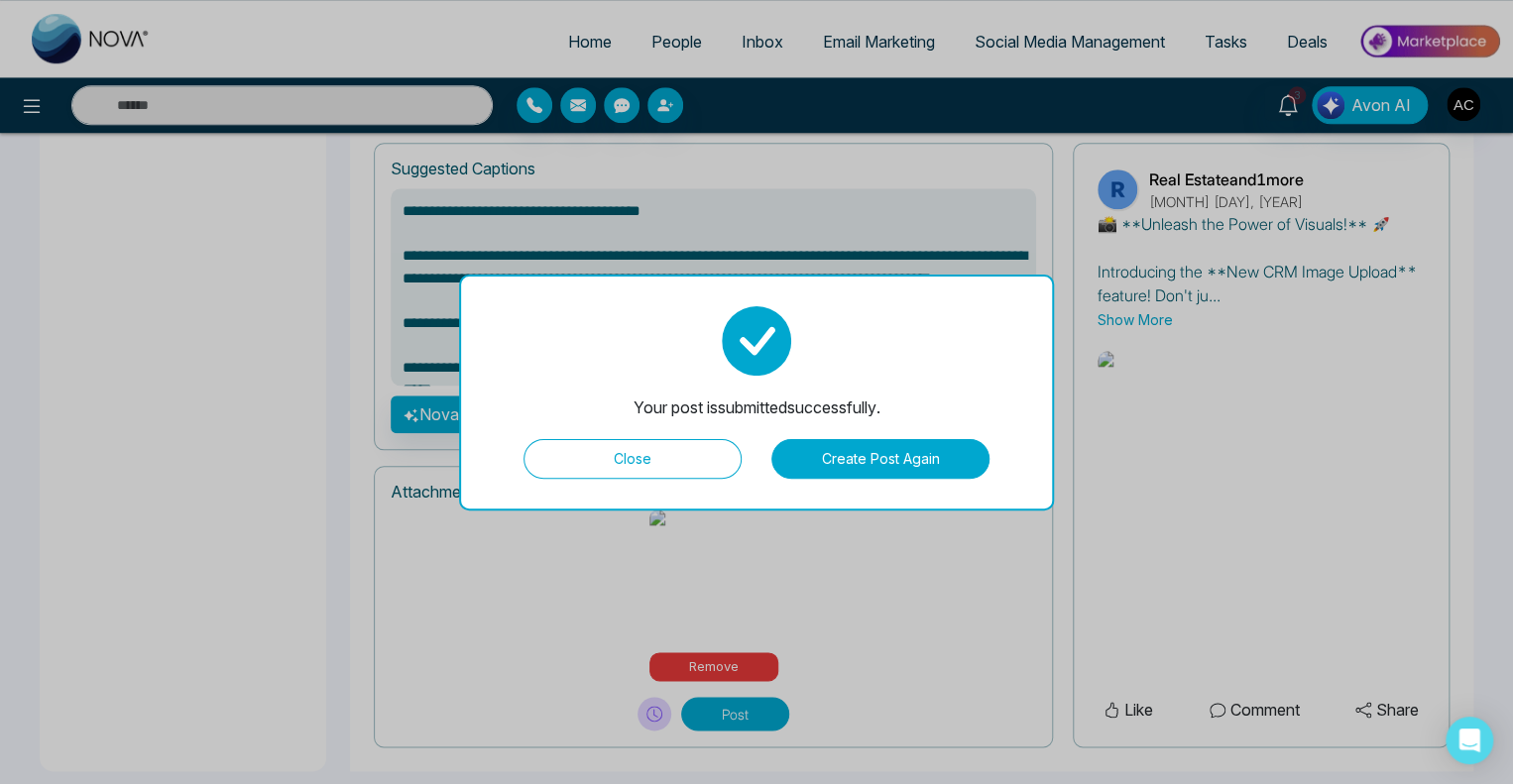 click on "Close" at bounding box center (633, 459) 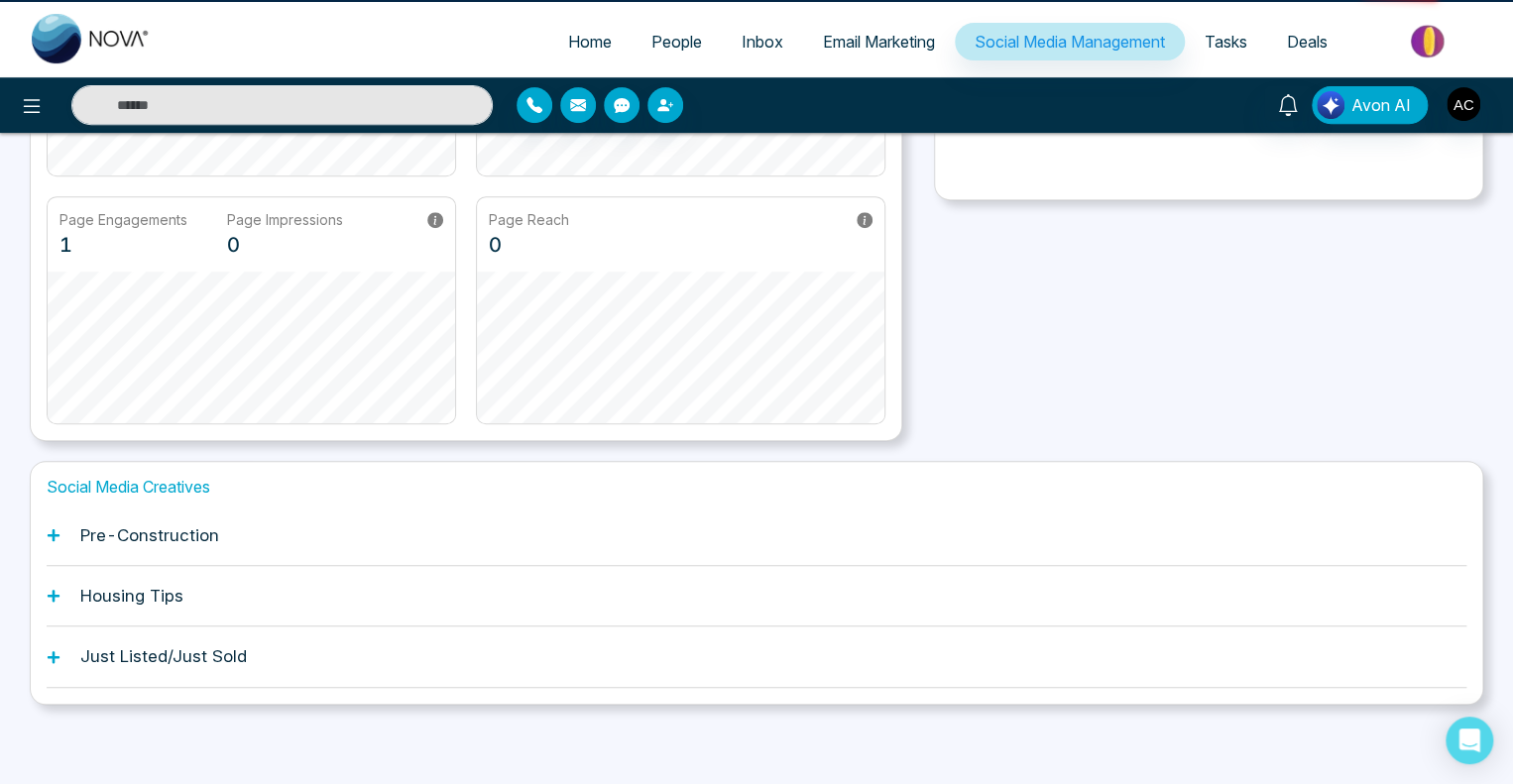 scroll, scrollTop: 0, scrollLeft: 0, axis: both 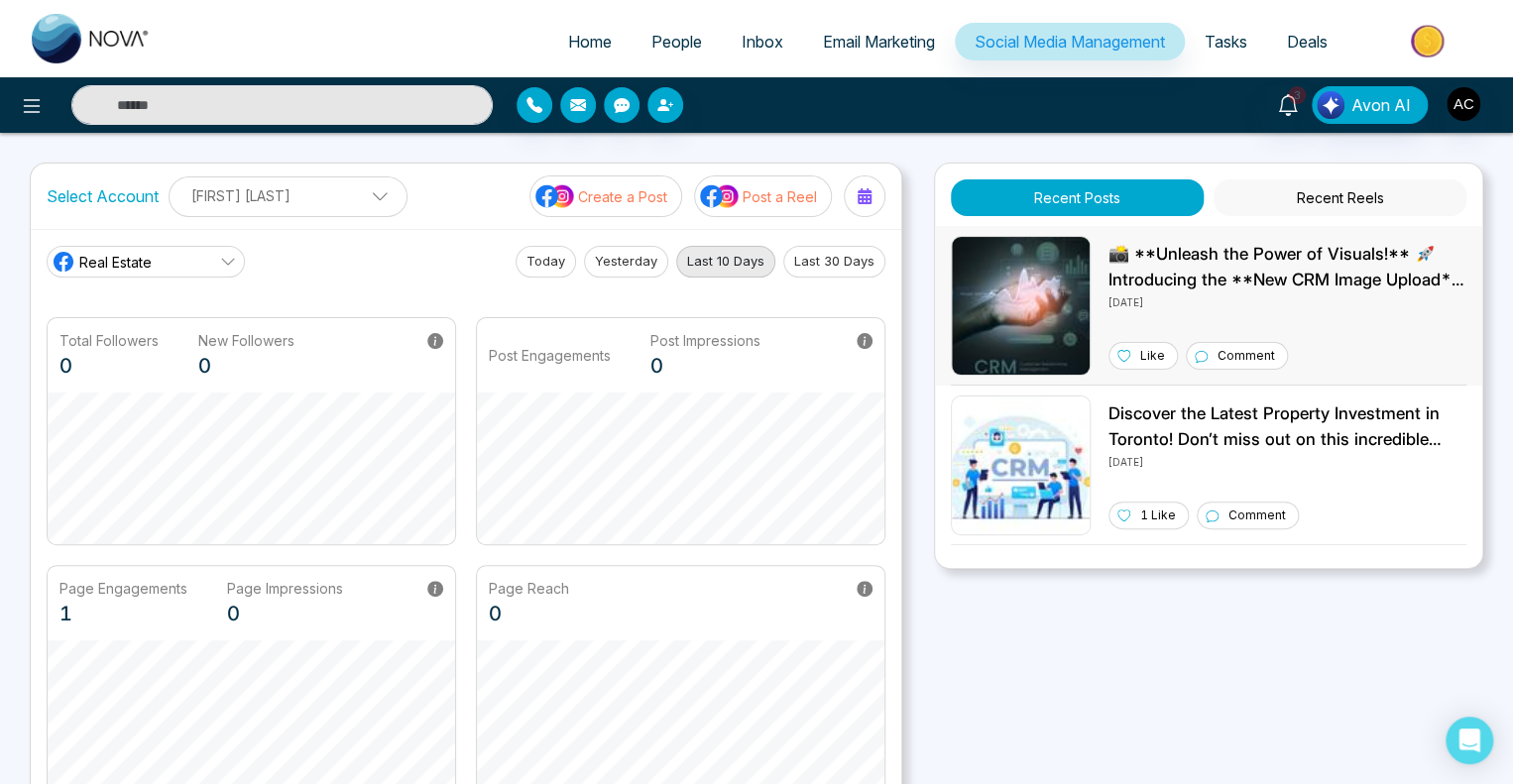 click 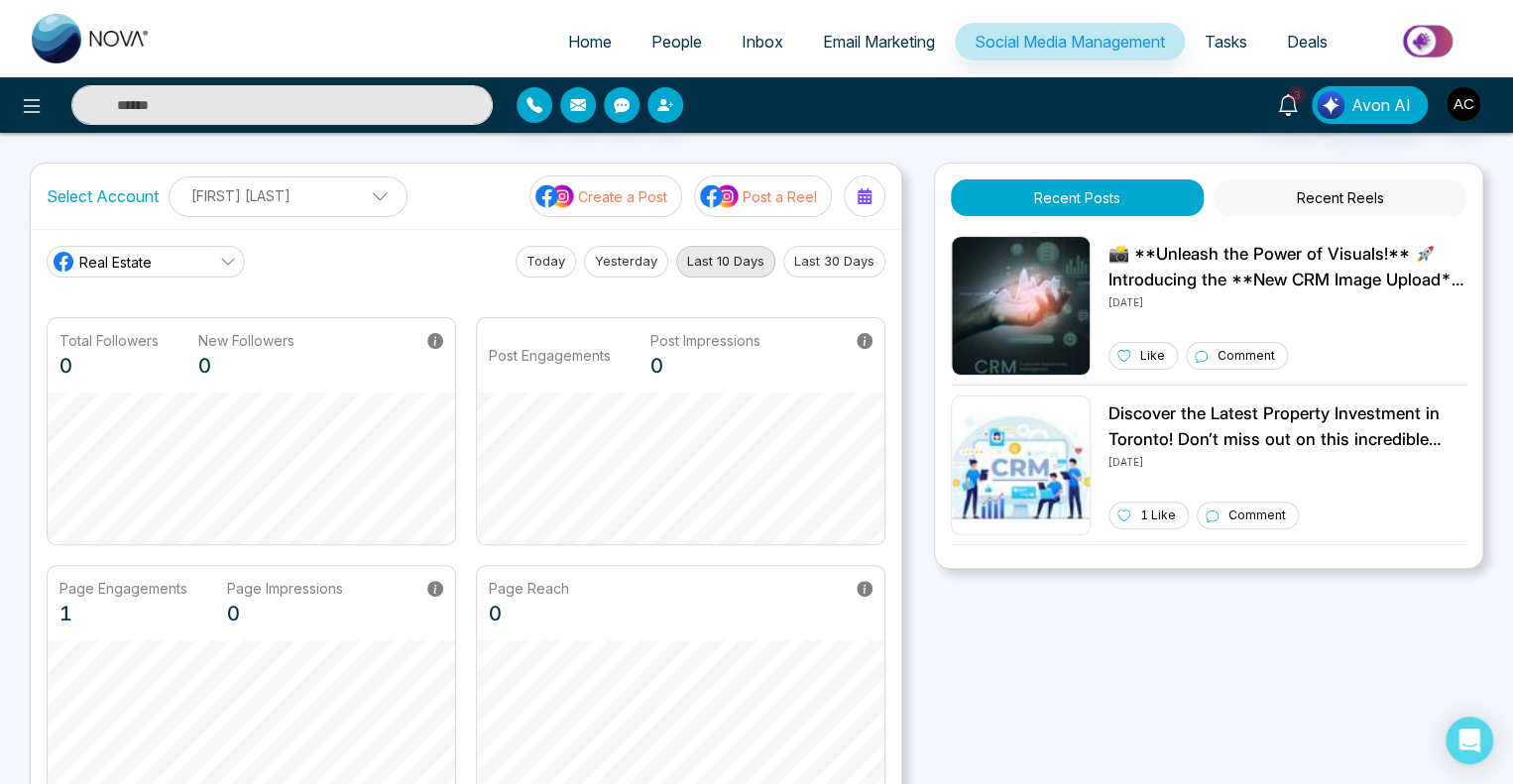 click 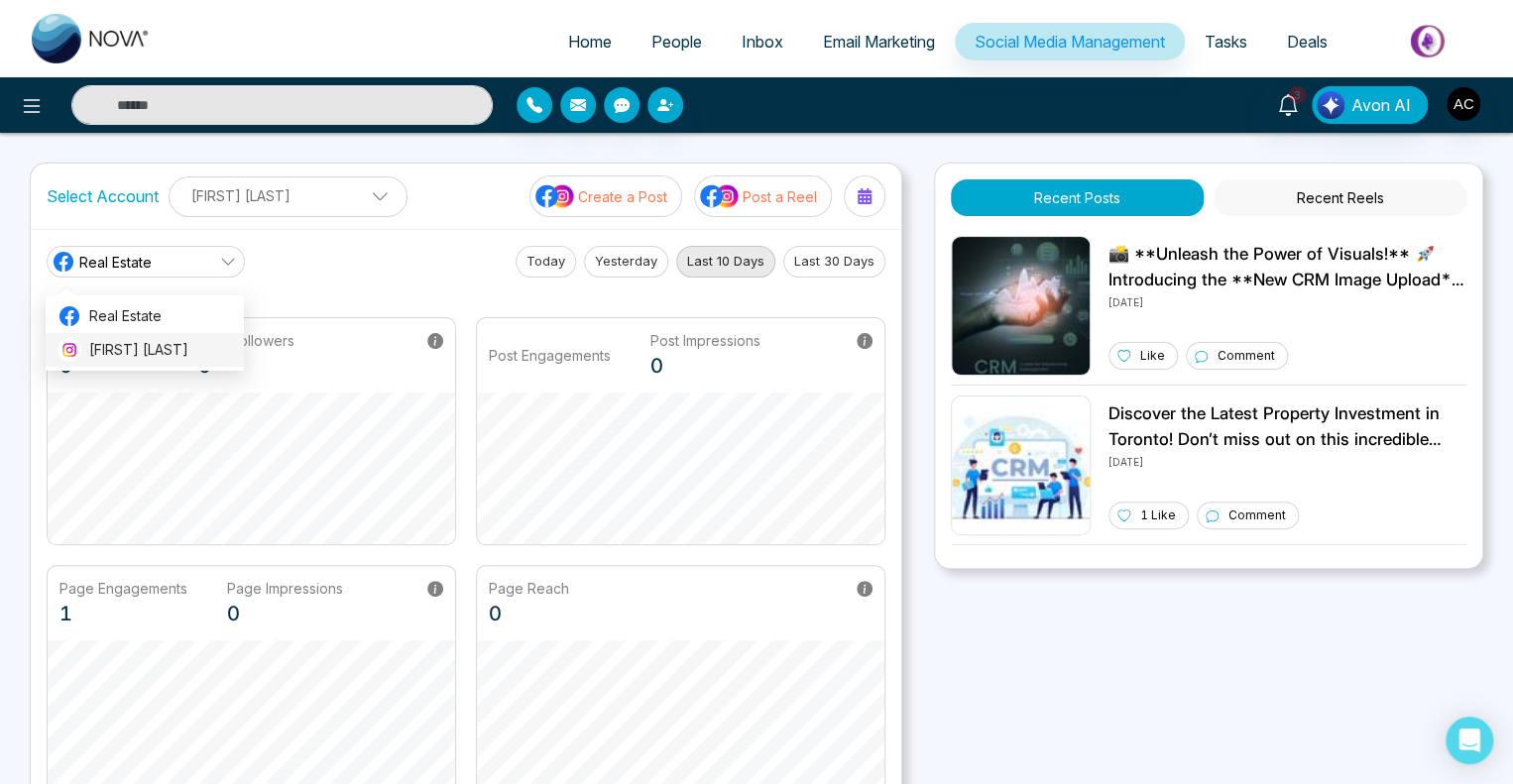 click on "[FIRST] [LAST]" at bounding box center (161, 350) 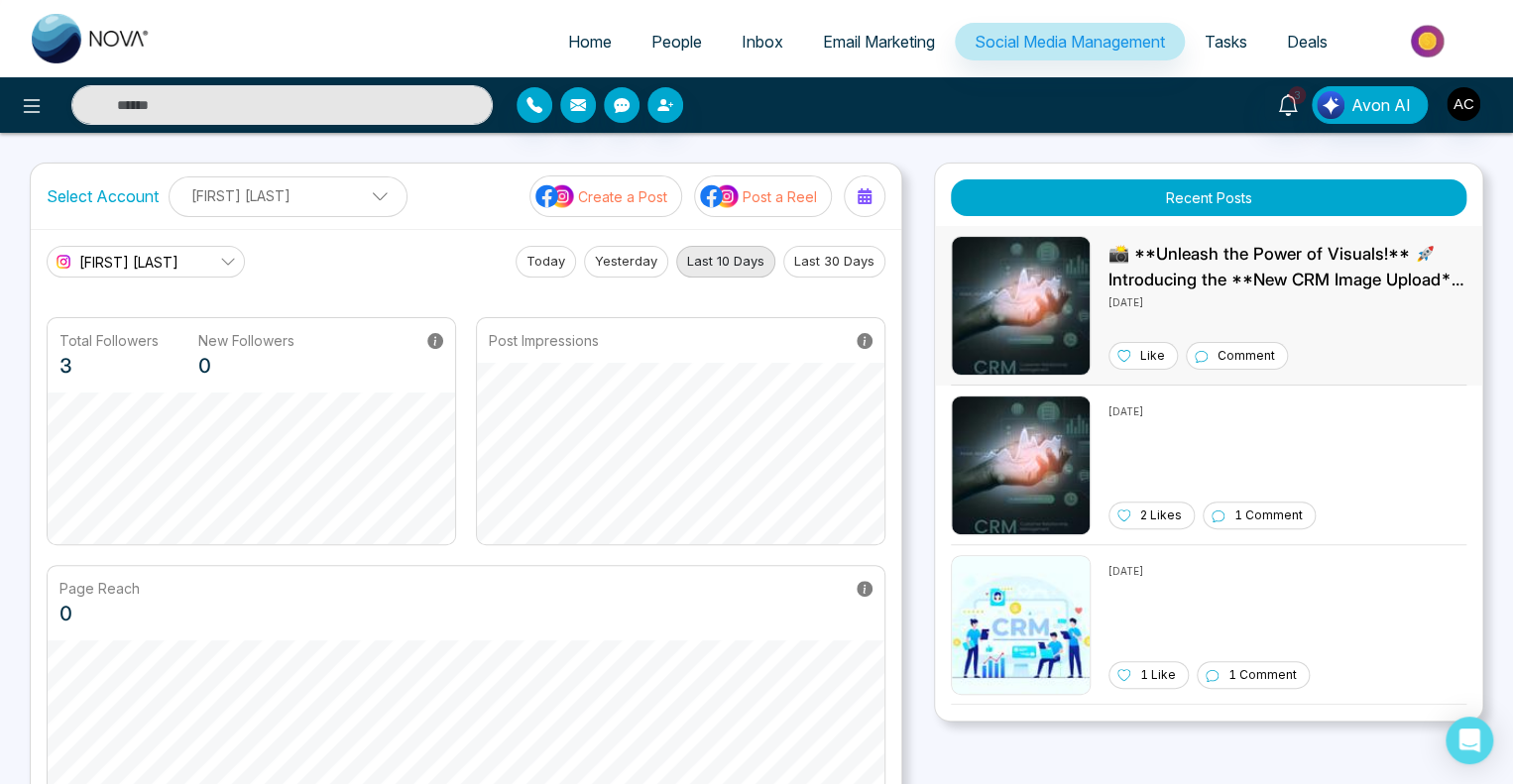 click on "Like" at bounding box center (1143, 356) 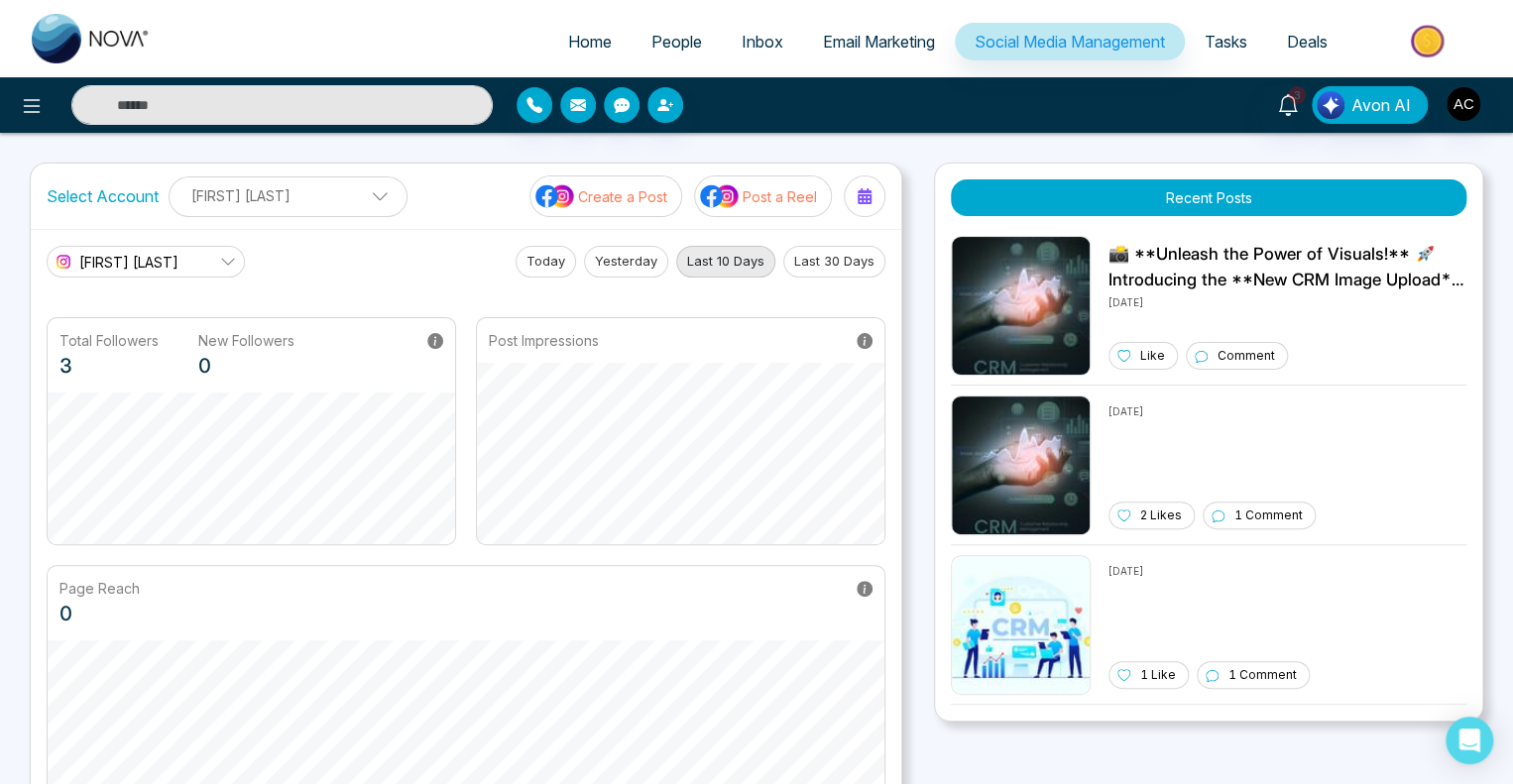 click at bounding box center (373, 201) 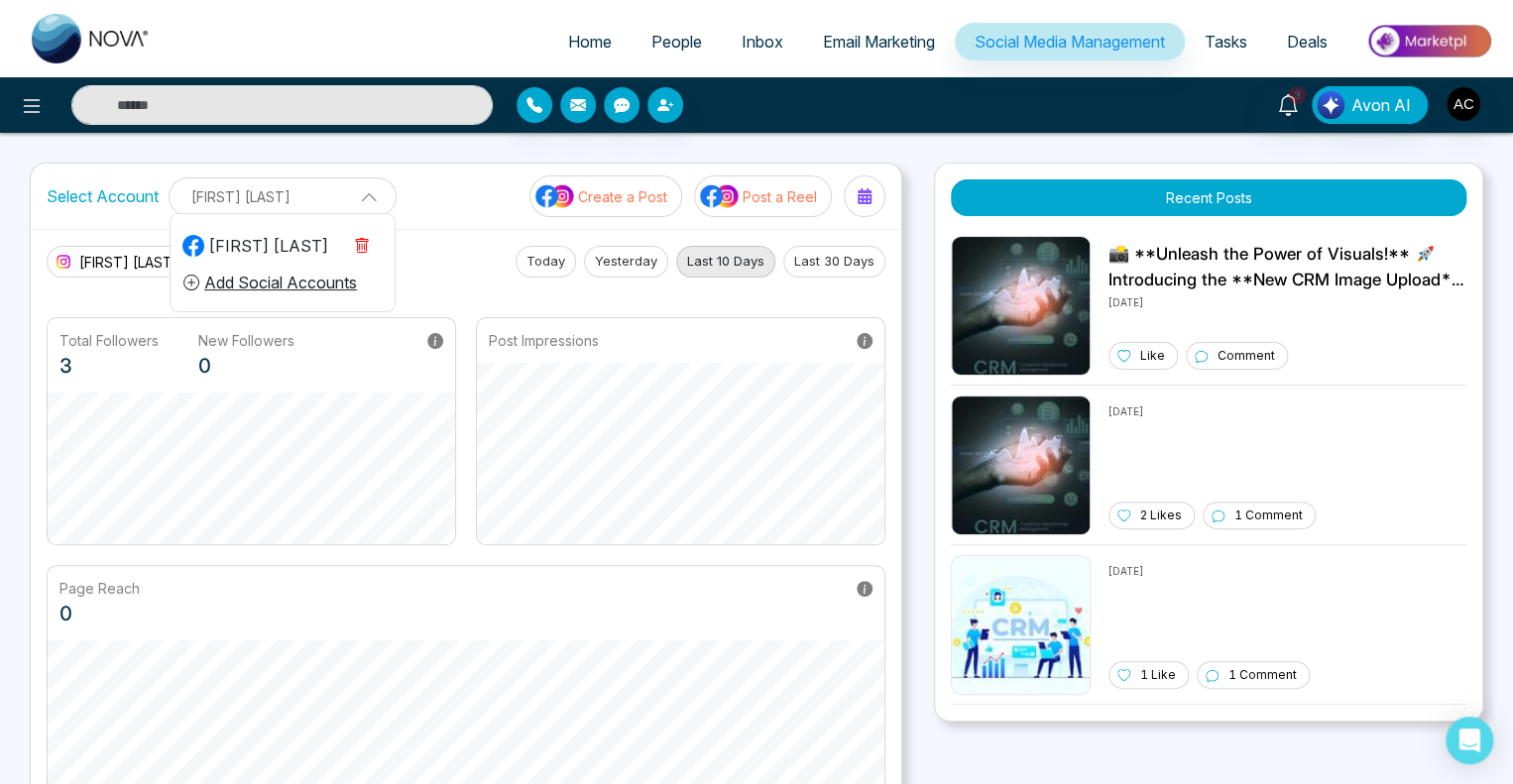 click on "[FIRST] [LAST]" at bounding box center [255, 246] 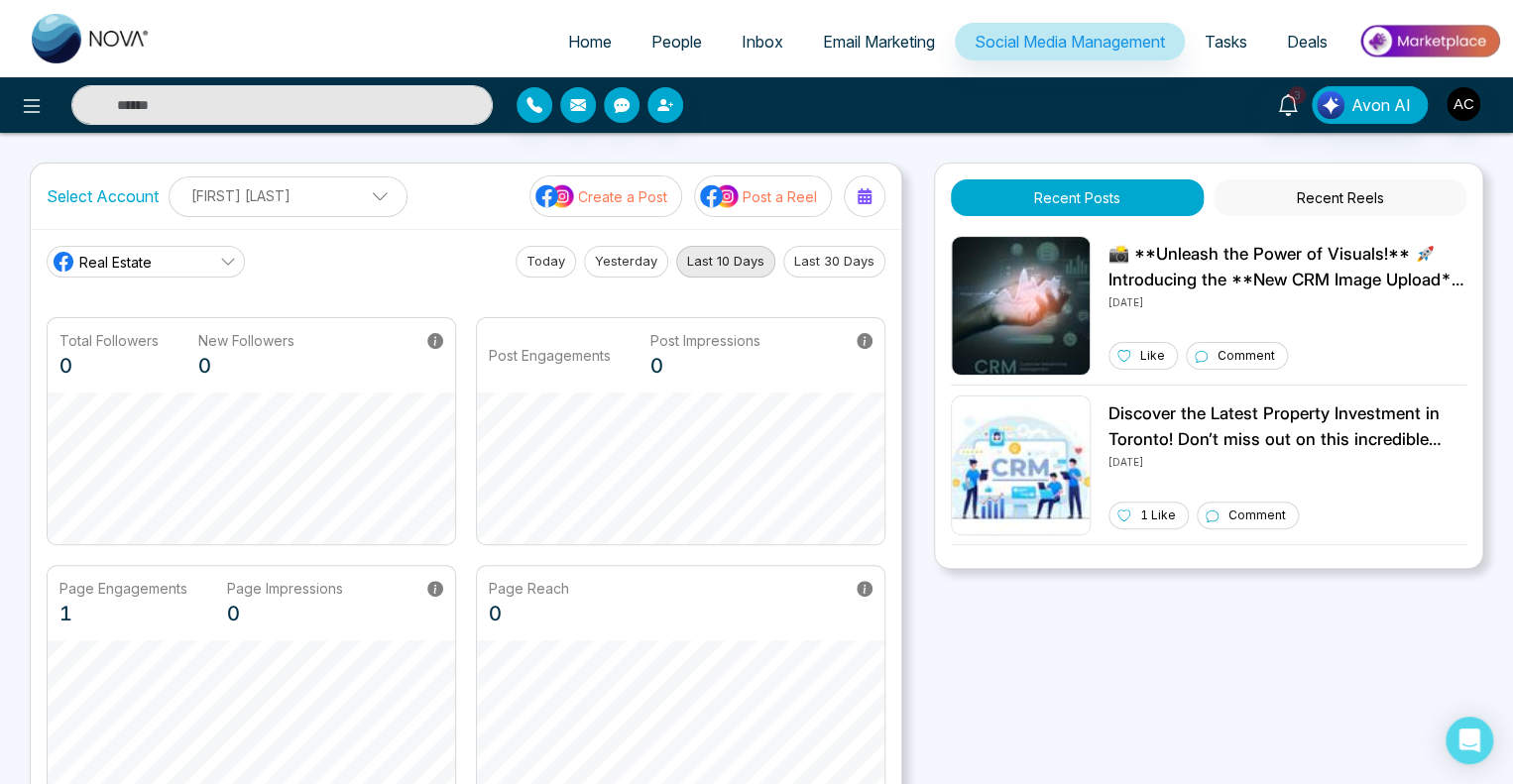 click on "[FIRST] [LAST]" at bounding box center (288, 195) 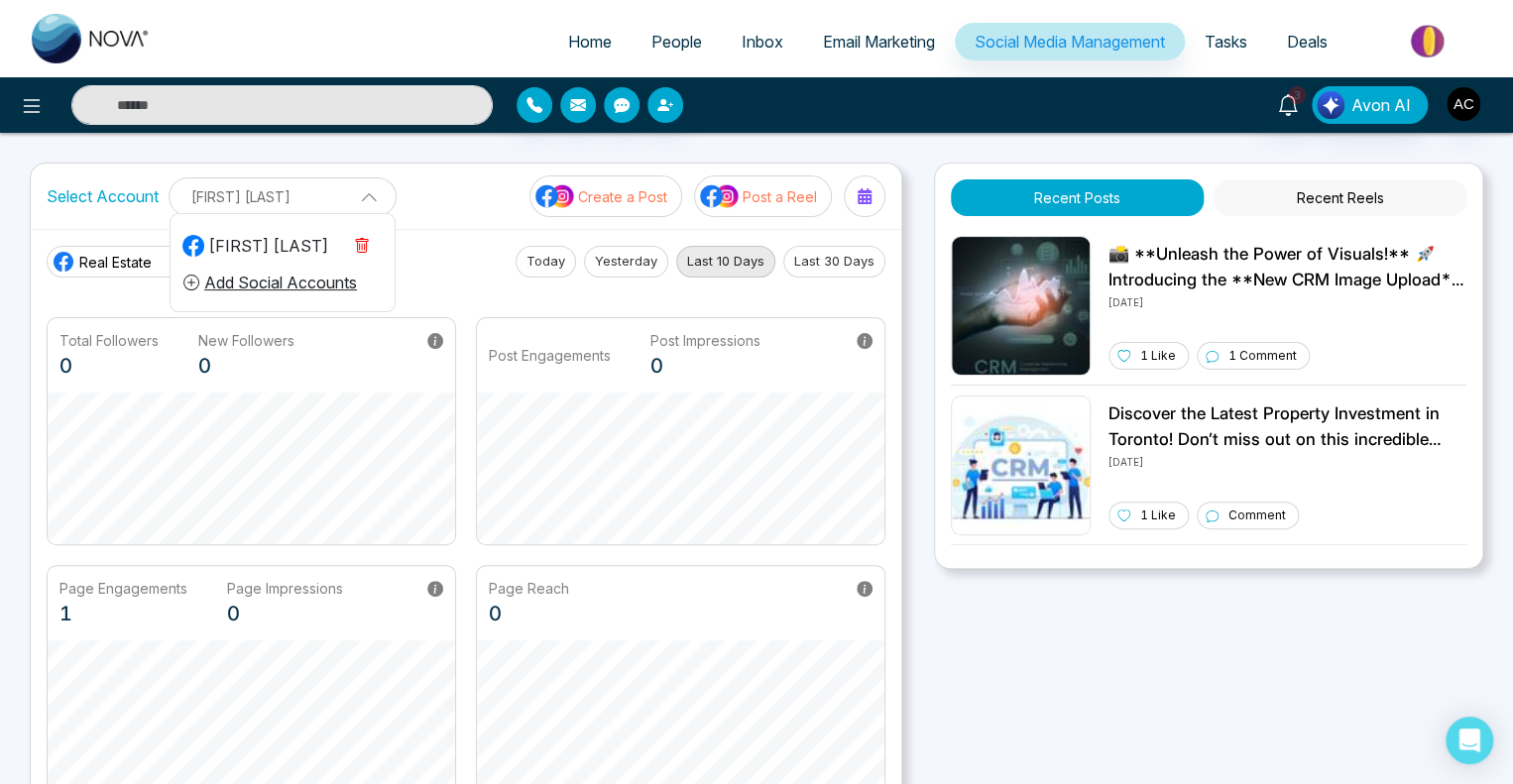 click on "[FIRST] [LAST]" at bounding box center (283, 196) 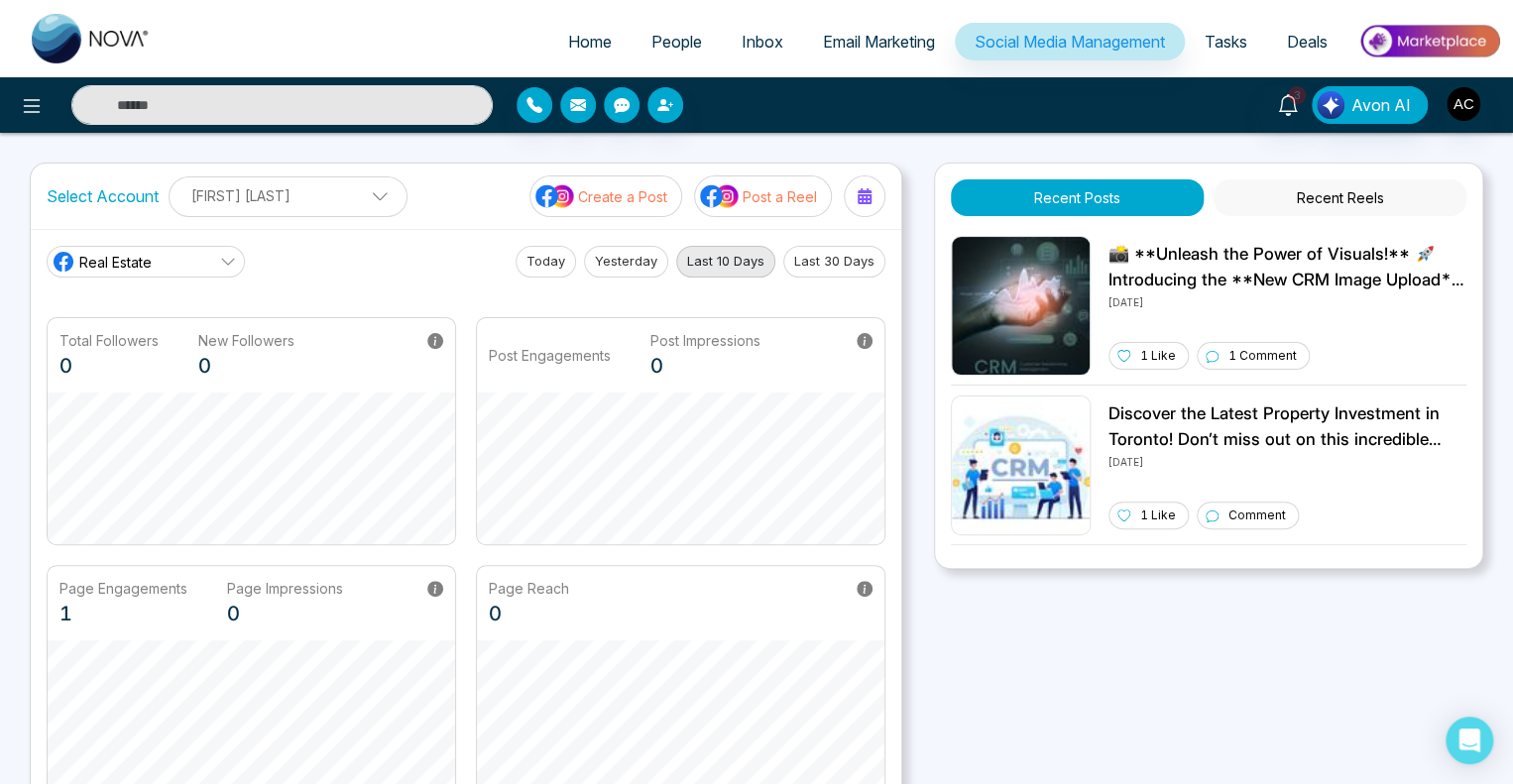 click on "Home" at bounding box center [590, 42] 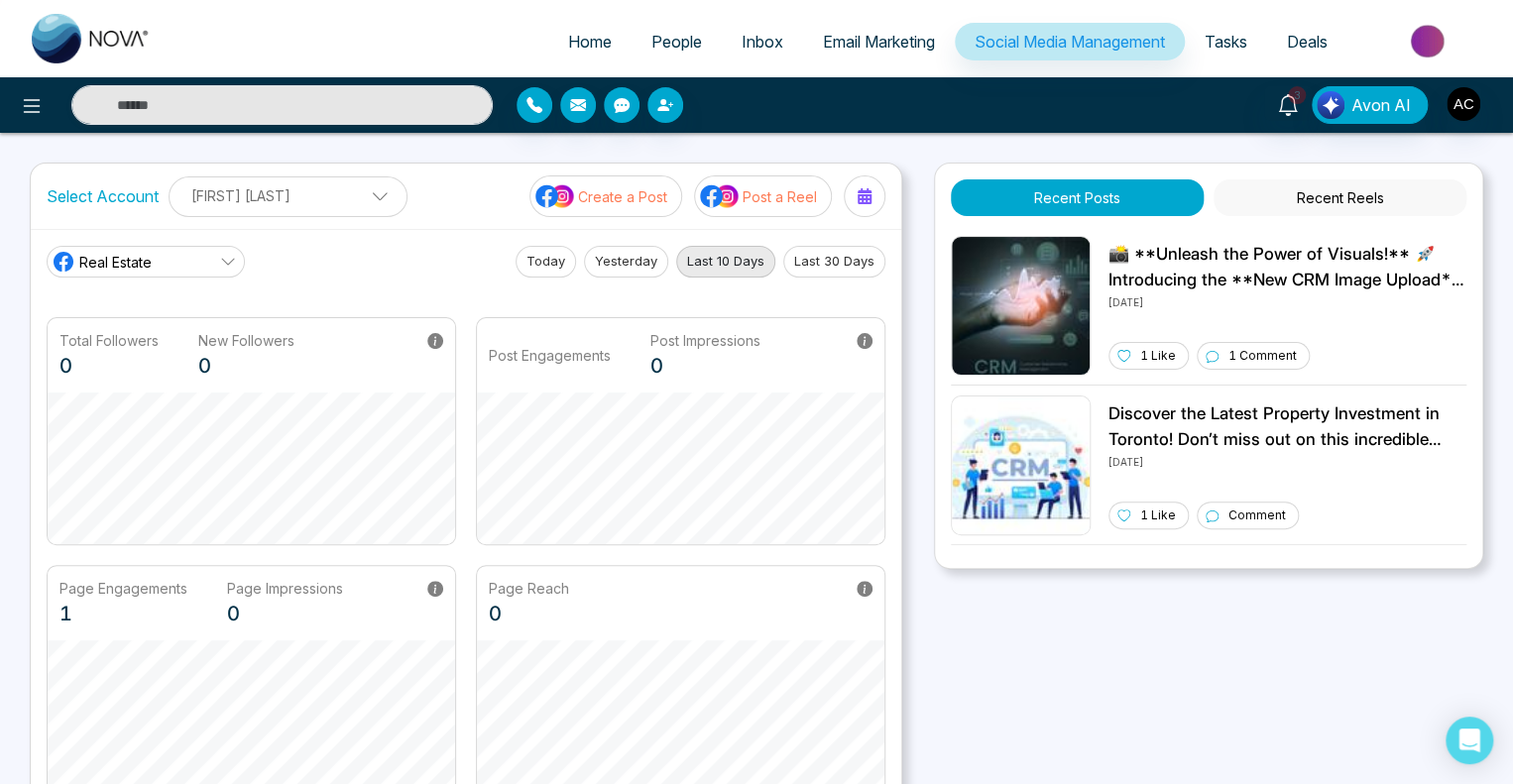 select on "*" 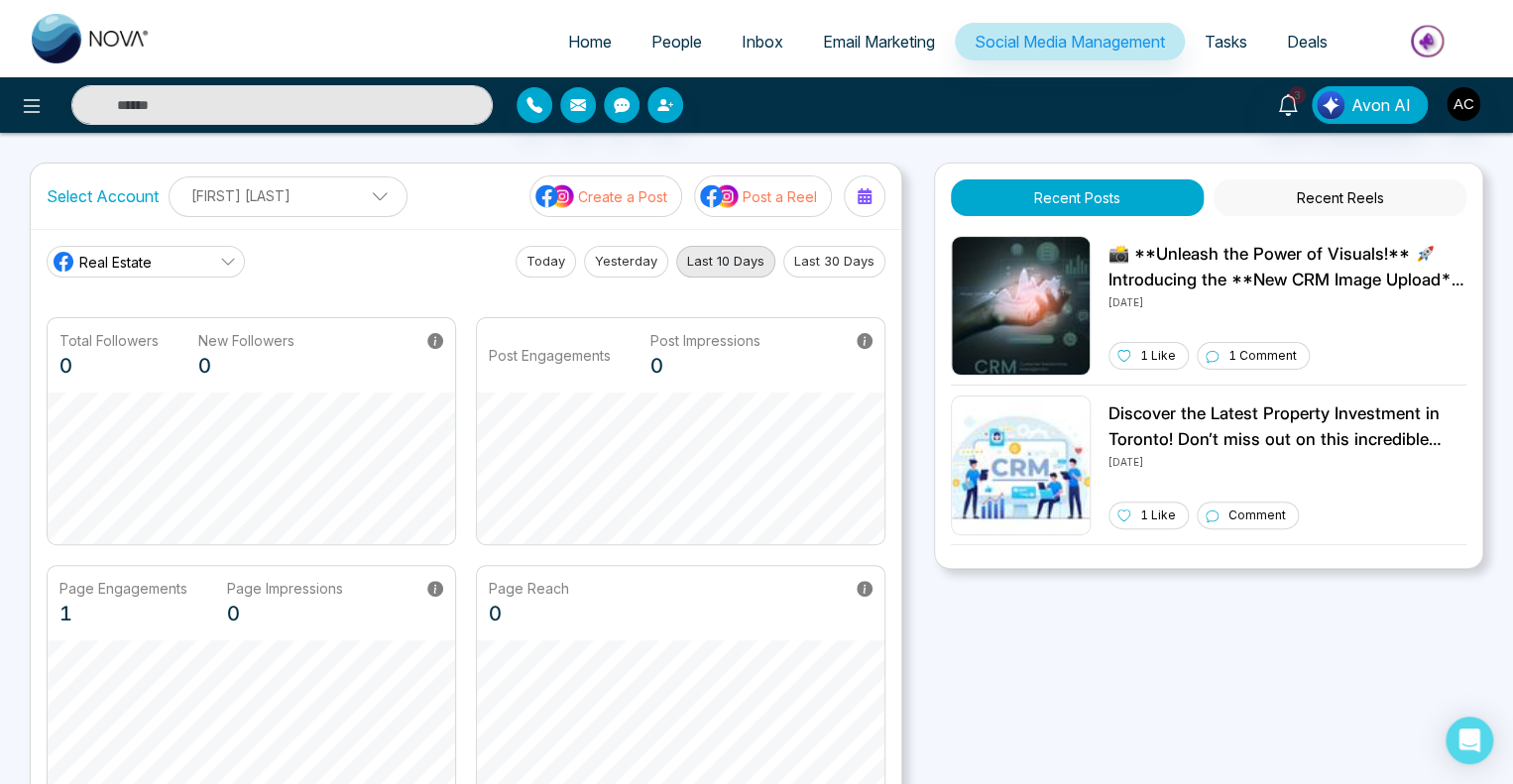 select on "*" 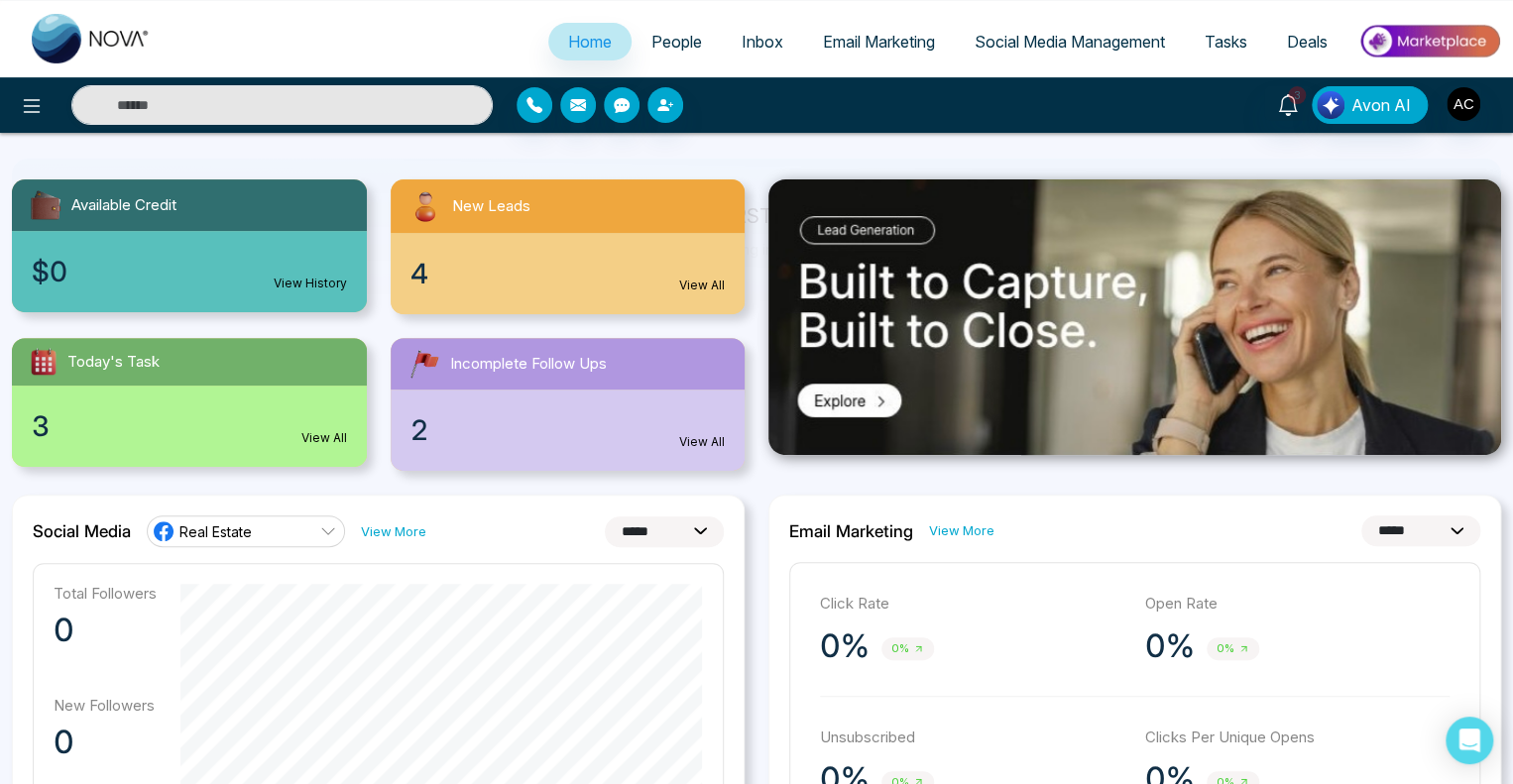 scroll, scrollTop: 172, scrollLeft: 0, axis: vertical 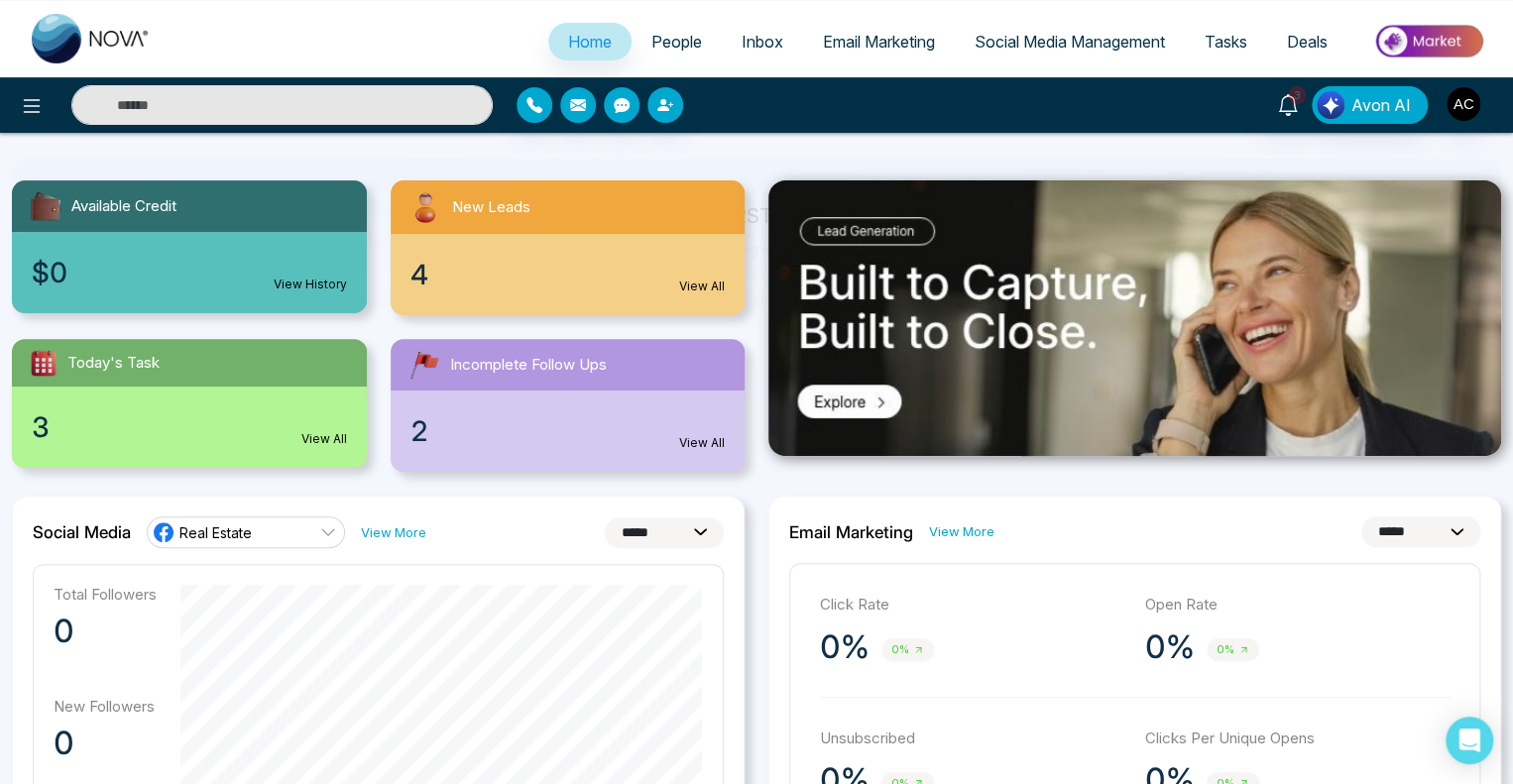 click on "**********" at bounding box center (664, 532) 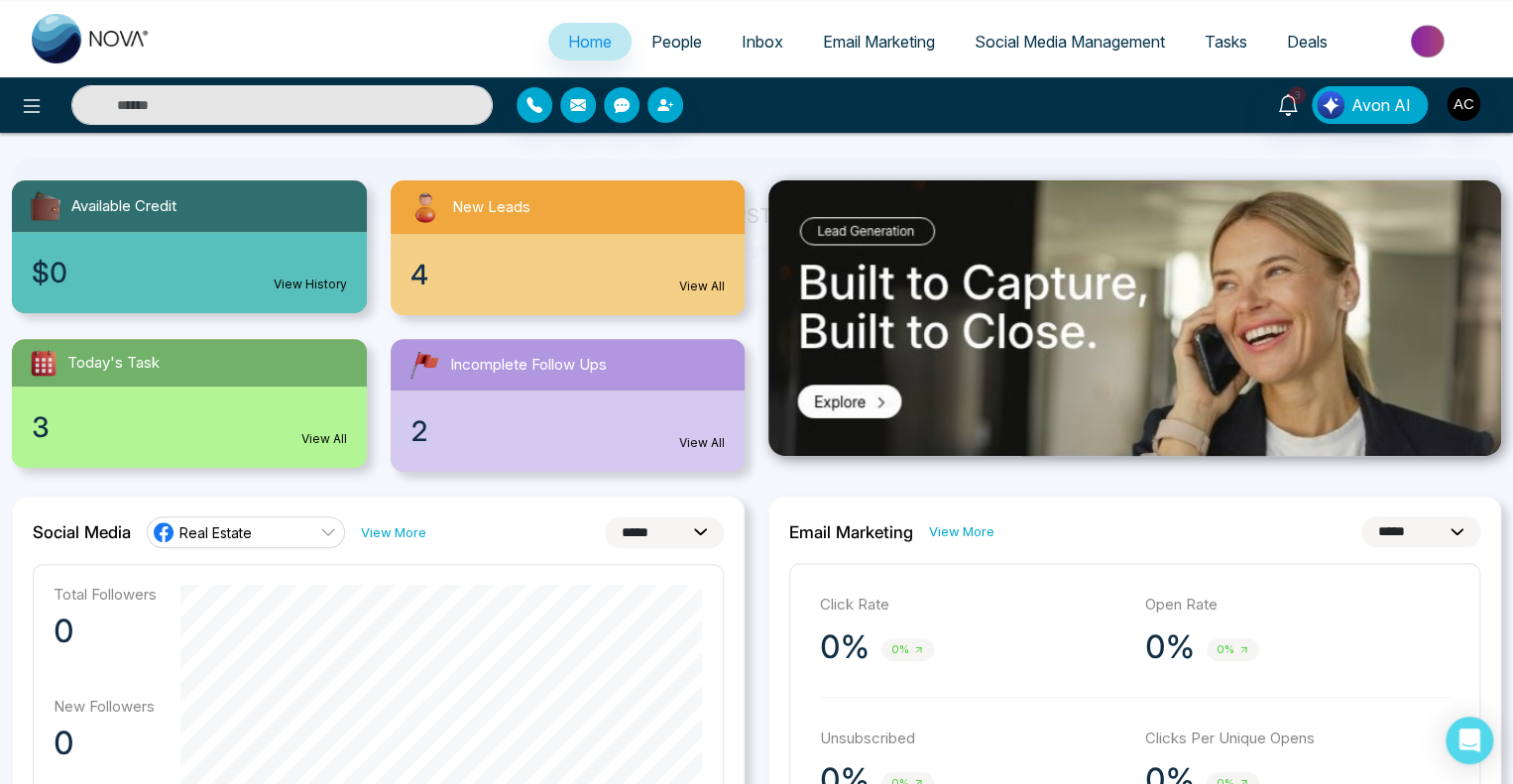 select on "*" 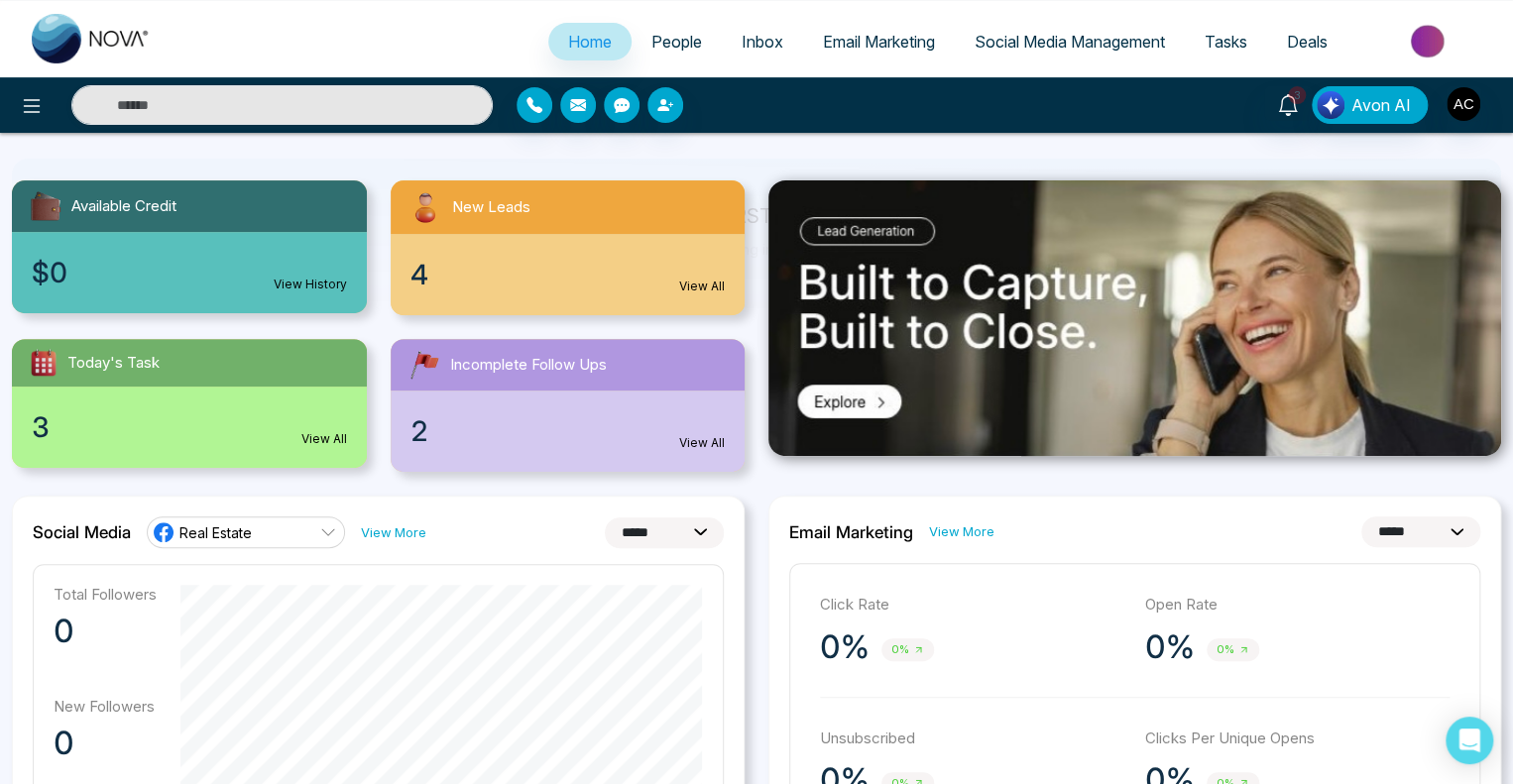 click on "**********" at bounding box center (664, 532) 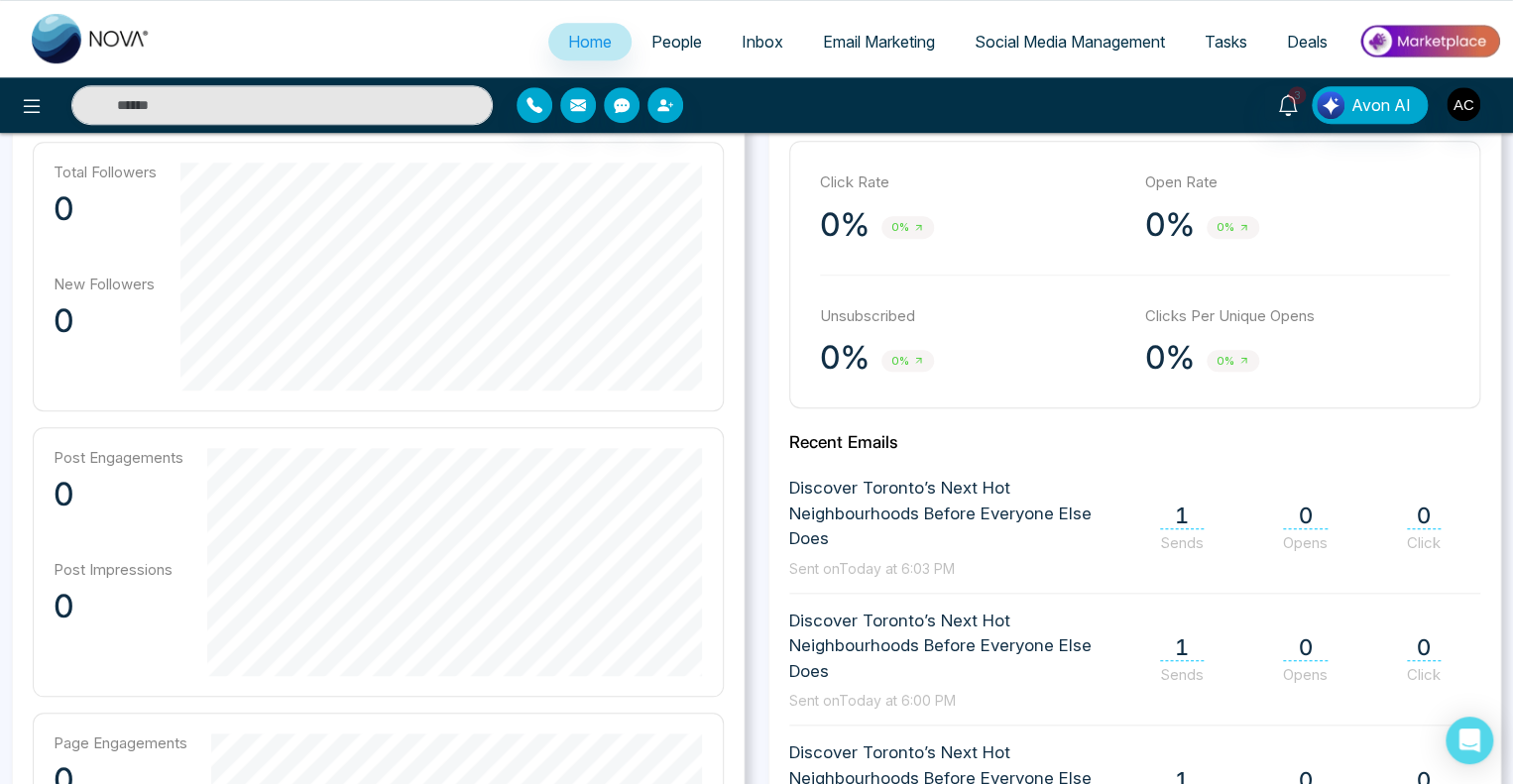 scroll, scrollTop: 605, scrollLeft: 0, axis: vertical 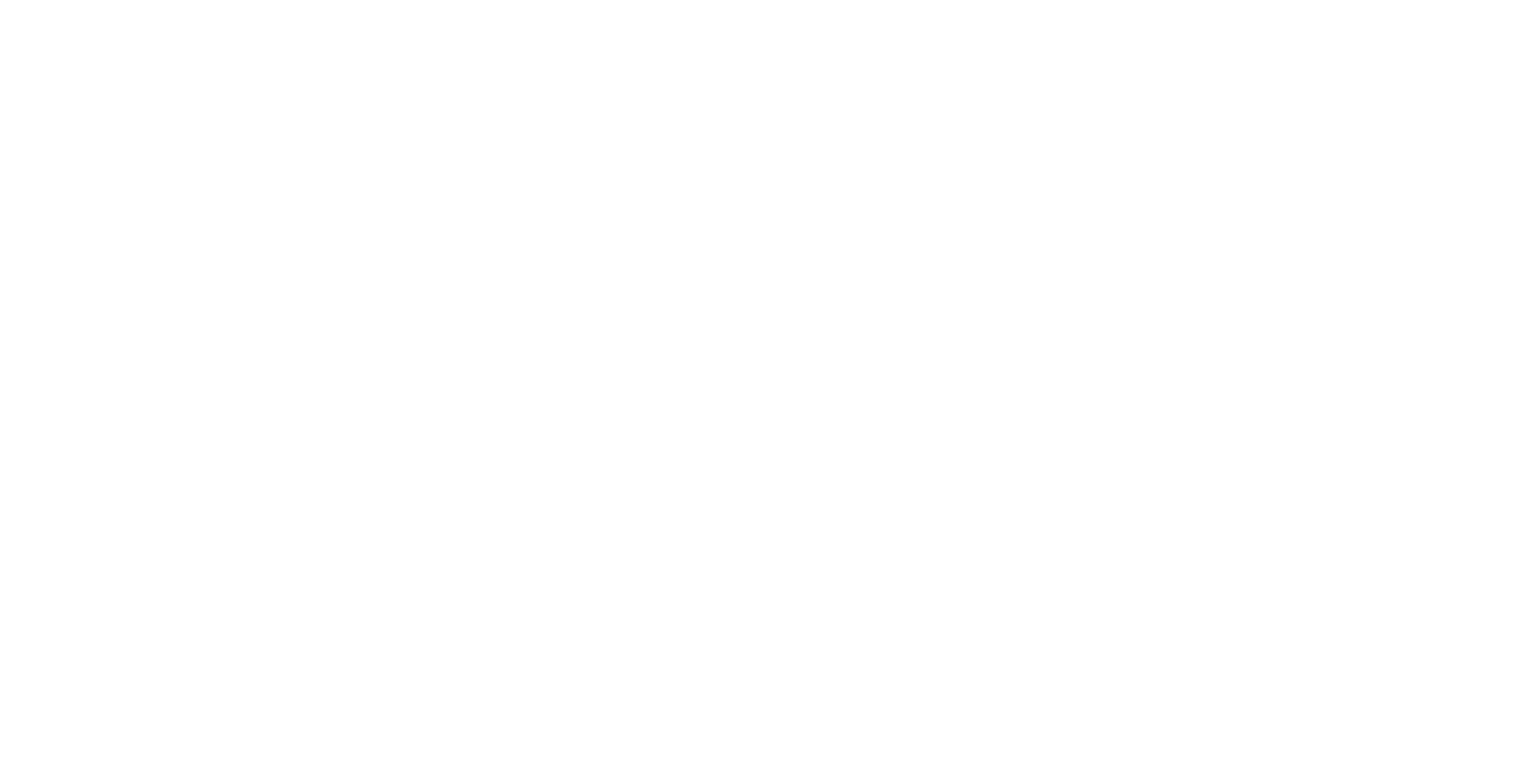 select on "*" 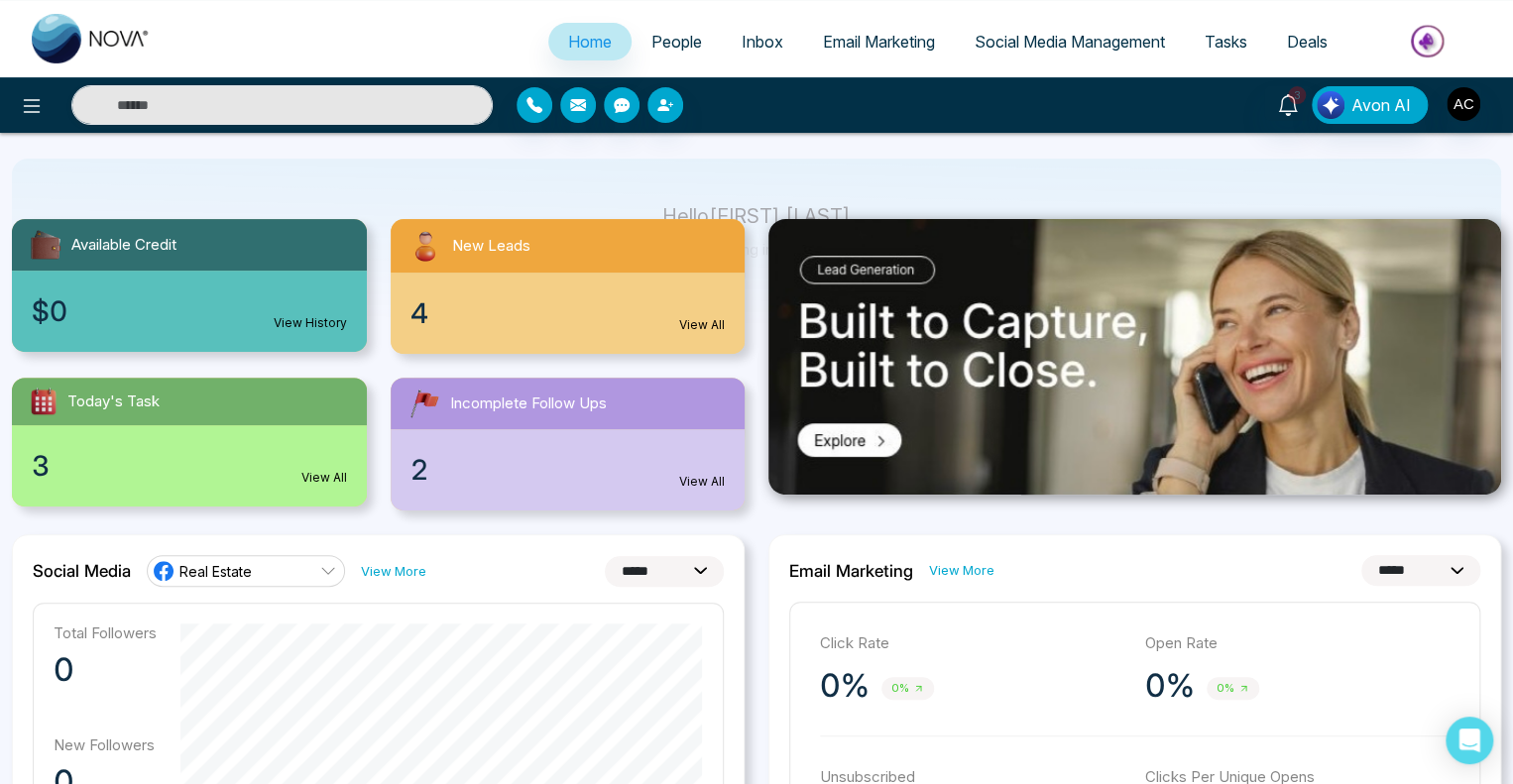 scroll, scrollTop: 133, scrollLeft: 0, axis: vertical 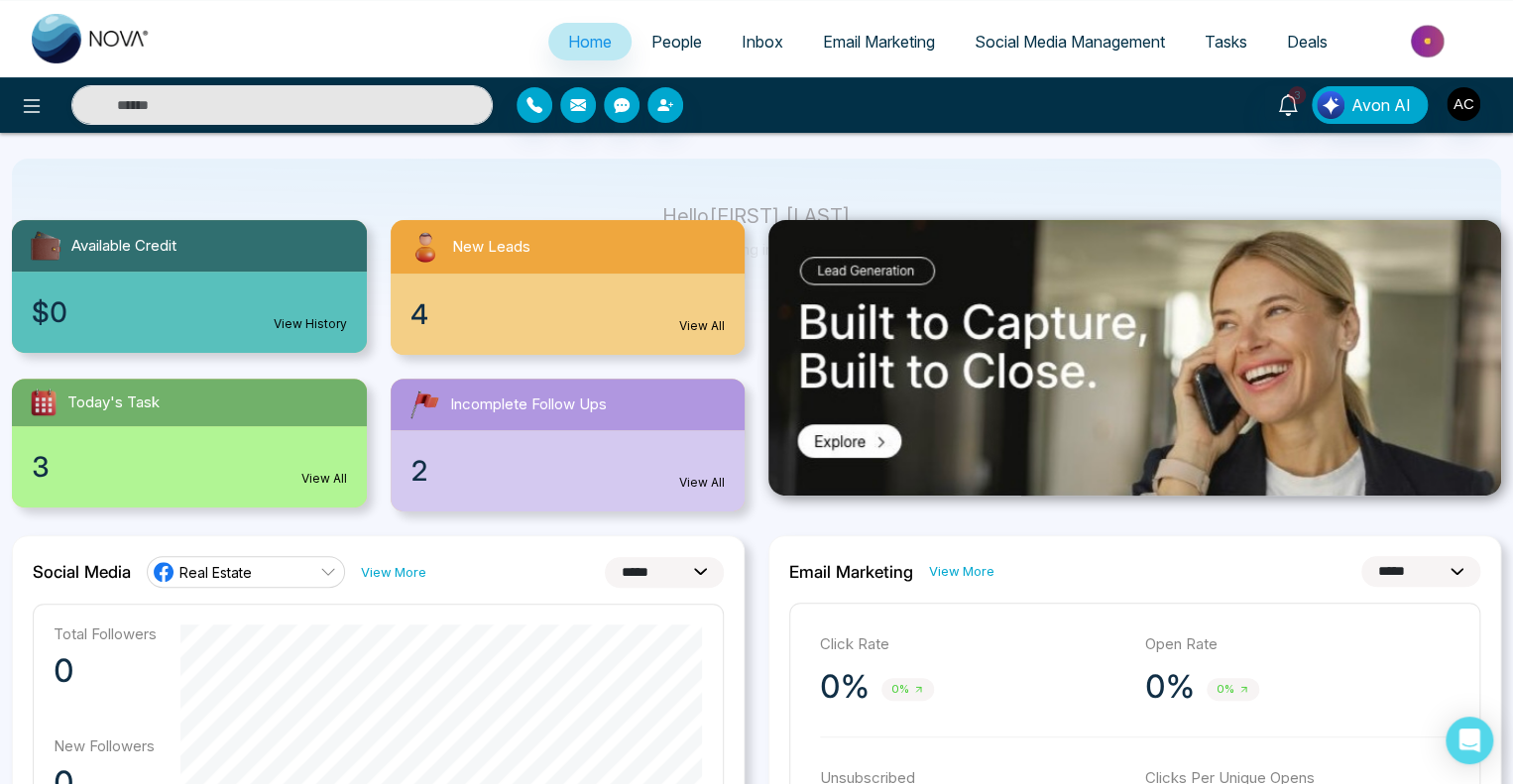 click 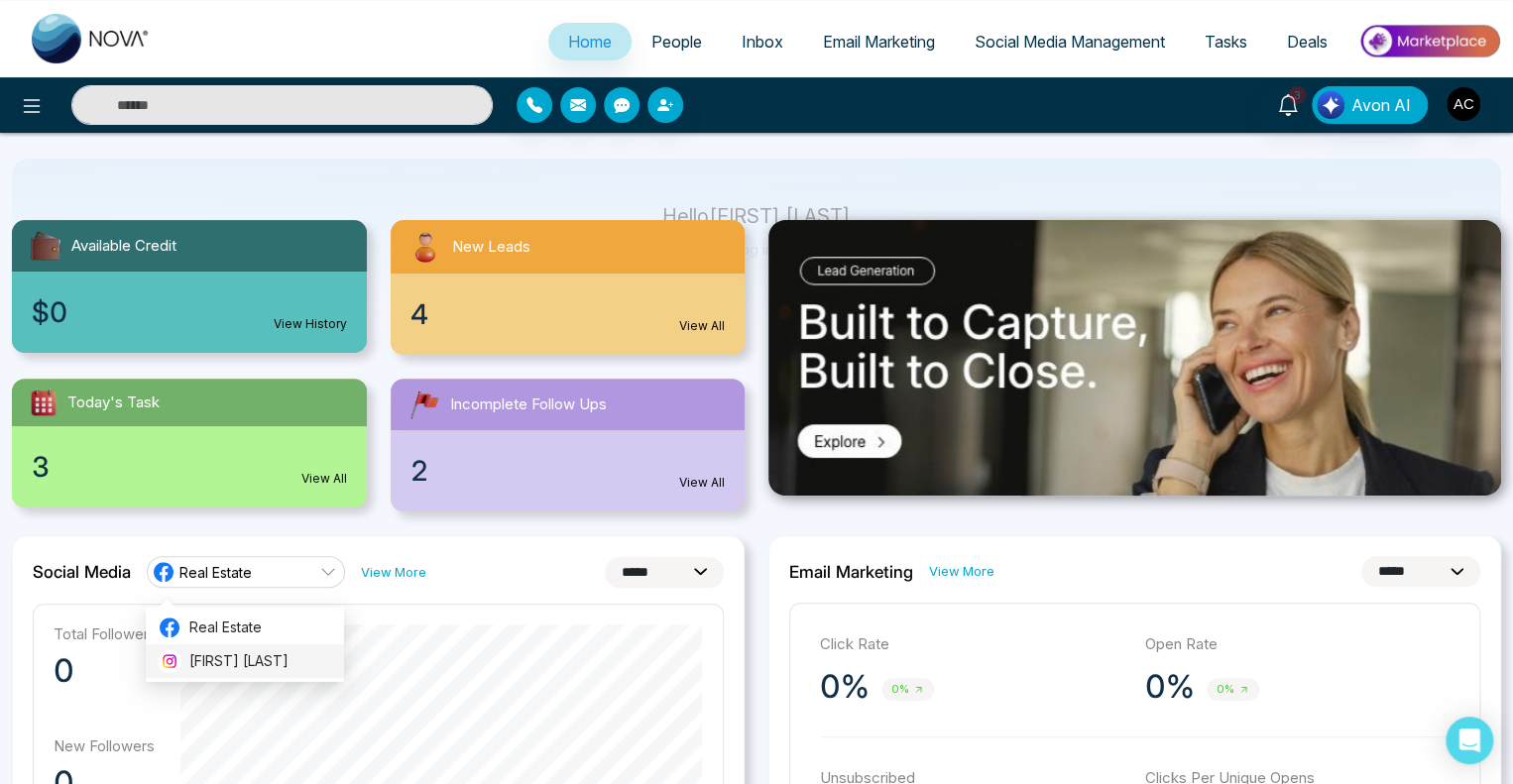 click on "Samir Swant" at bounding box center (261, 661) 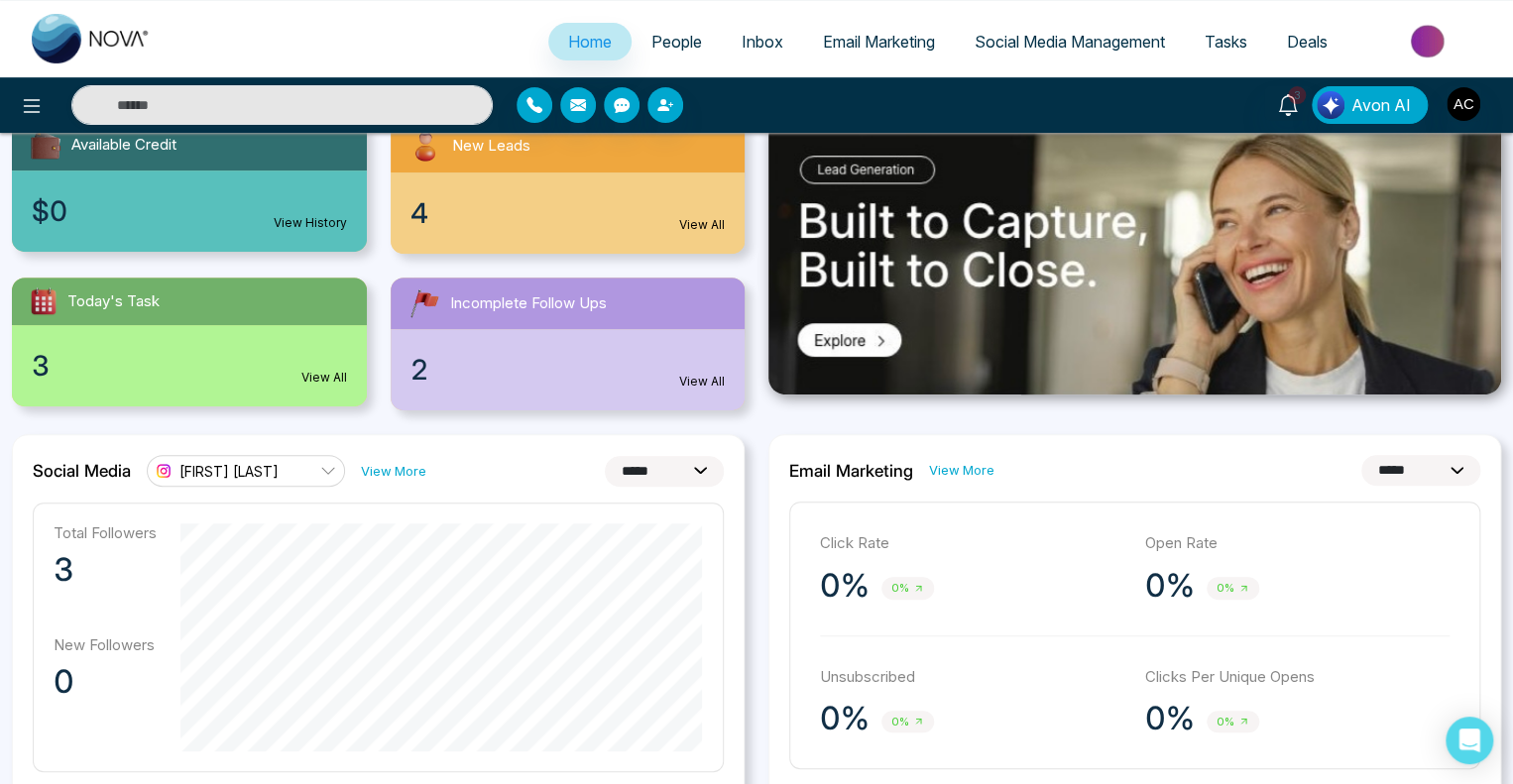 scroll, scrollTop: 230, scrollLeft: 0, axis: vertical 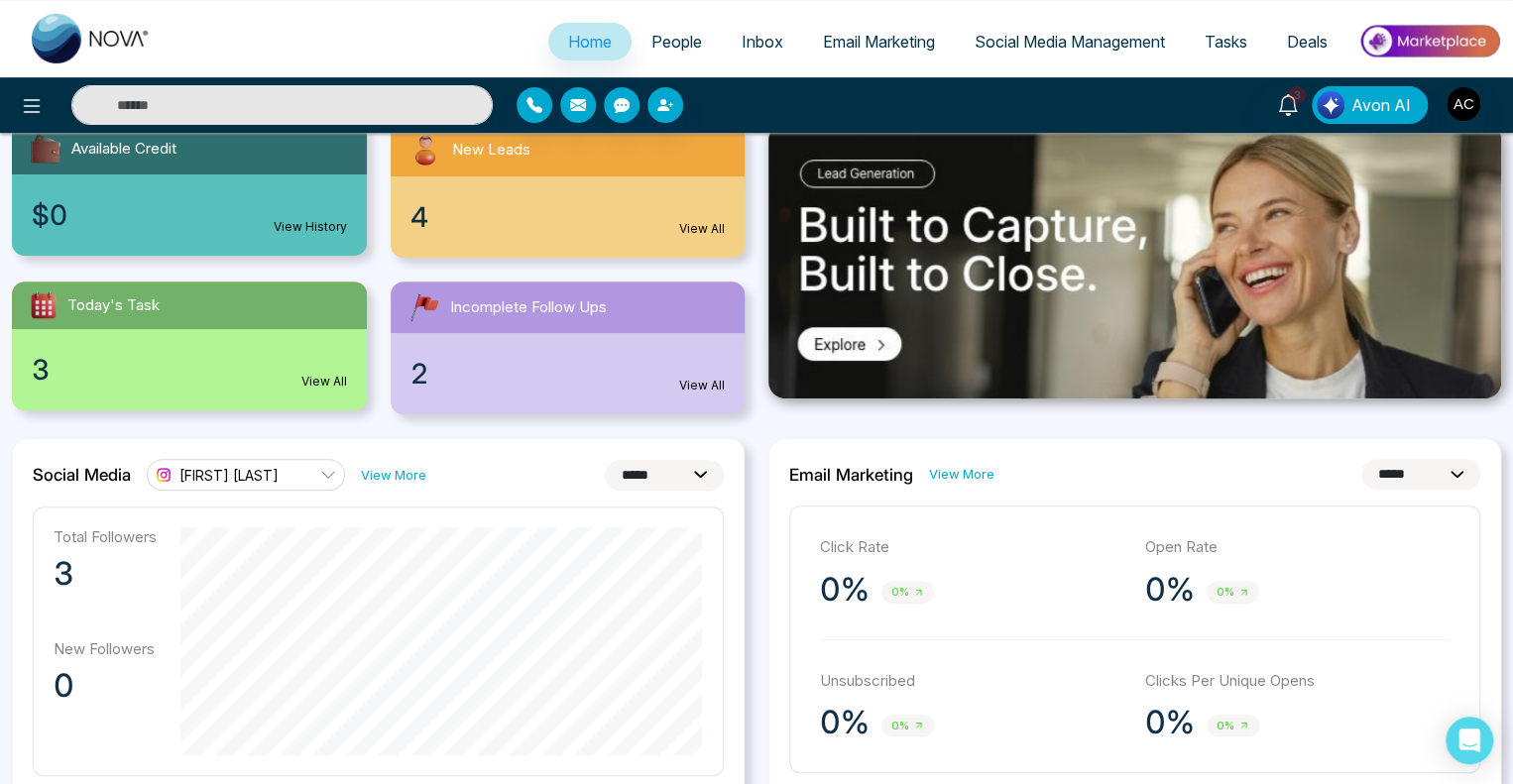 click on "**********" at bounding box center (664, 475) 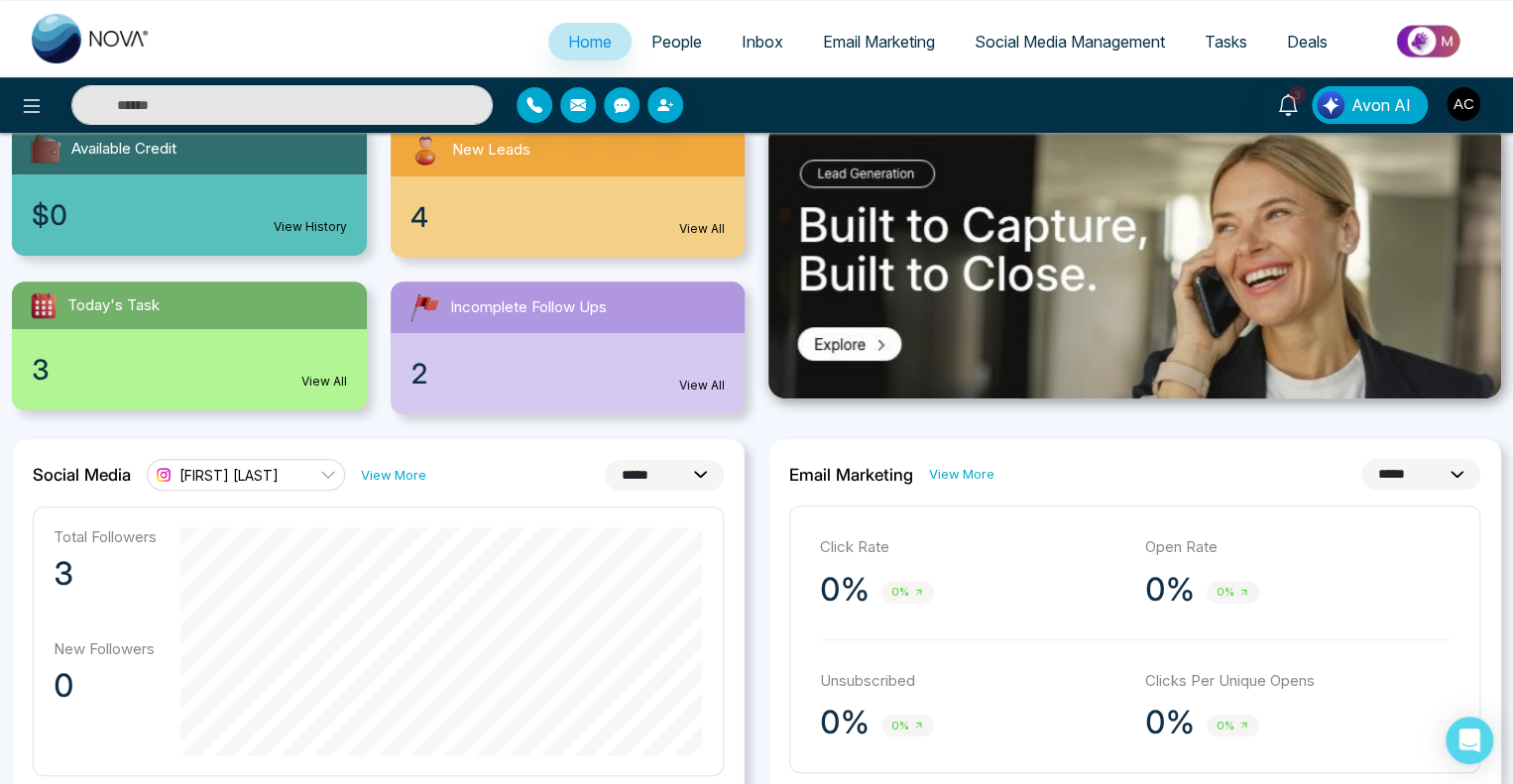 select on "*" 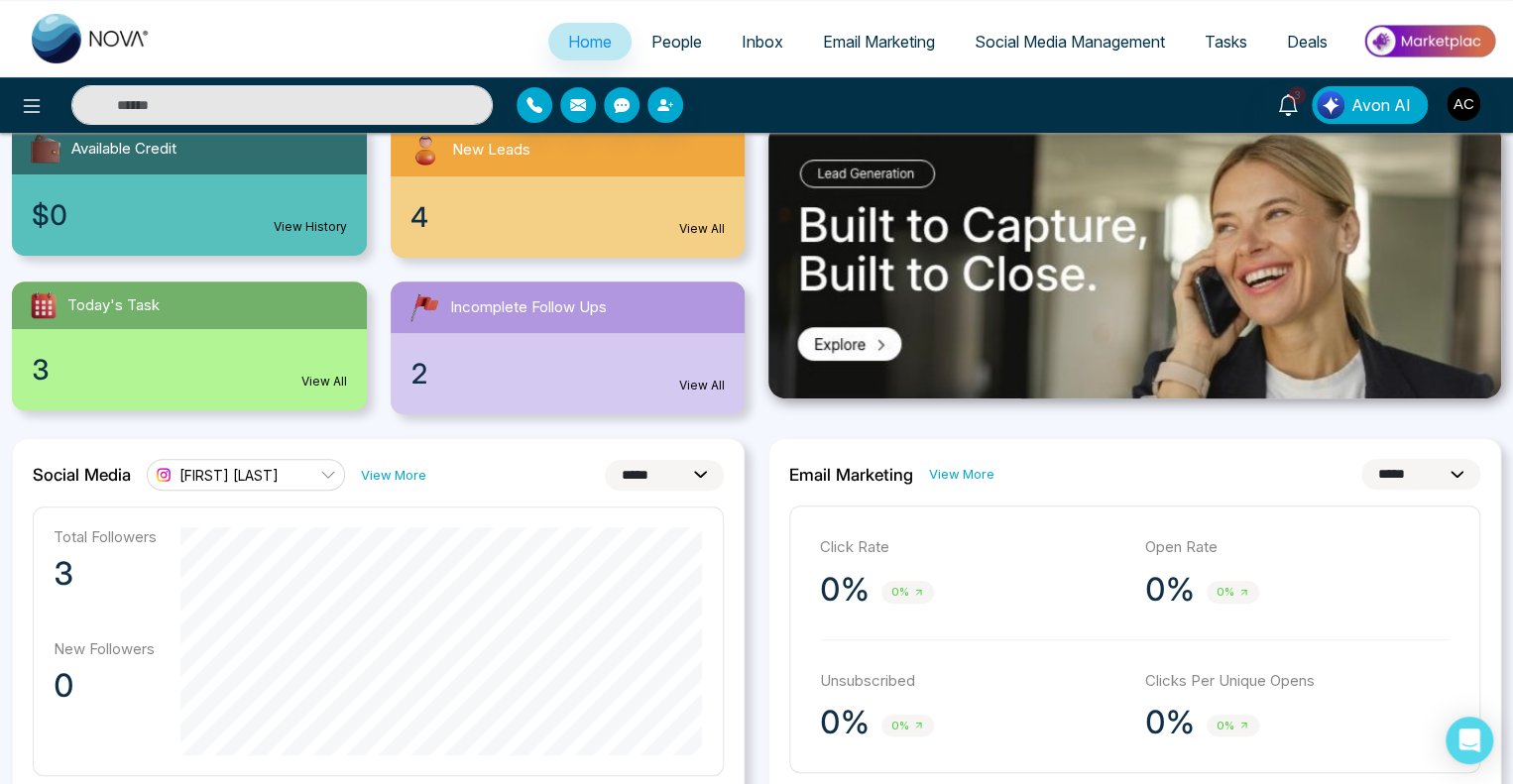 click on "**********" at bounding box center [664, 475] 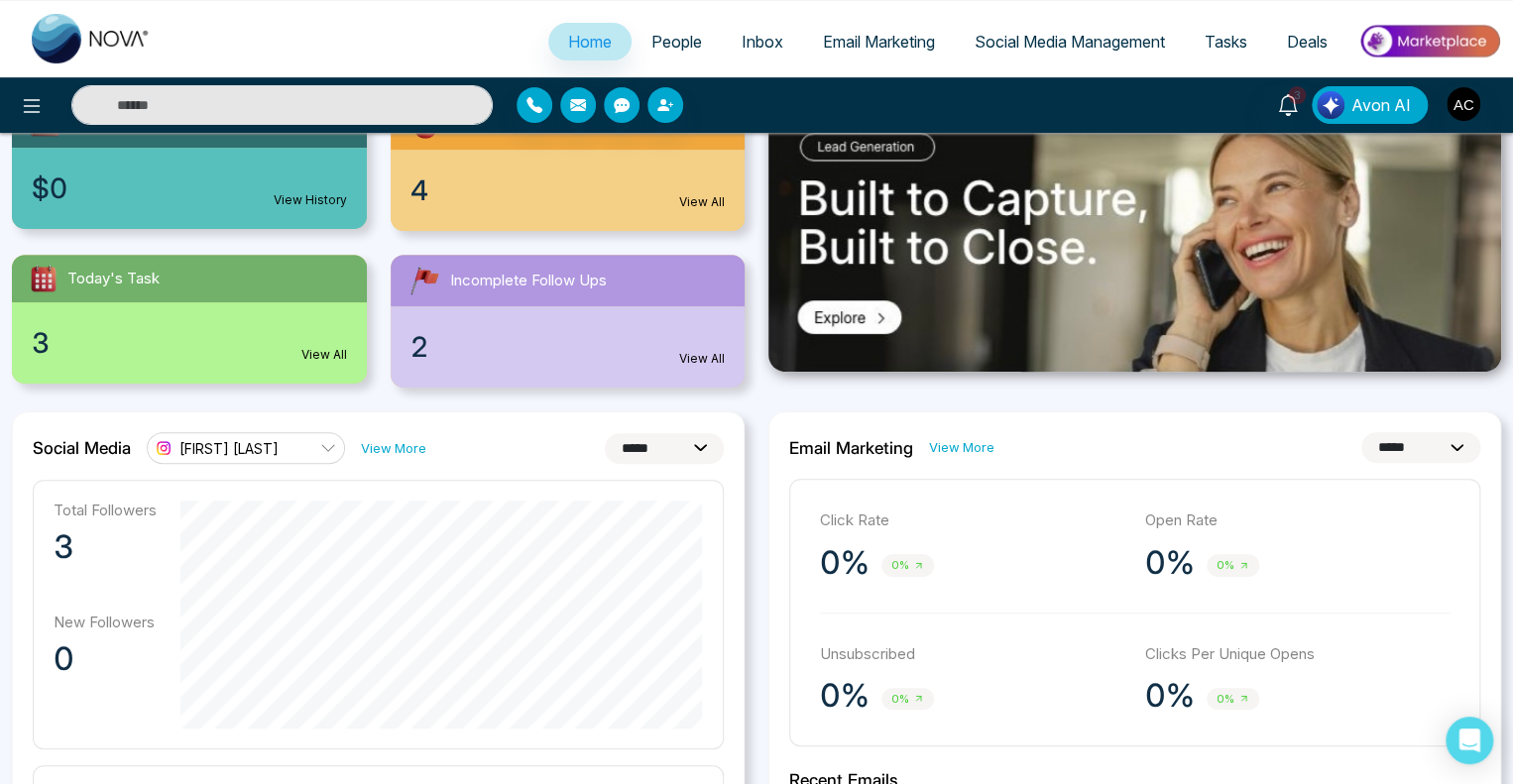 scroll, scrollTop: 250, scrollLeft: 0, axis: vertical 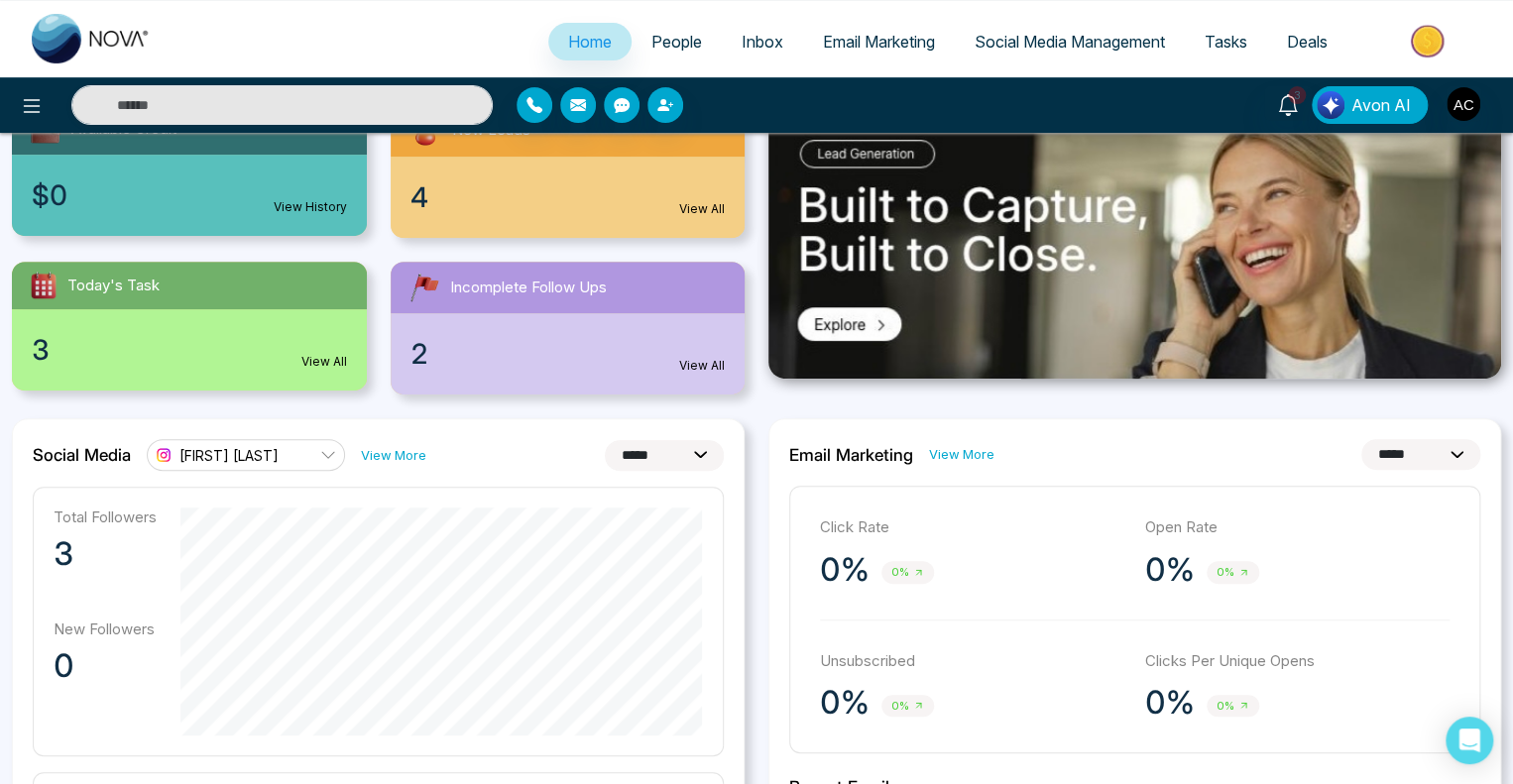 click 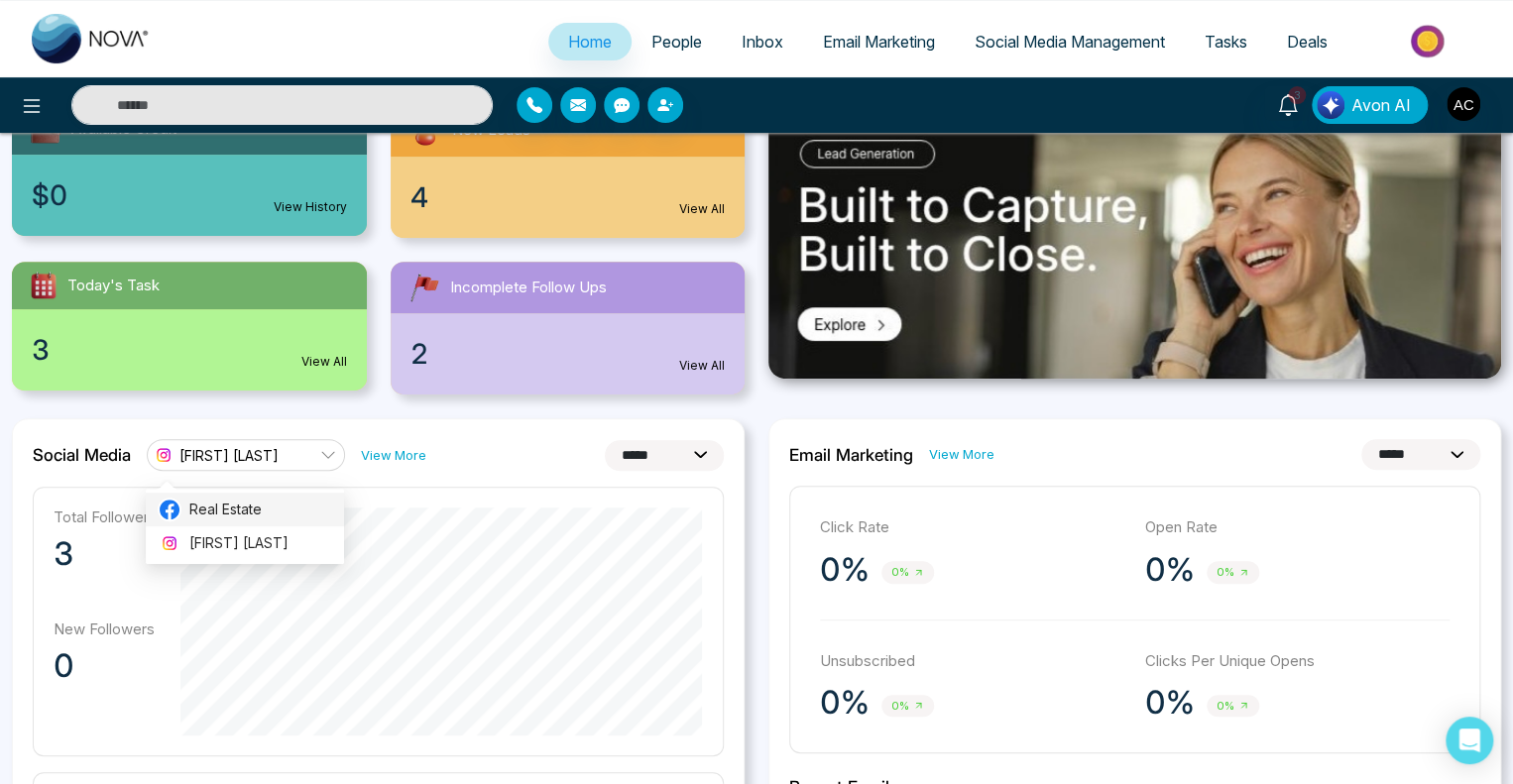 click on "Real Estate" at bounding box center (261, 509) 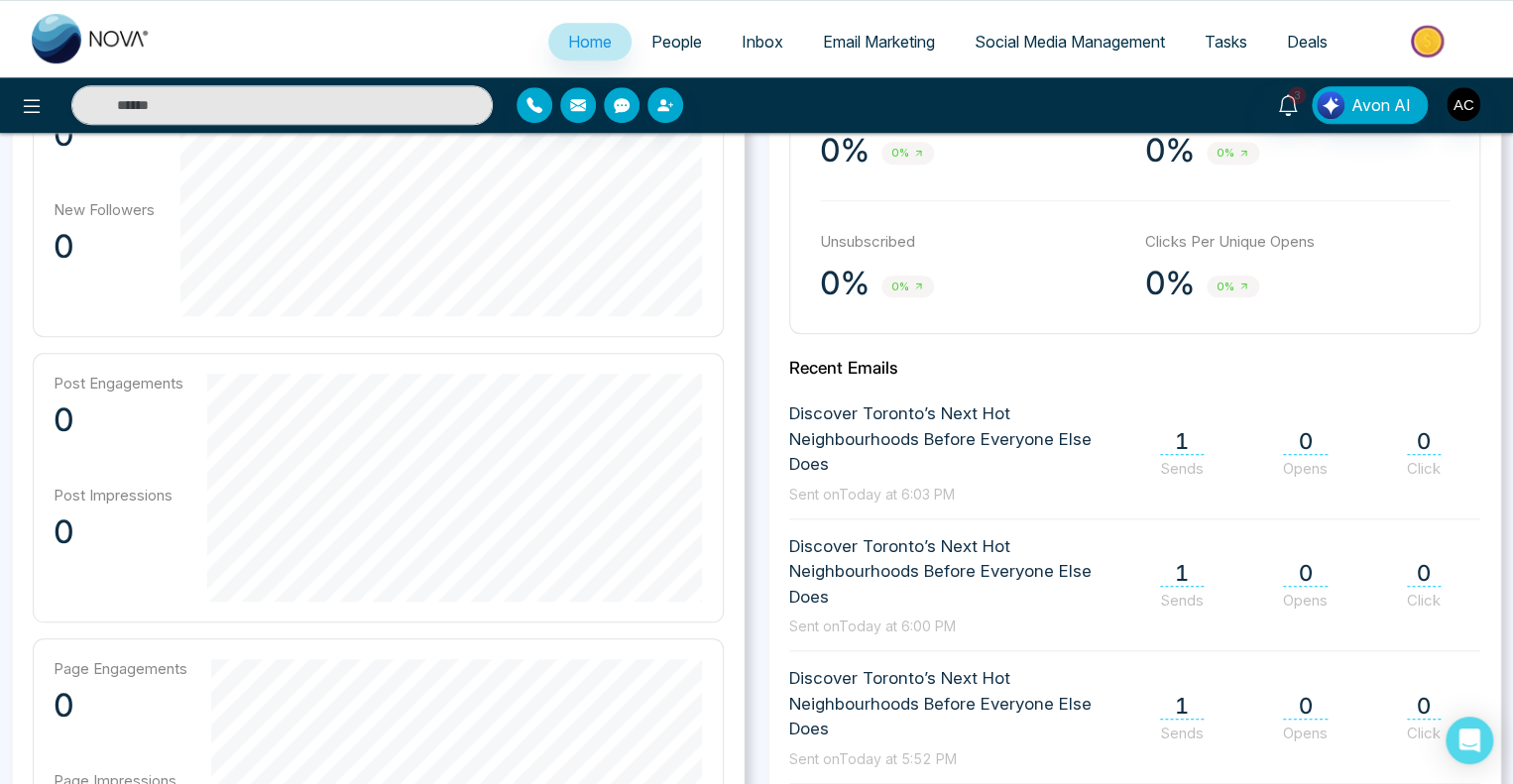 scroll, scrollTop: 674, scrollLeft: 0, axis: vertical 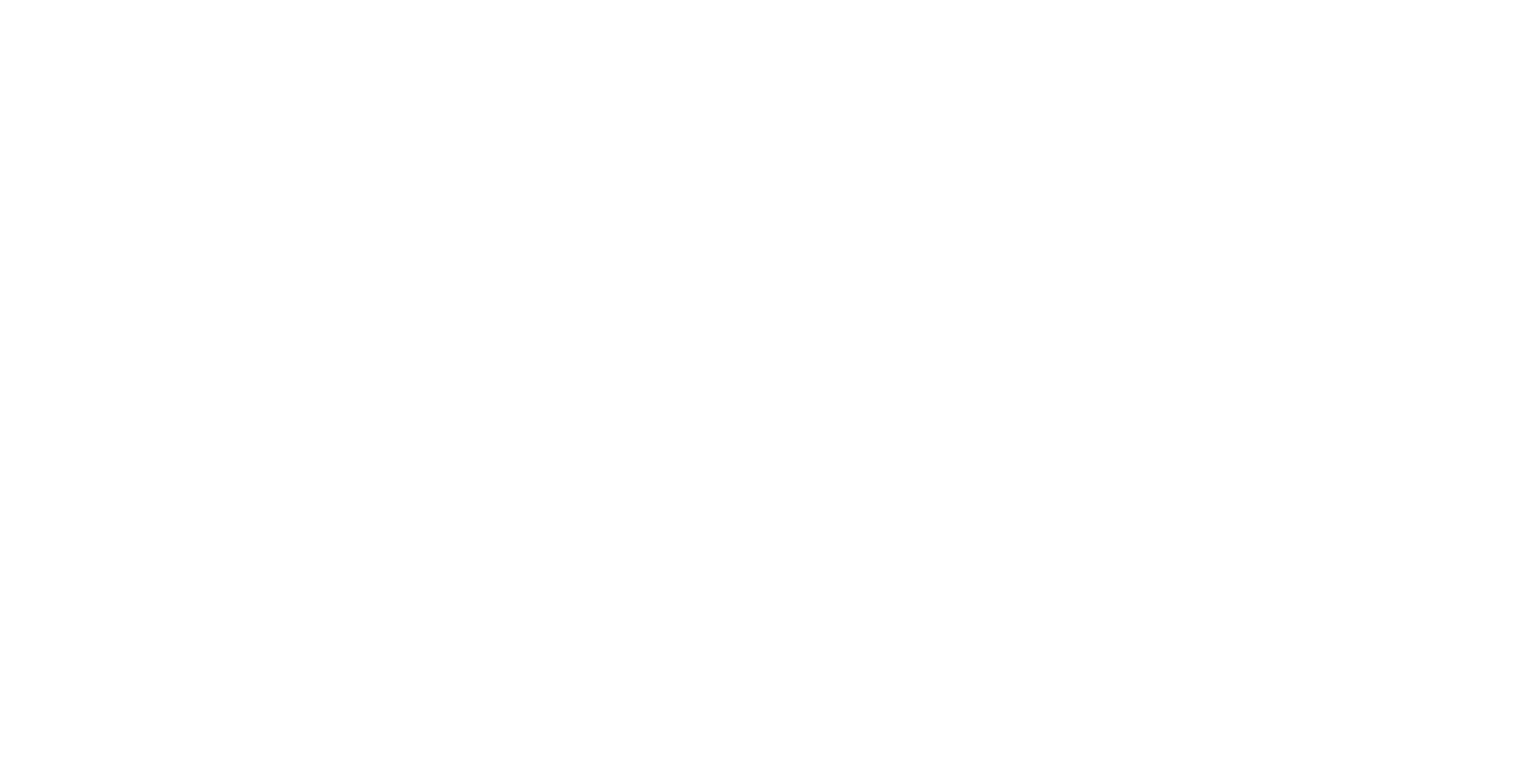 select on "*" 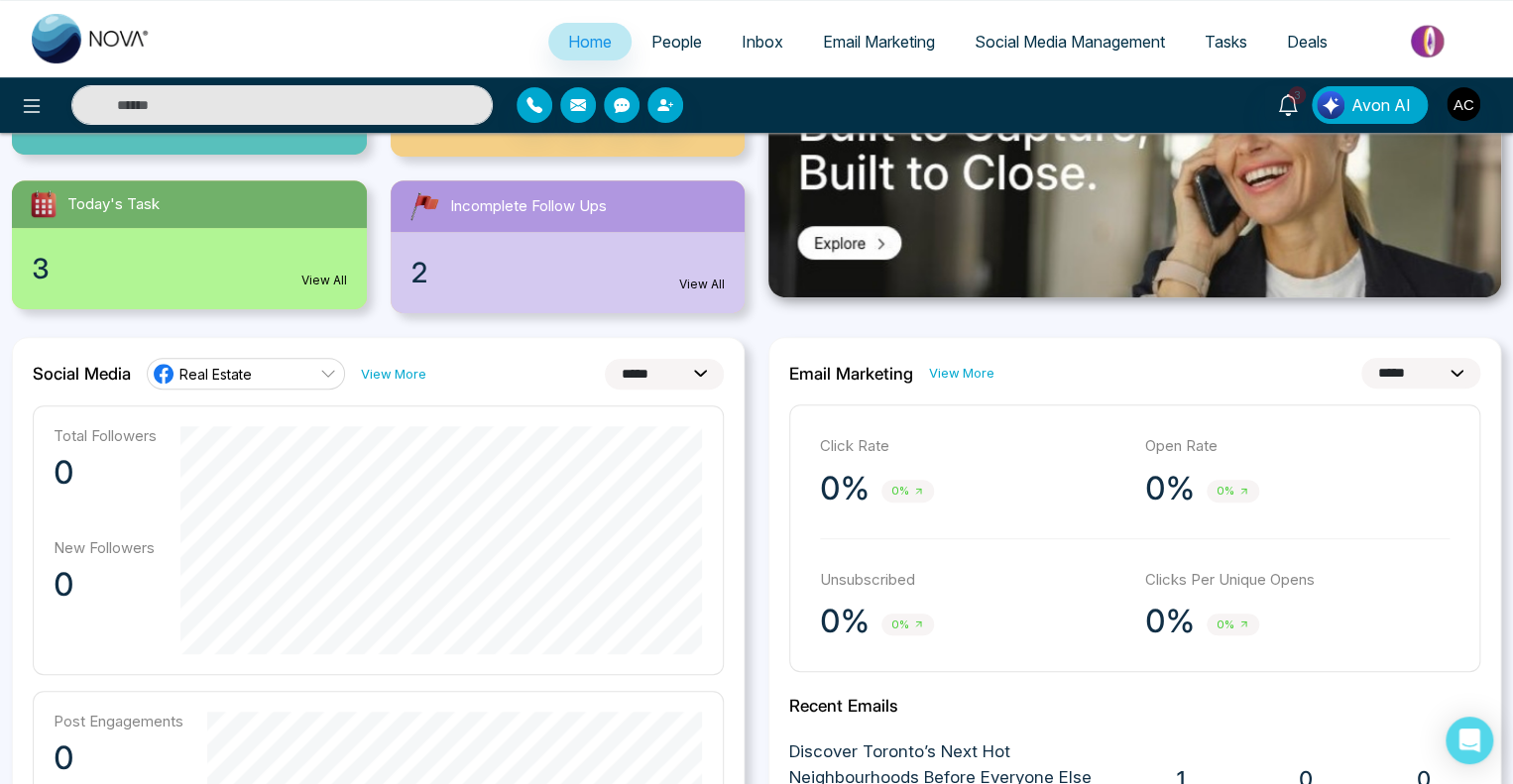 scroll, scrollTop: 319, scrollLeft: 0, axis: vertical 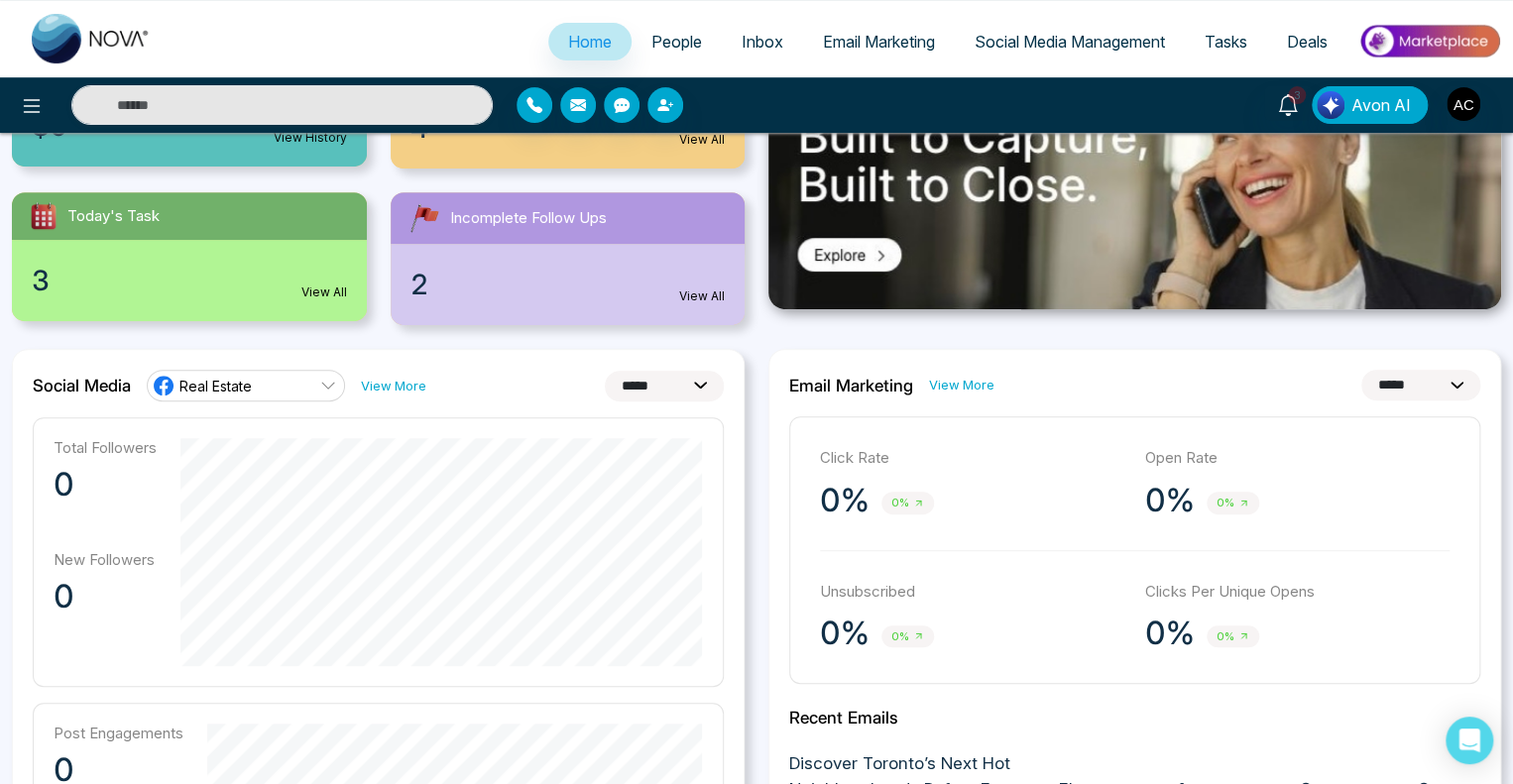 click on "**********" at bounding box center (664, 386) 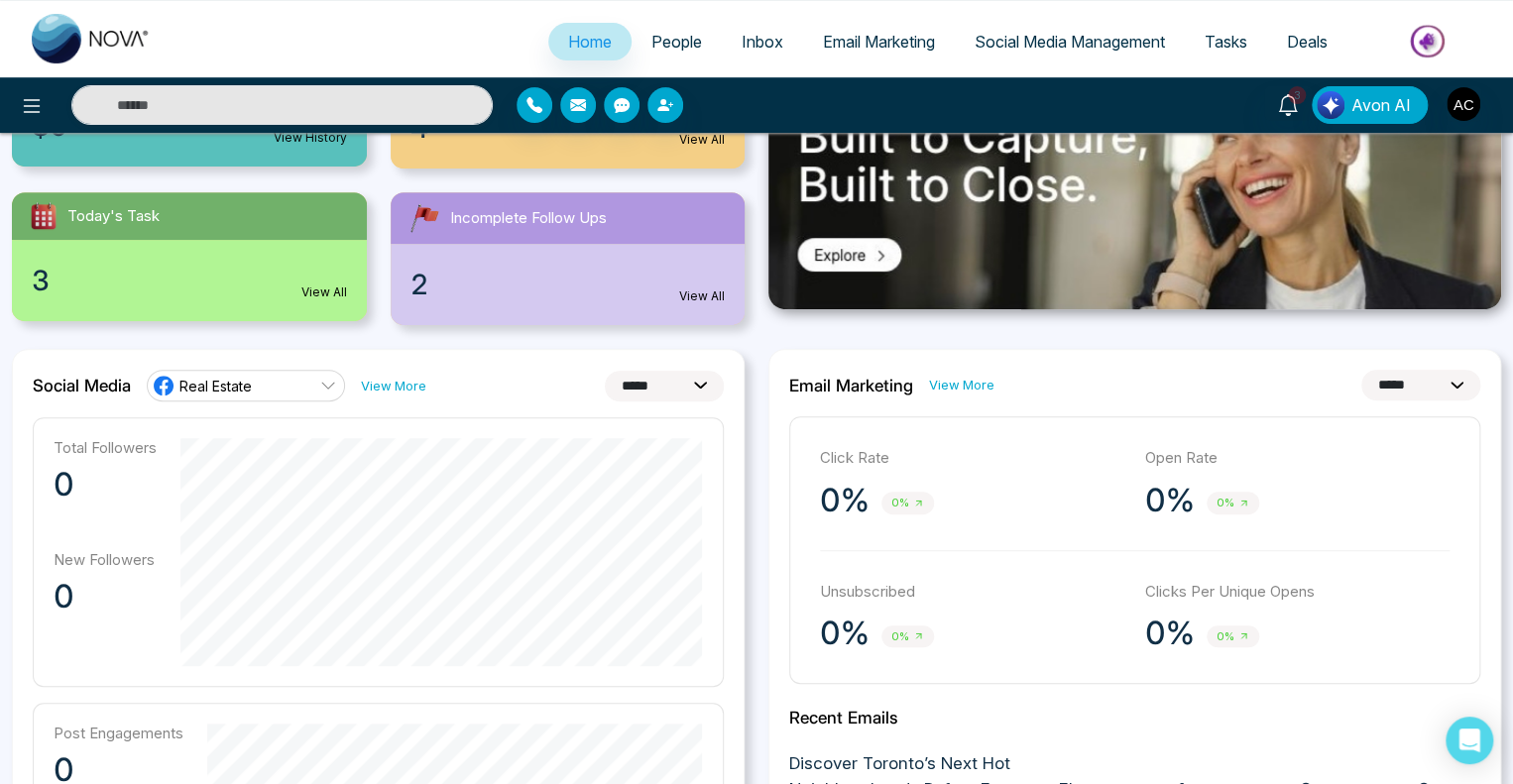 select on "*" 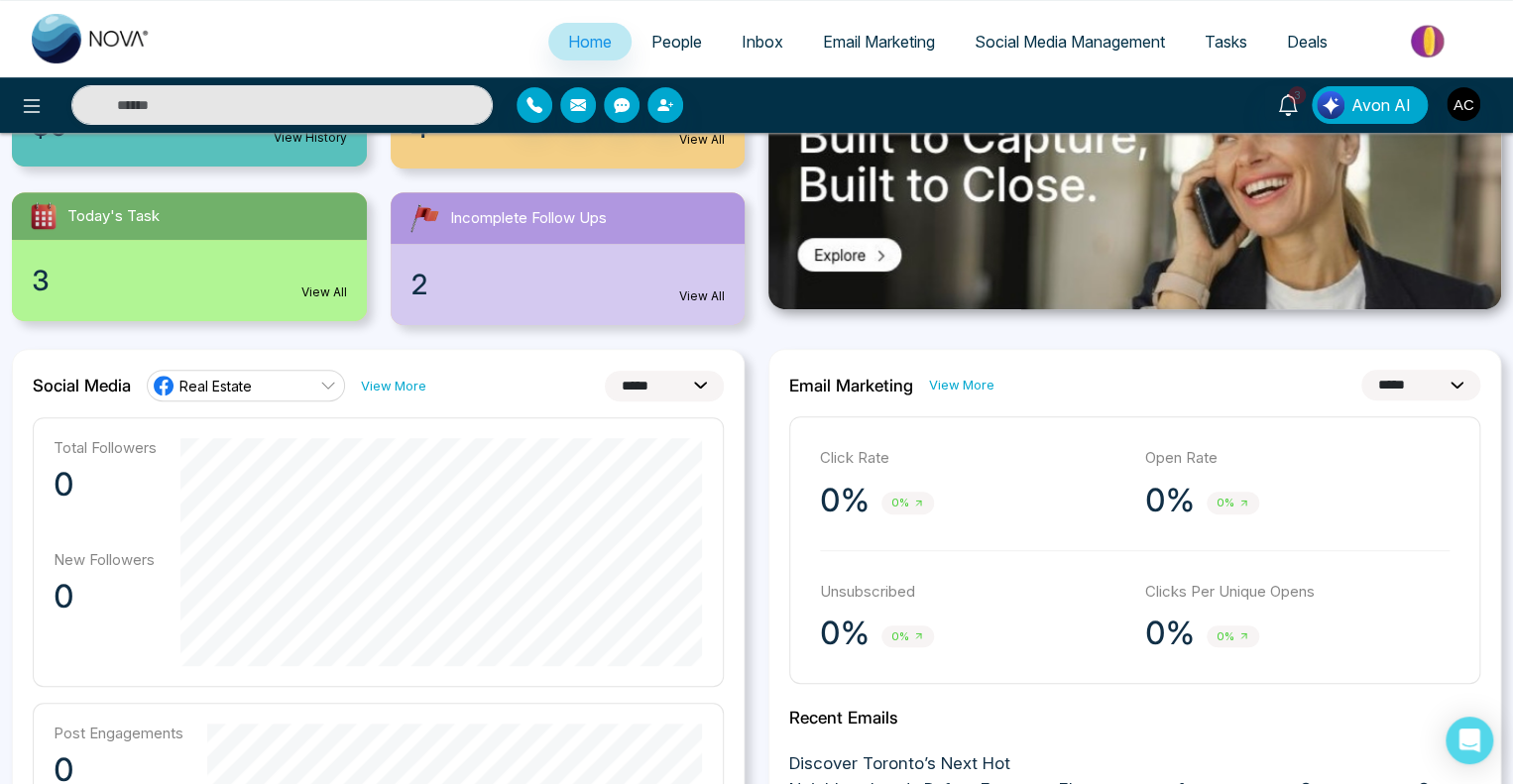 click on "**********" at bounding box center [664, 386] 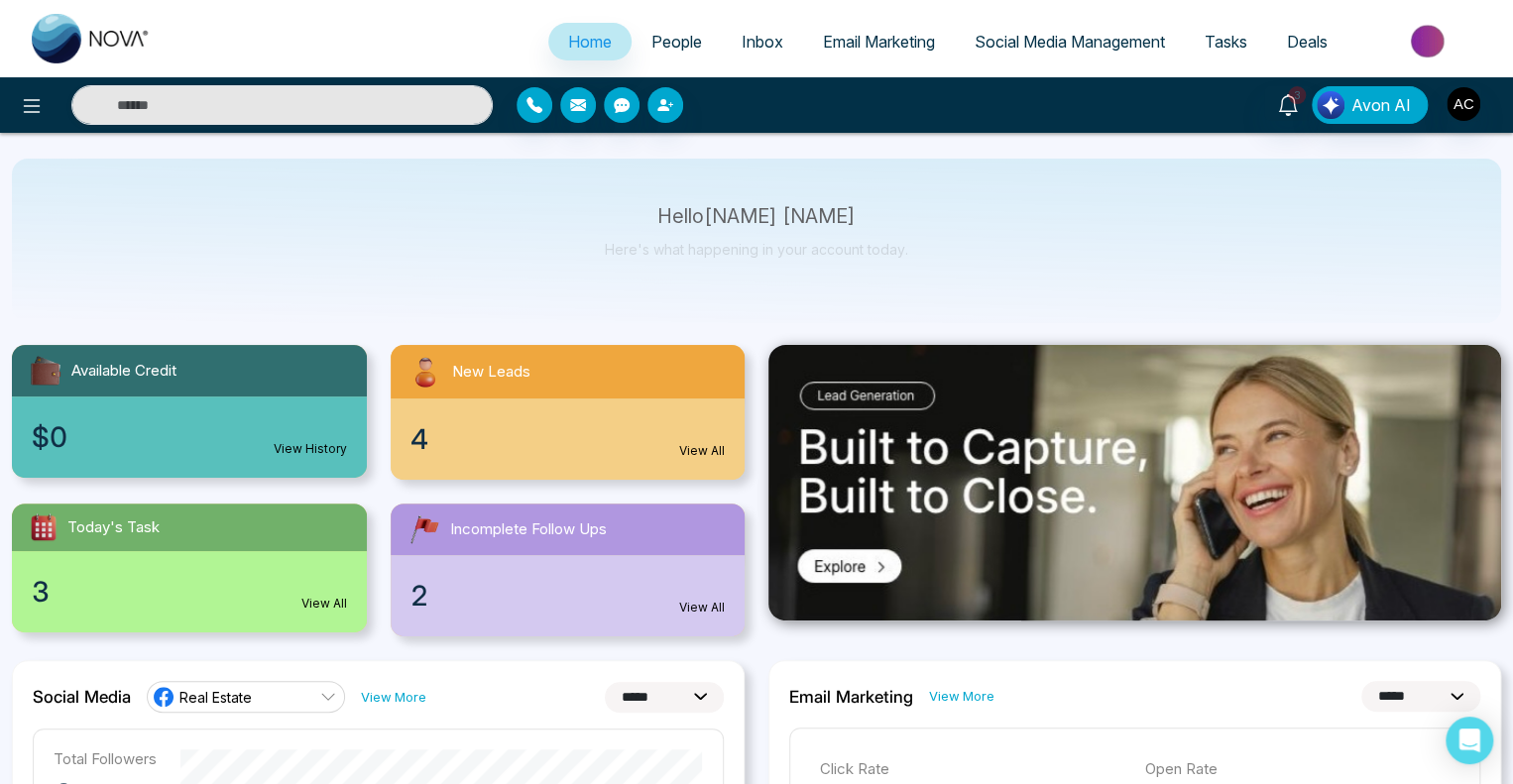 scroll, scrollTop: 0, scrollLeft: 0, axis: both 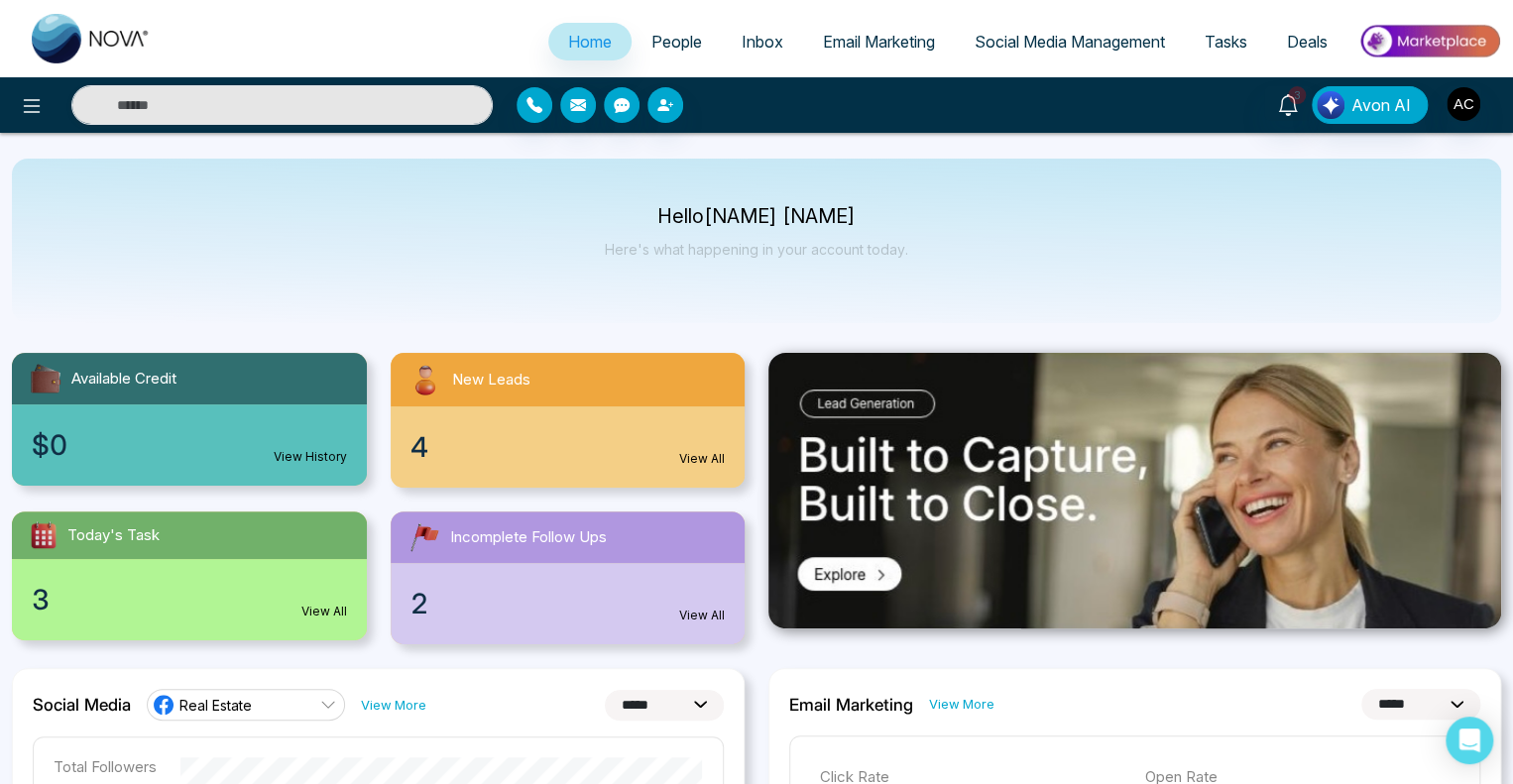 click on "People" at bounding box center (676, 42) 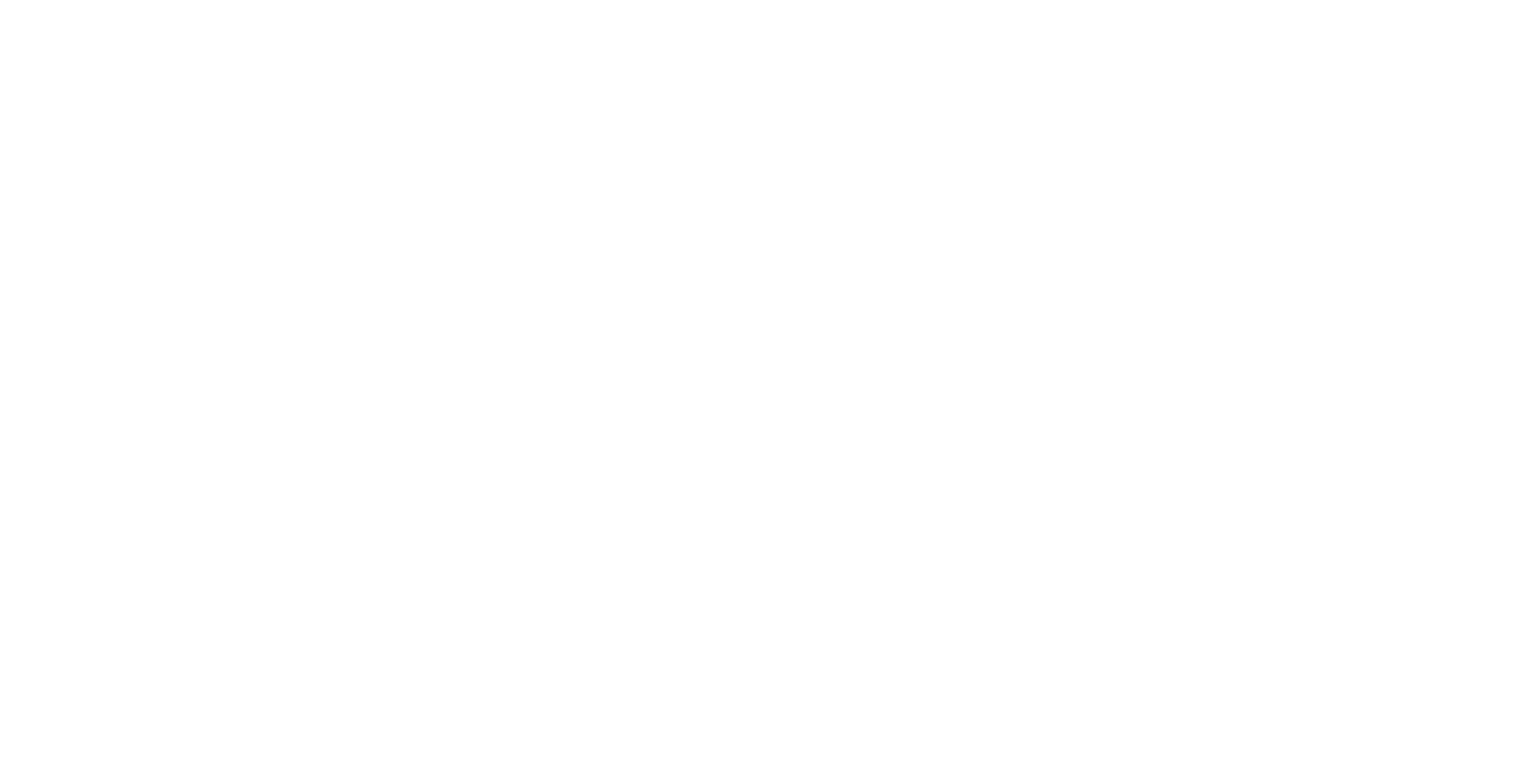 scroll, scrollTop: 0, scrollLeft: 0, axis: both 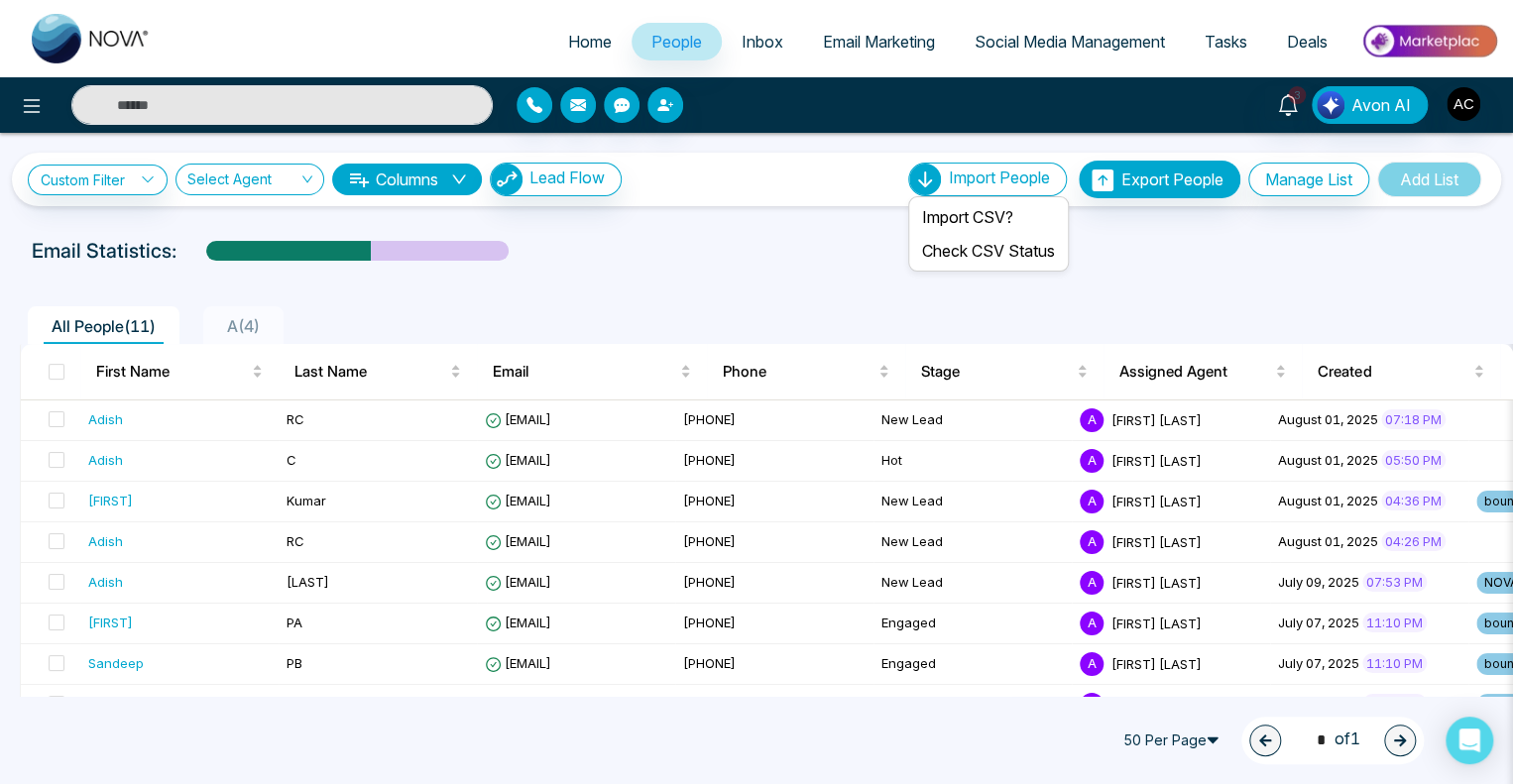 click on "Import People" at bounding box center (999, 177) 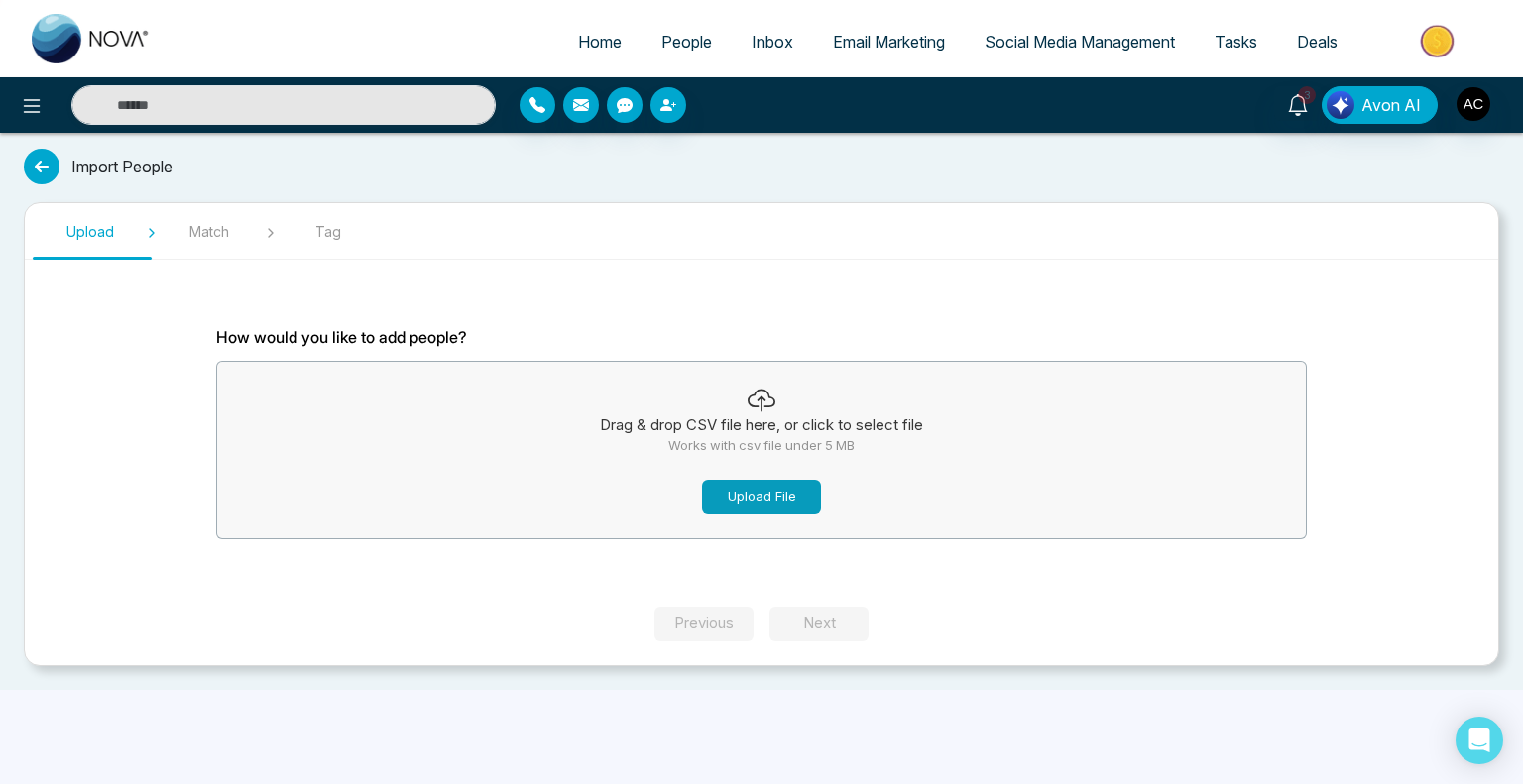 click on "Upload File" at bounding box center (762, 497) 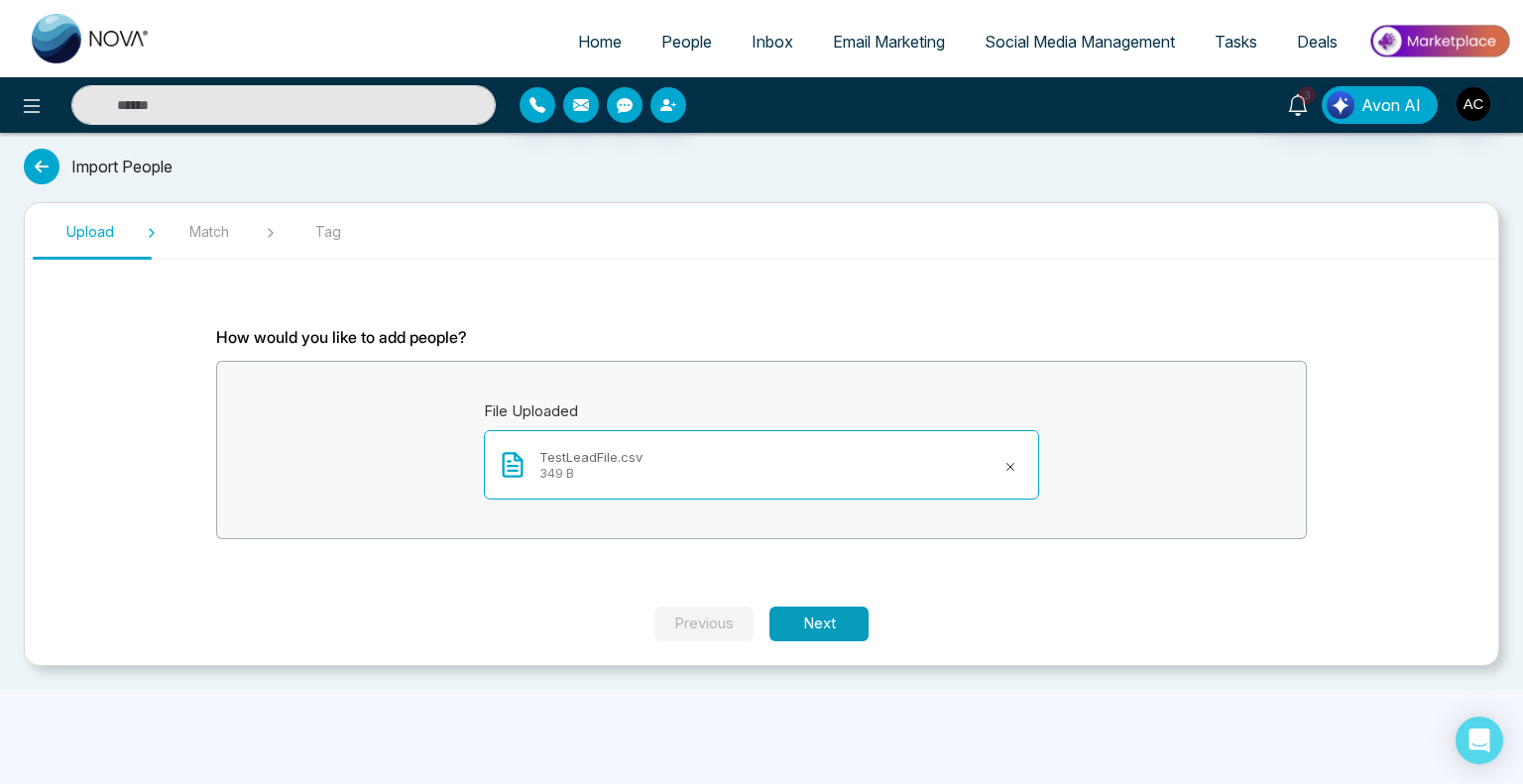 click on "Next" at bounding box center [819, 623] 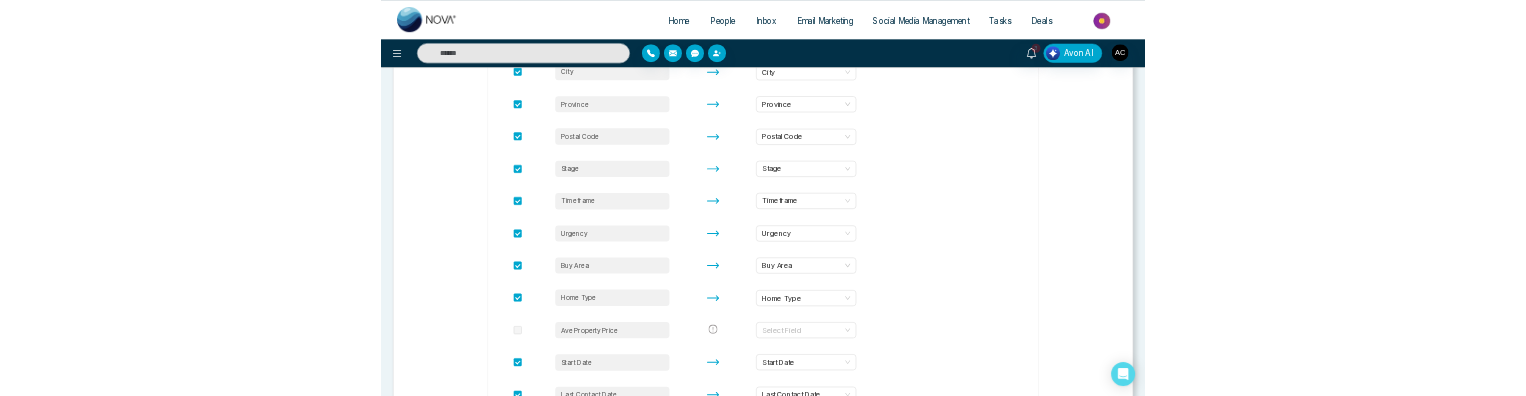 scroll, scrollTop: 1009, scrollLeft: 0, axis: vertical 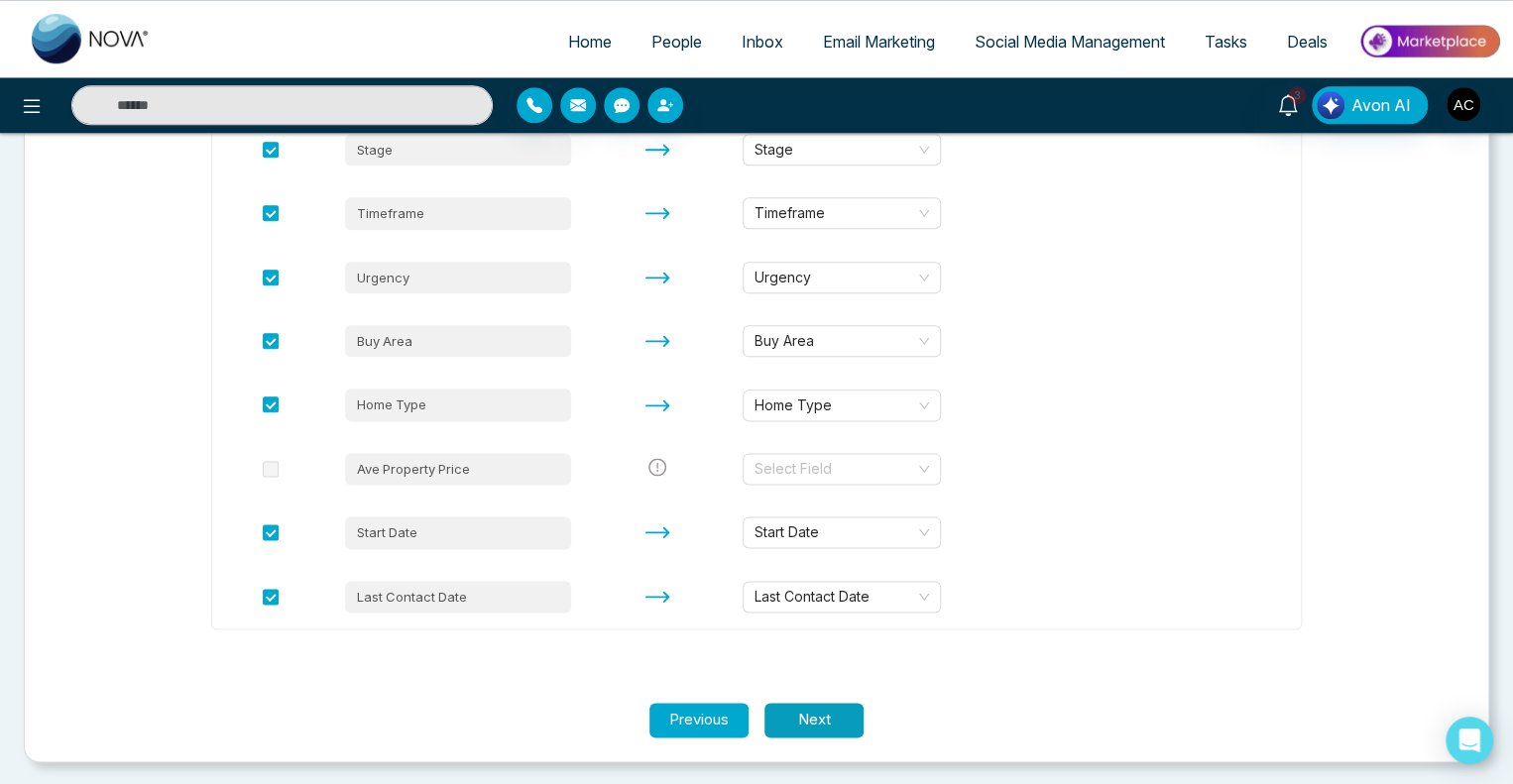 click on "Next" at bounding box center [814, 720] 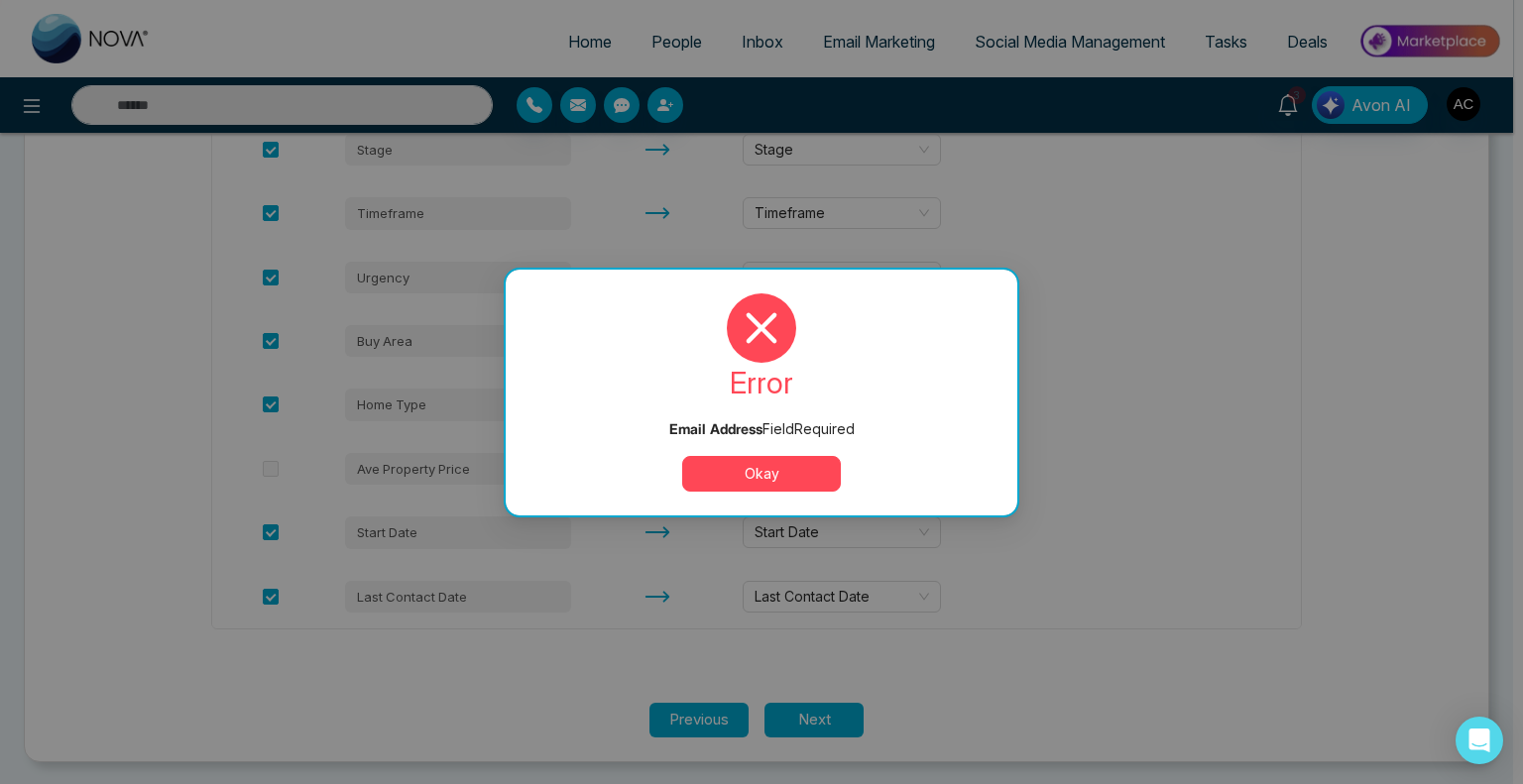 click on "Okay" at bounding box center (762, 474) 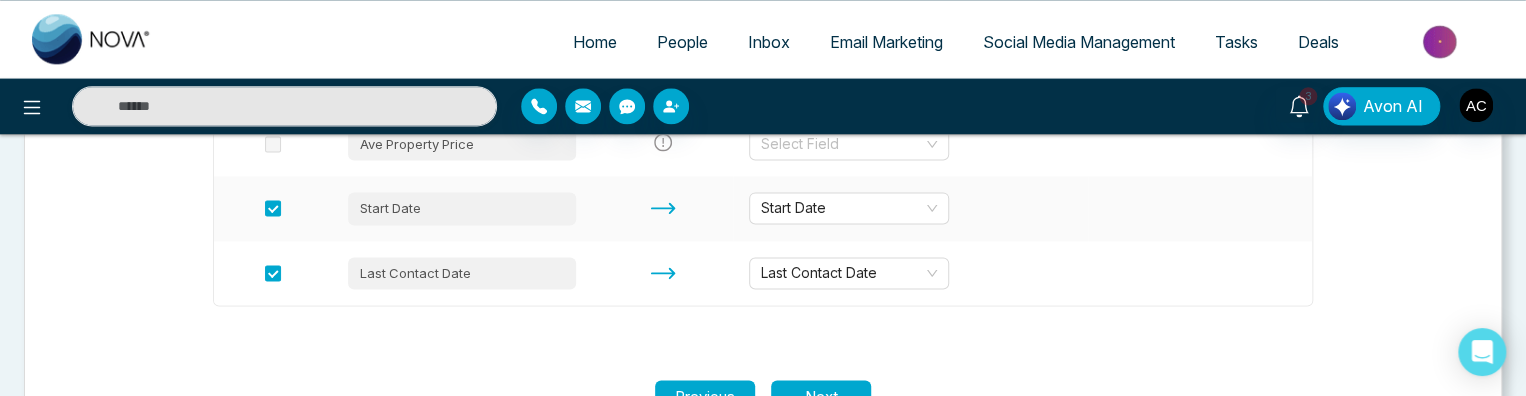 scroll, scrollTop: 1404, scrollLeft: 0, axis: vertical 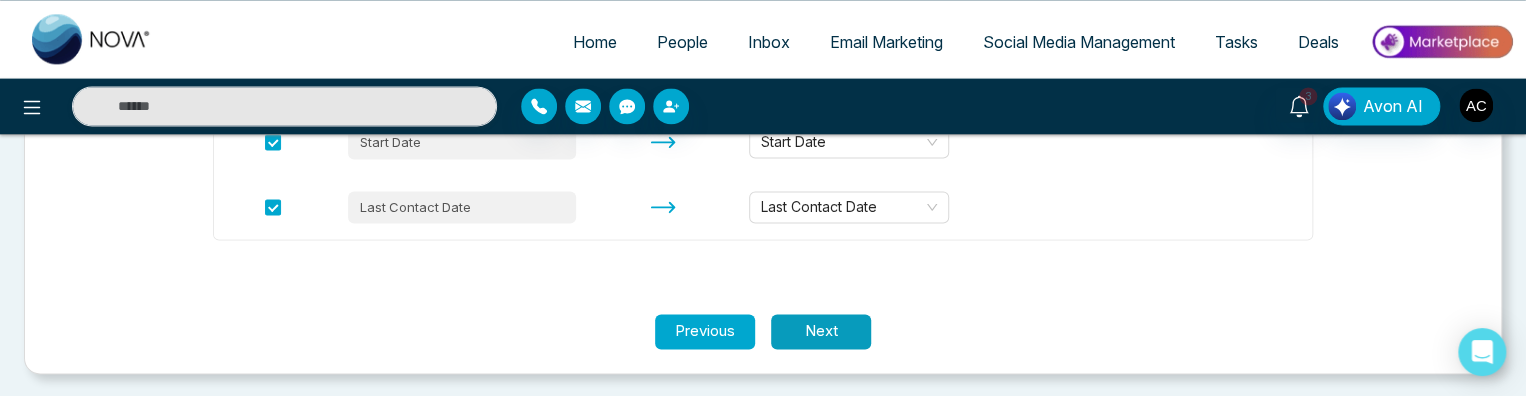 click on "Next" at bounding box center [821, 331] 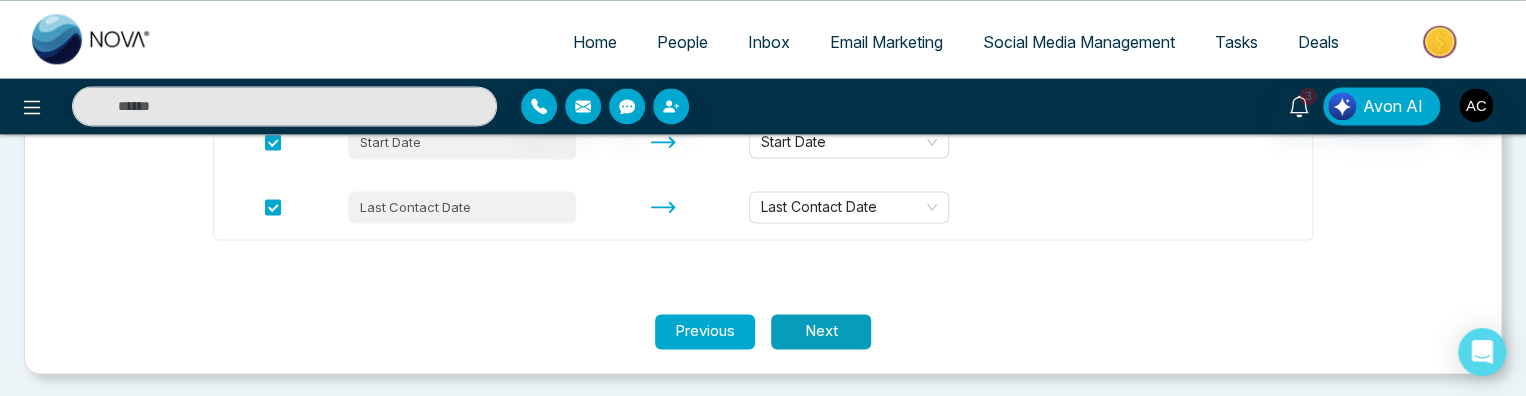 click on "Next" at bounding box center (821, 331) 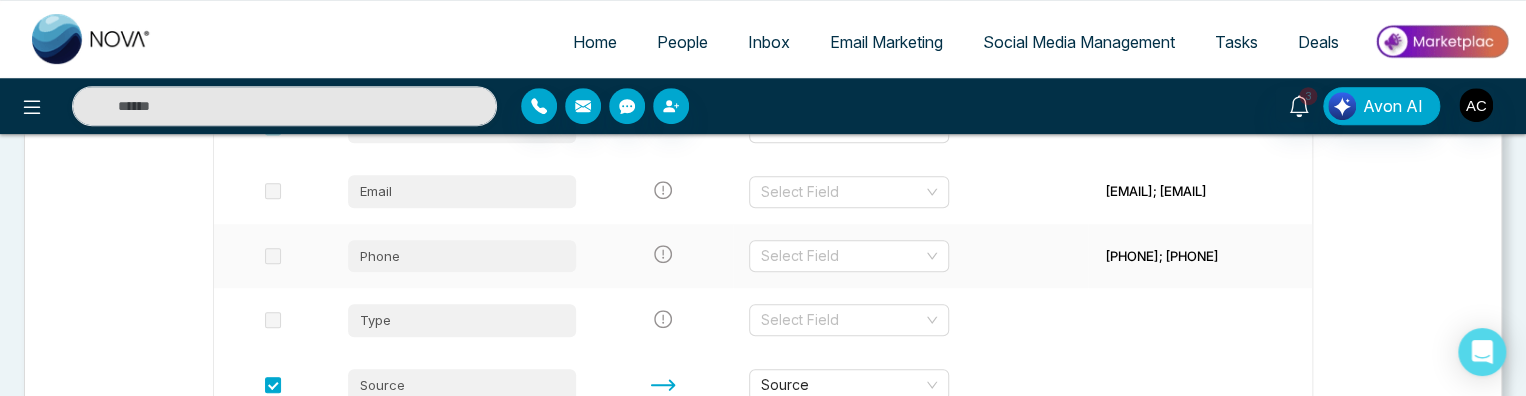 scroll, scrollTop: 416, scrollLeft: 0, axis: vertical 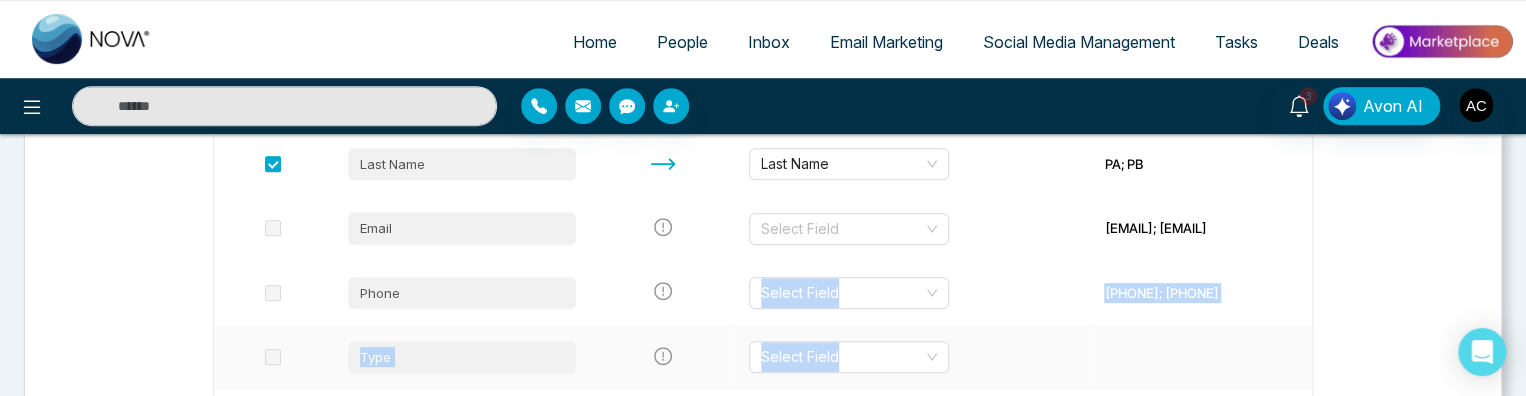 drag, startPoint x: 583, startPoint y: 303, endPoint x: 884, endPoint y: 350, distance: 304.64734 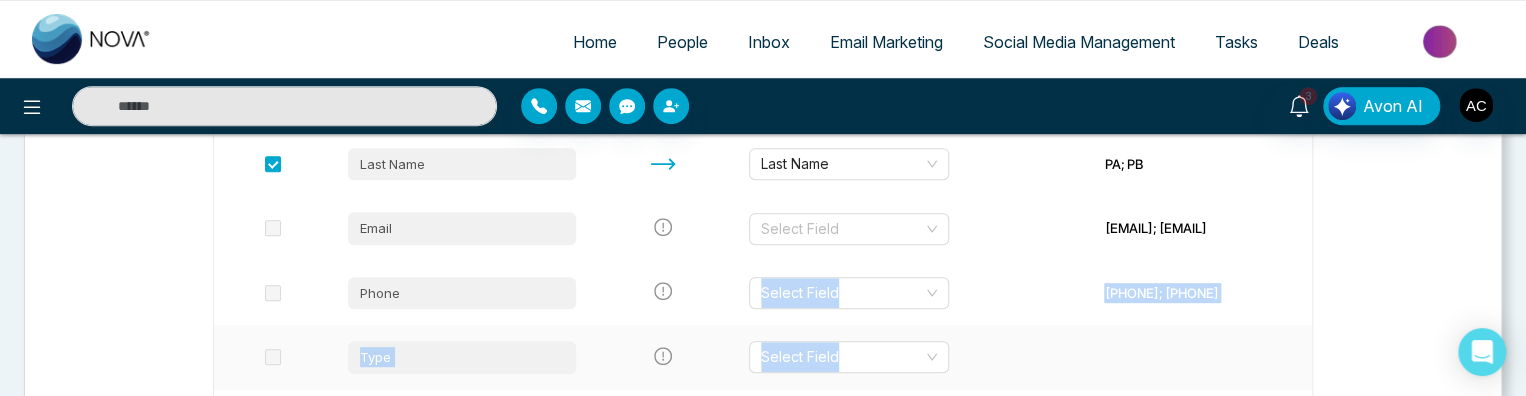 click on "First Name First Name Bravo; Pollard Last Name Last Name PA; PB Email Select Field bravo@mmnovatech.com; pollard@mmnovatech.com Phone Select Field 416-906-7789; 416-906-3465 Type Select Field Source Source Address Address City City Province Province Postal Code Postal Code Stage Stage Timeframe Timeframe Urgency Urgency Buy Area Buy Area Home Type Home Type Ave Property Price Select Field Start Date Start Date Last Contact Date Last Contact Date" at bounding box center [763, 648] 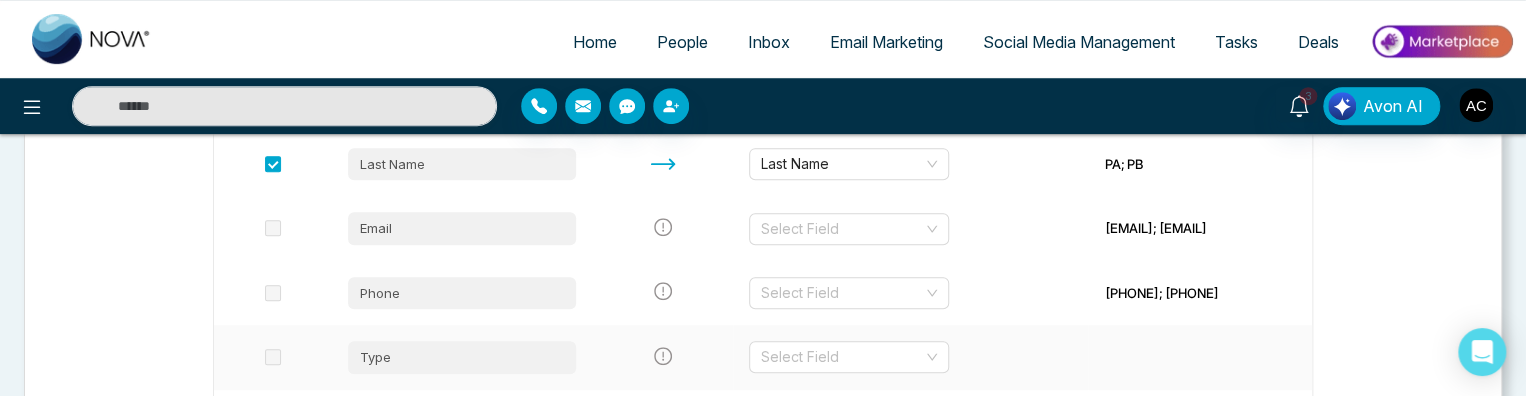 click at bounding box center [1200, 357] 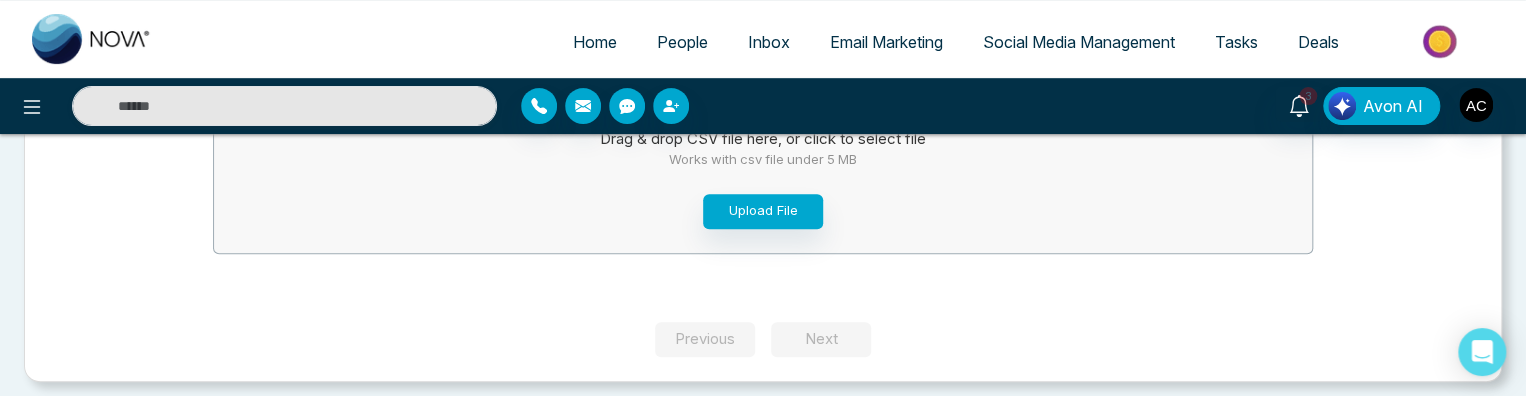 scroll, scrollTop: 292, scrollLeft: 0, axis: vertical 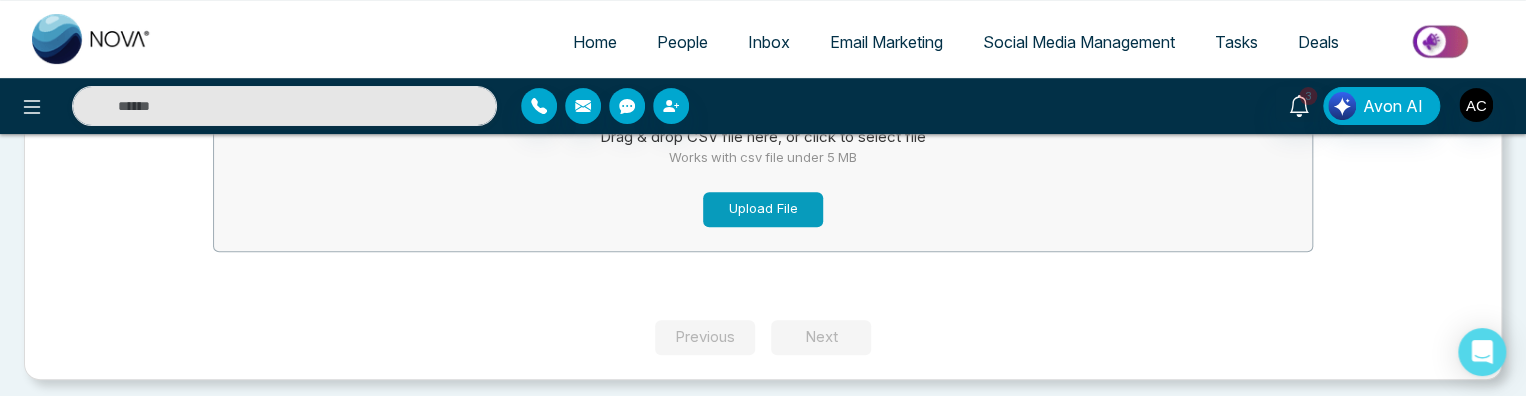 click on "Upload File" at bounding box center [763, 209] 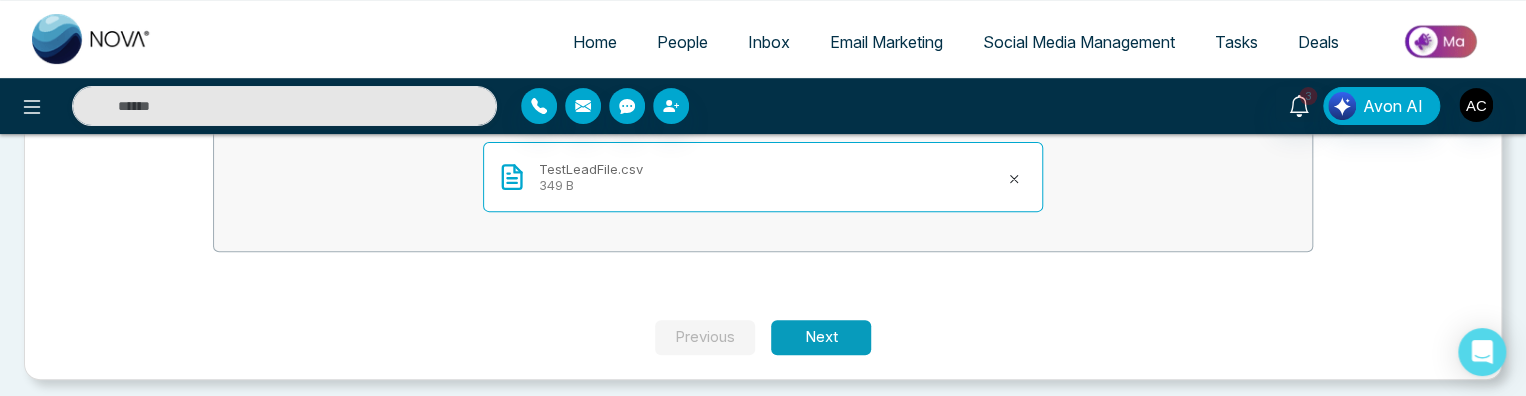 click on "Next" at bounding box center (821, 337) 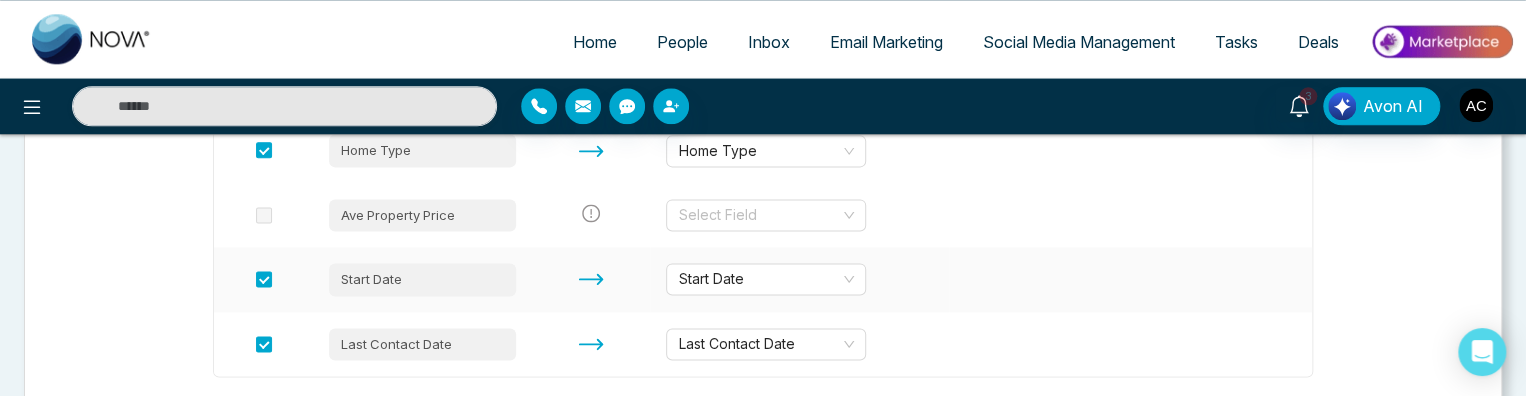 scroll, scrollTop: 1404, scrollLeft: 0, axis: vertical 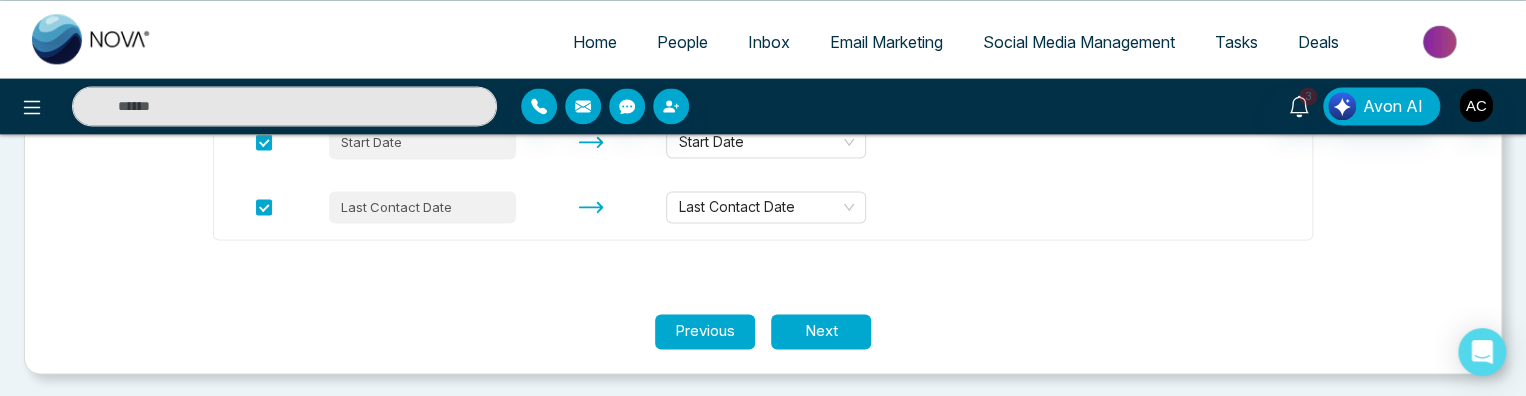 type 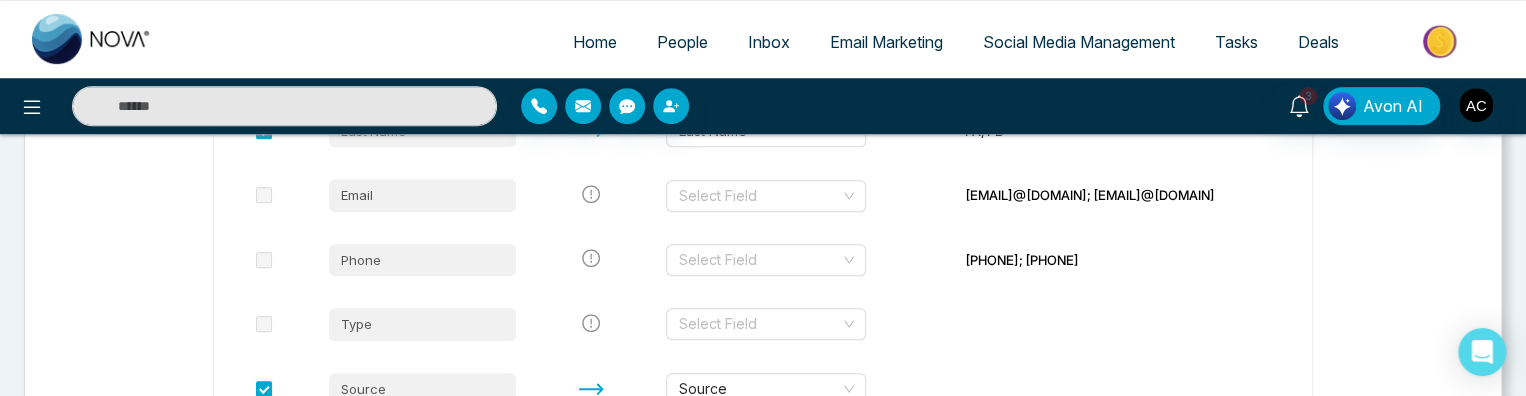 scroll, scrollTop: 452, scrollLeft: 0, axis: vertical 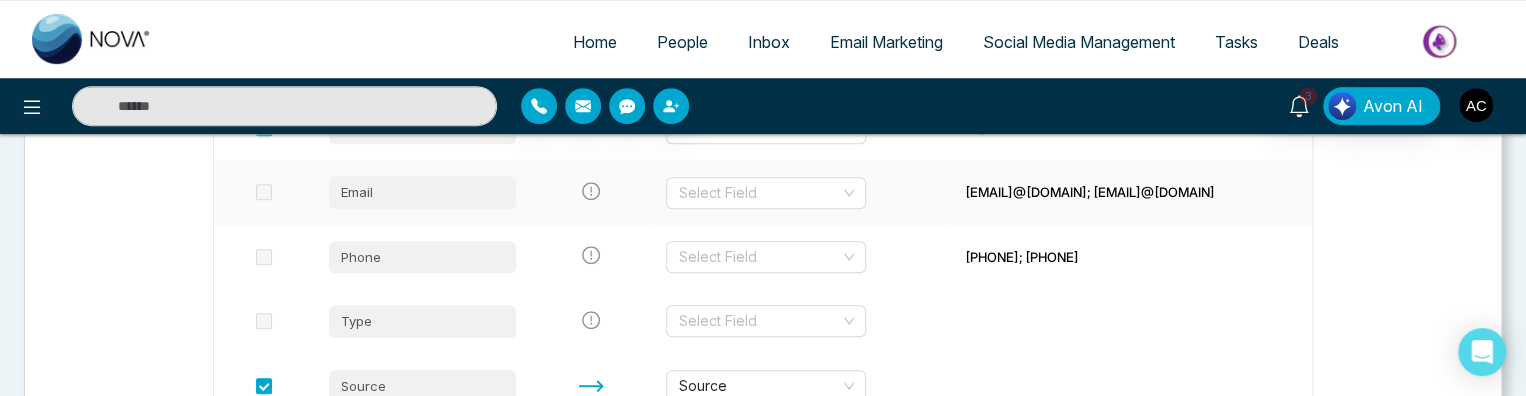 click on "Email" at bounding box center [422, 192] 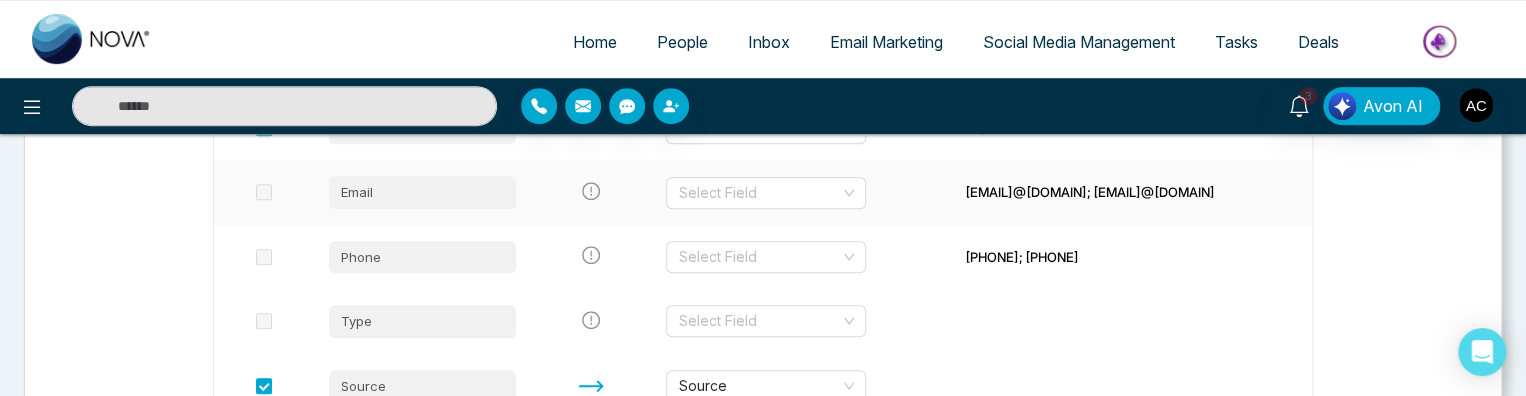 click on "Email" at bounding box center [422, 192] 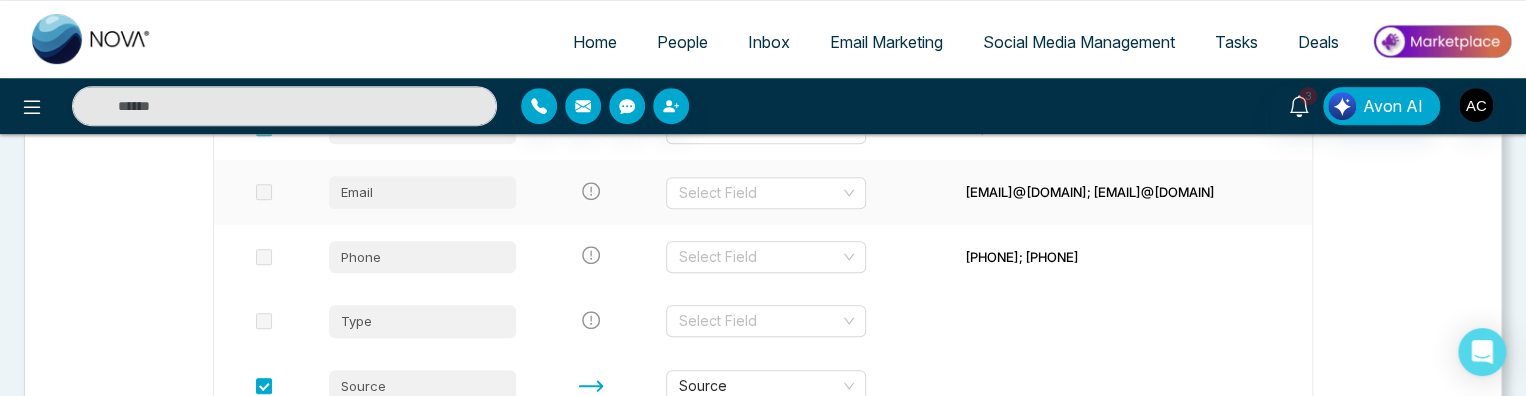 click on "Email" at bounding box center (422, 192) 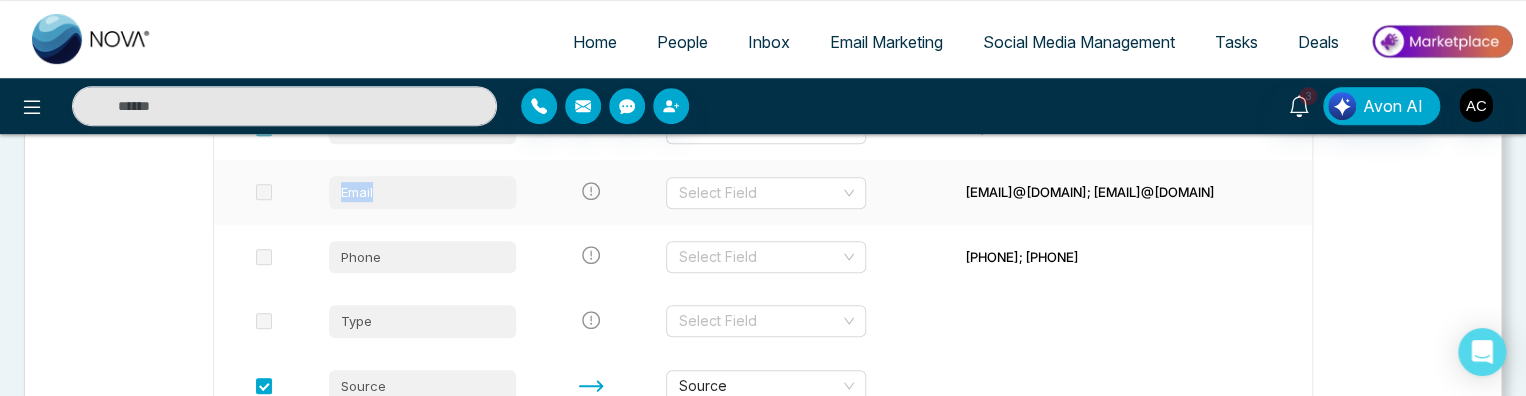 click on "Email" at bounding box center (422, 192) 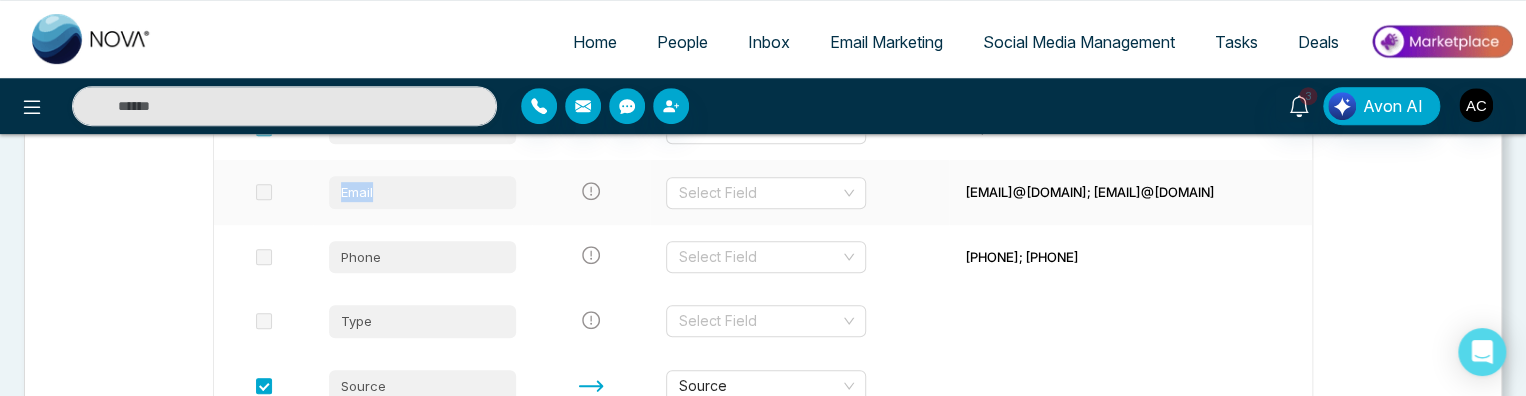 click on "Email" at bounding box center (422, 192) 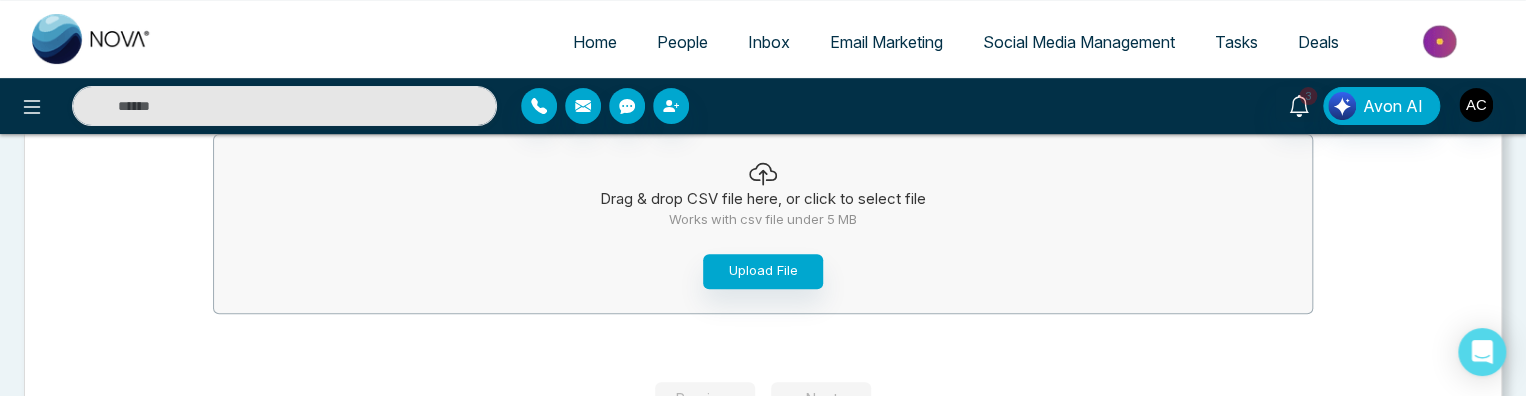 scroll, scrollTop: 251, scrollLeft: 0, axis: vertical 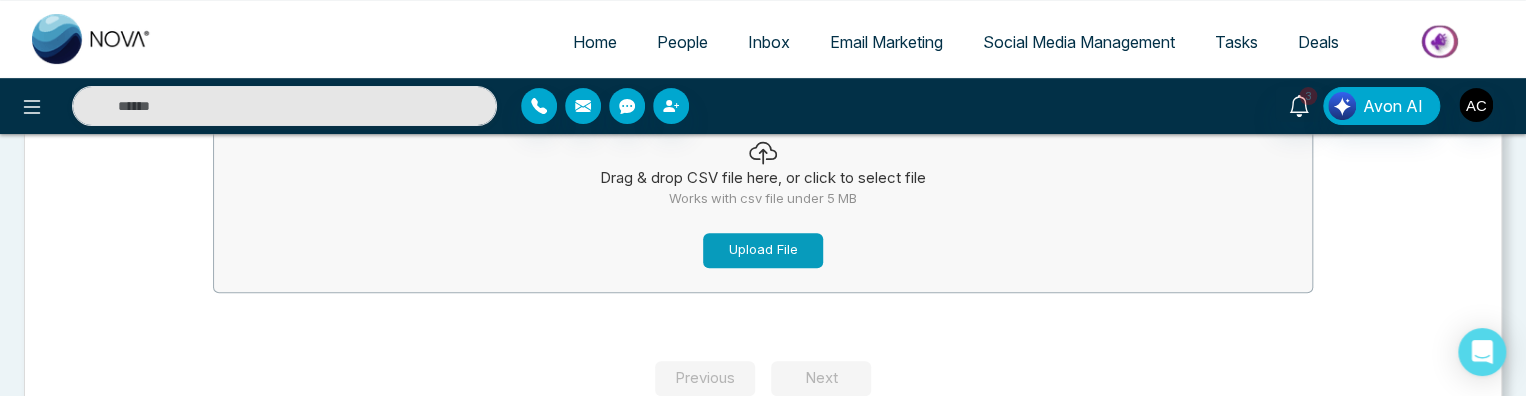 click on "Upload File" at bounding box center (763, 250) 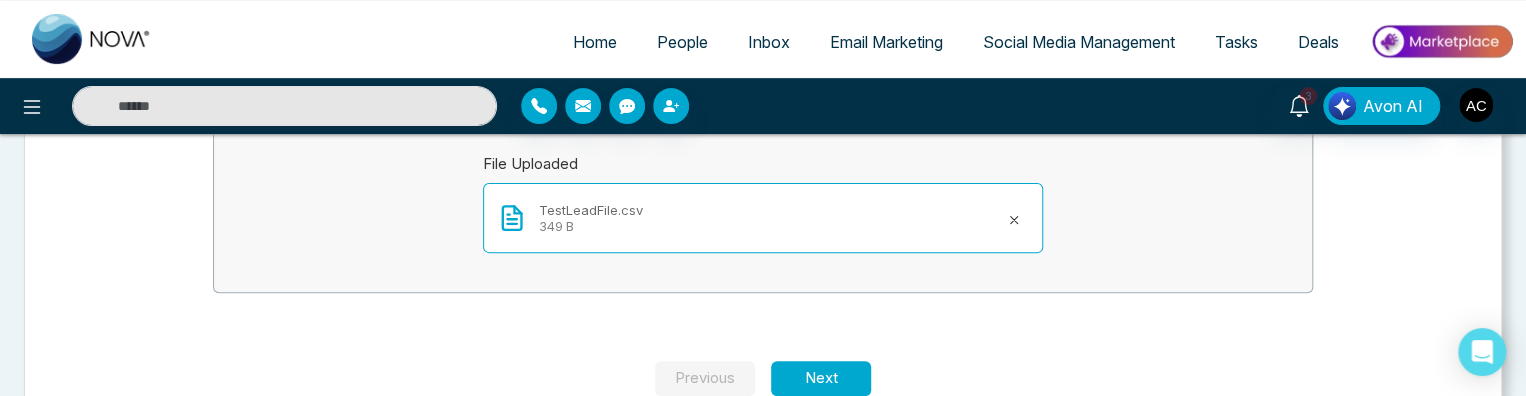 scroll, scrollTop: 299, scrollLeft: 0, axis: vertical 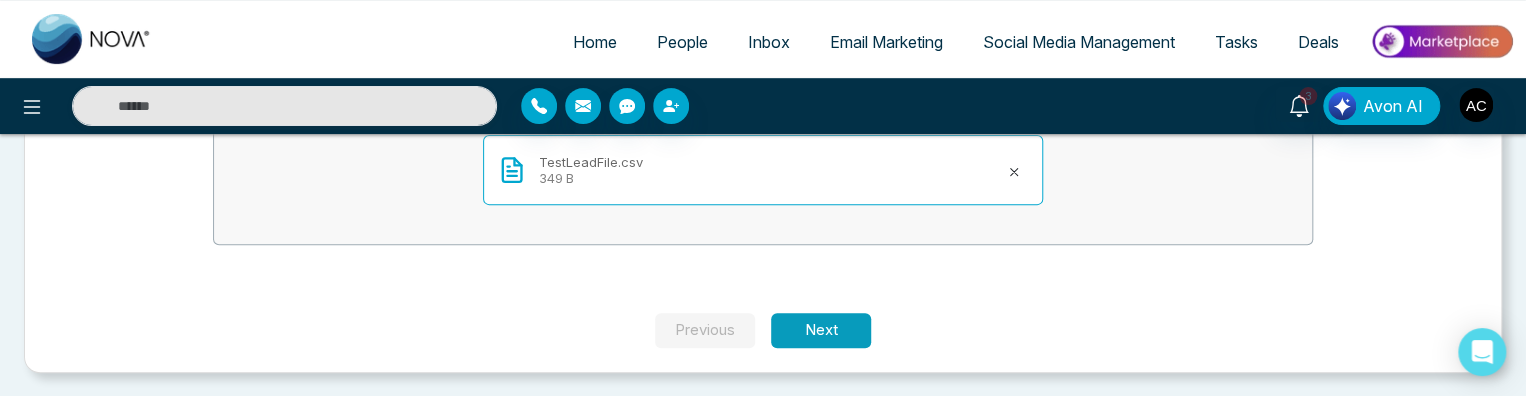 click on "Next" at bounding box center [821, 330] 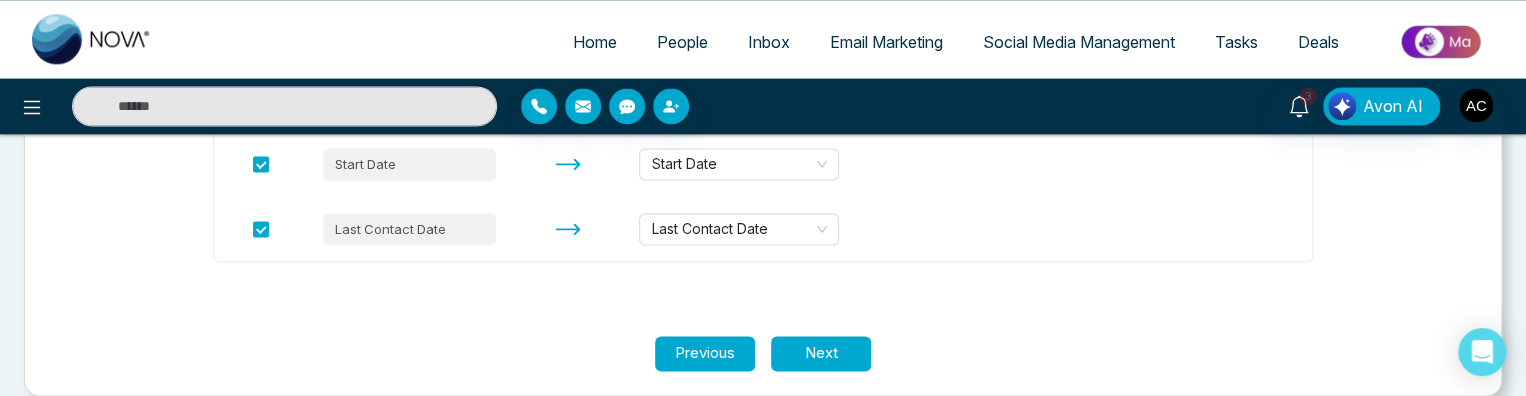 scroll, scrollTop: 1404, scrollLeft: 0, axis: vertical 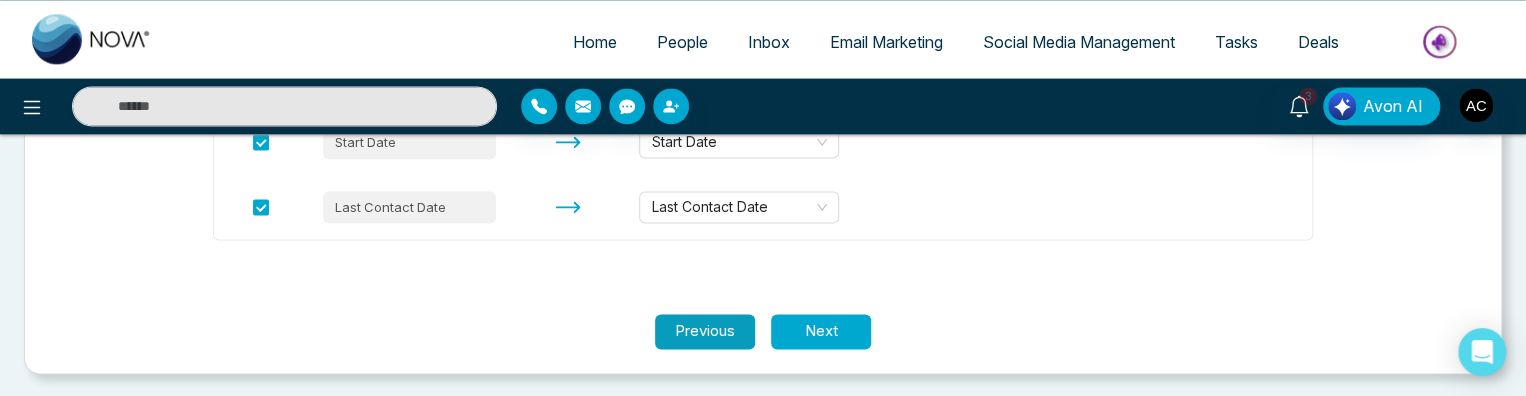 click on "Previous" at bounding box center [705, 331] 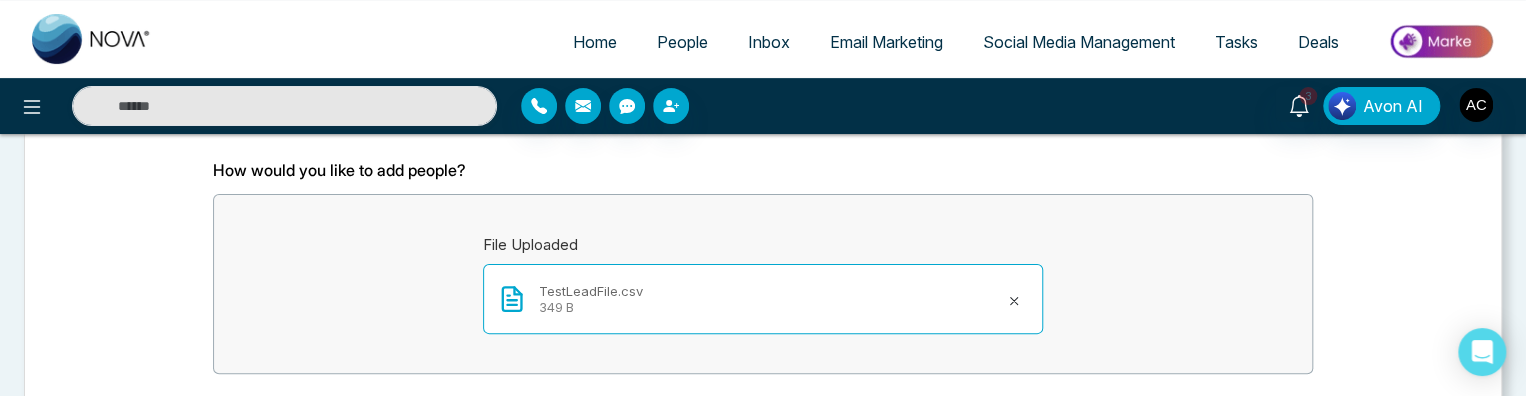 scroll, scrollTop: 299, scrollLeft: 0, axis: vertical 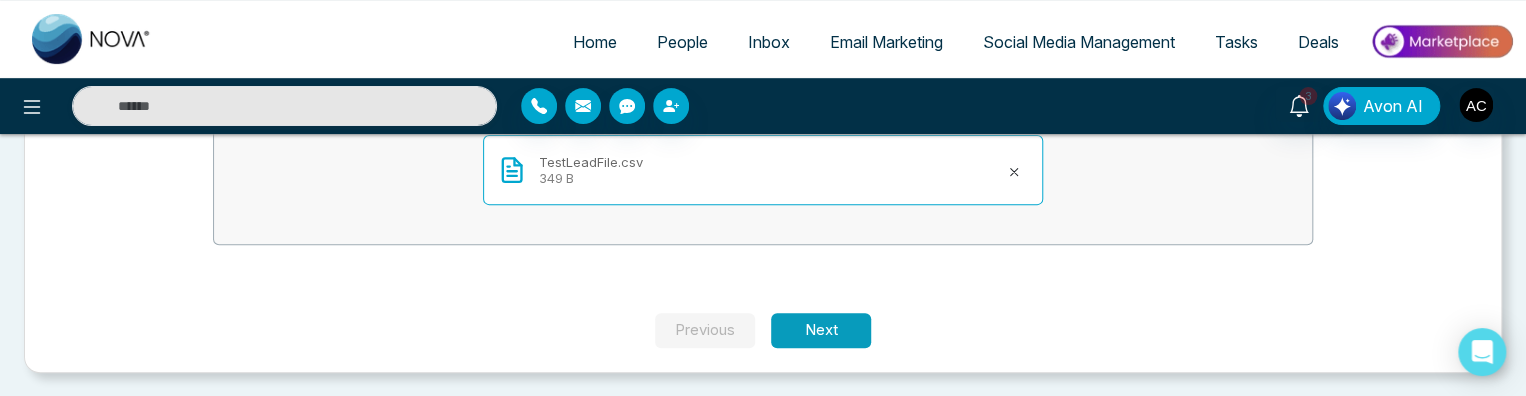 click on "Next" at bounding box center (821, 330) 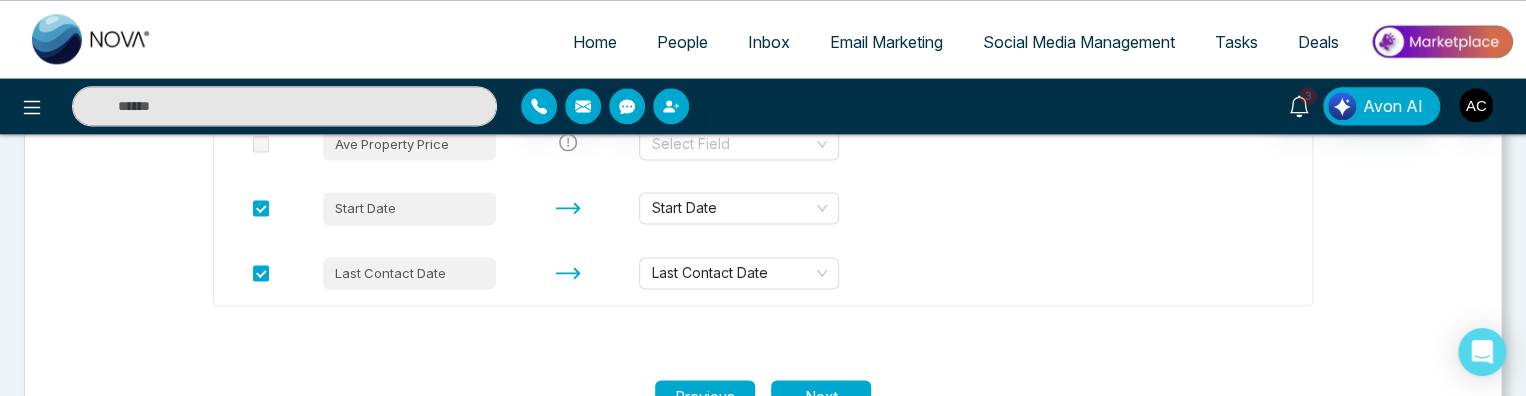 scroll, scrollTop: 1320, scrollLeft: 0, axis: vertical 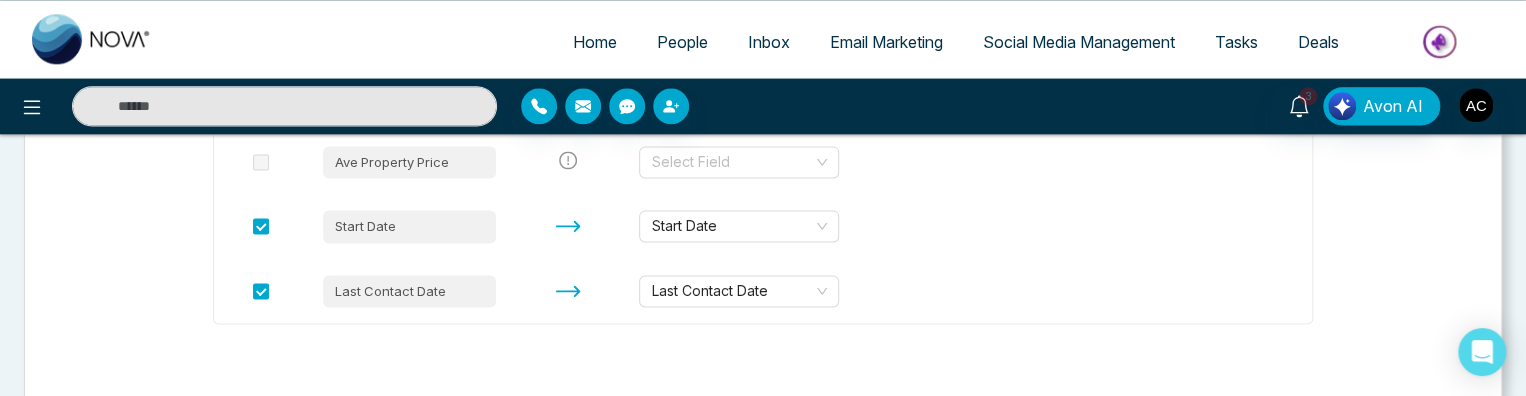 click on "Home" at bounding box center [595, 42] 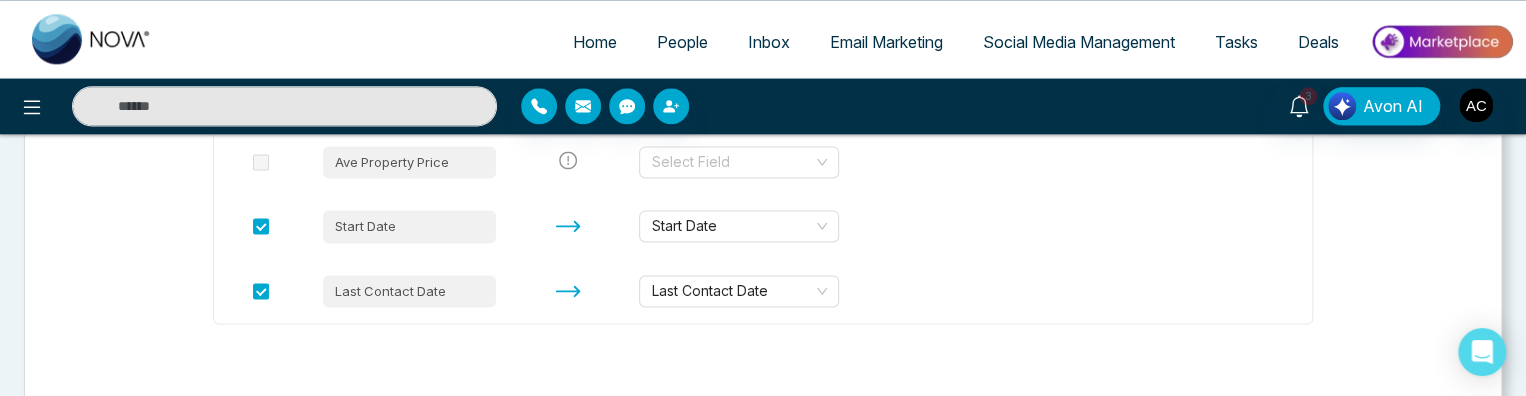 select on "*" 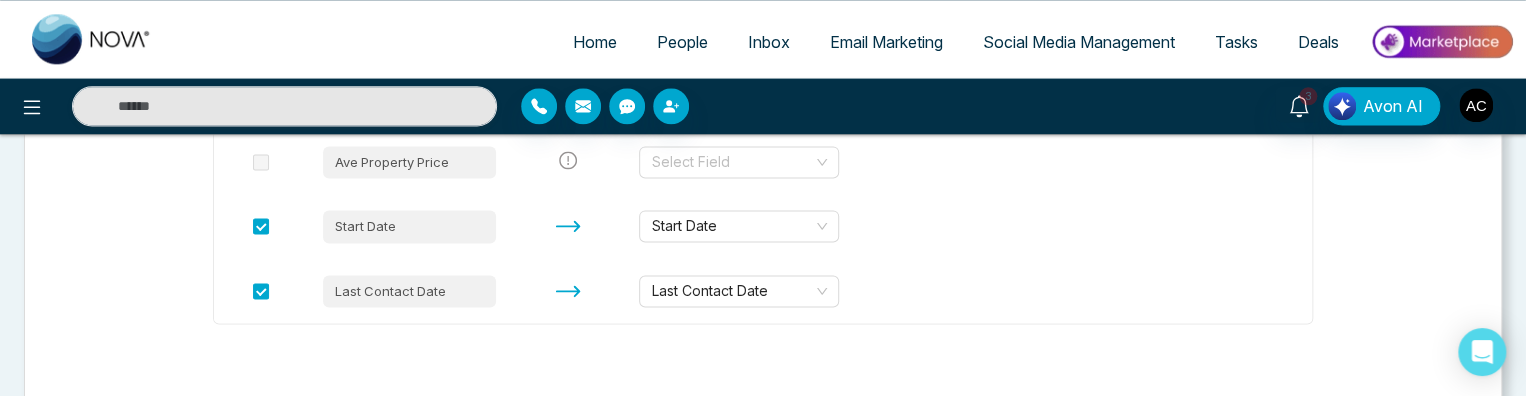 select on "*" 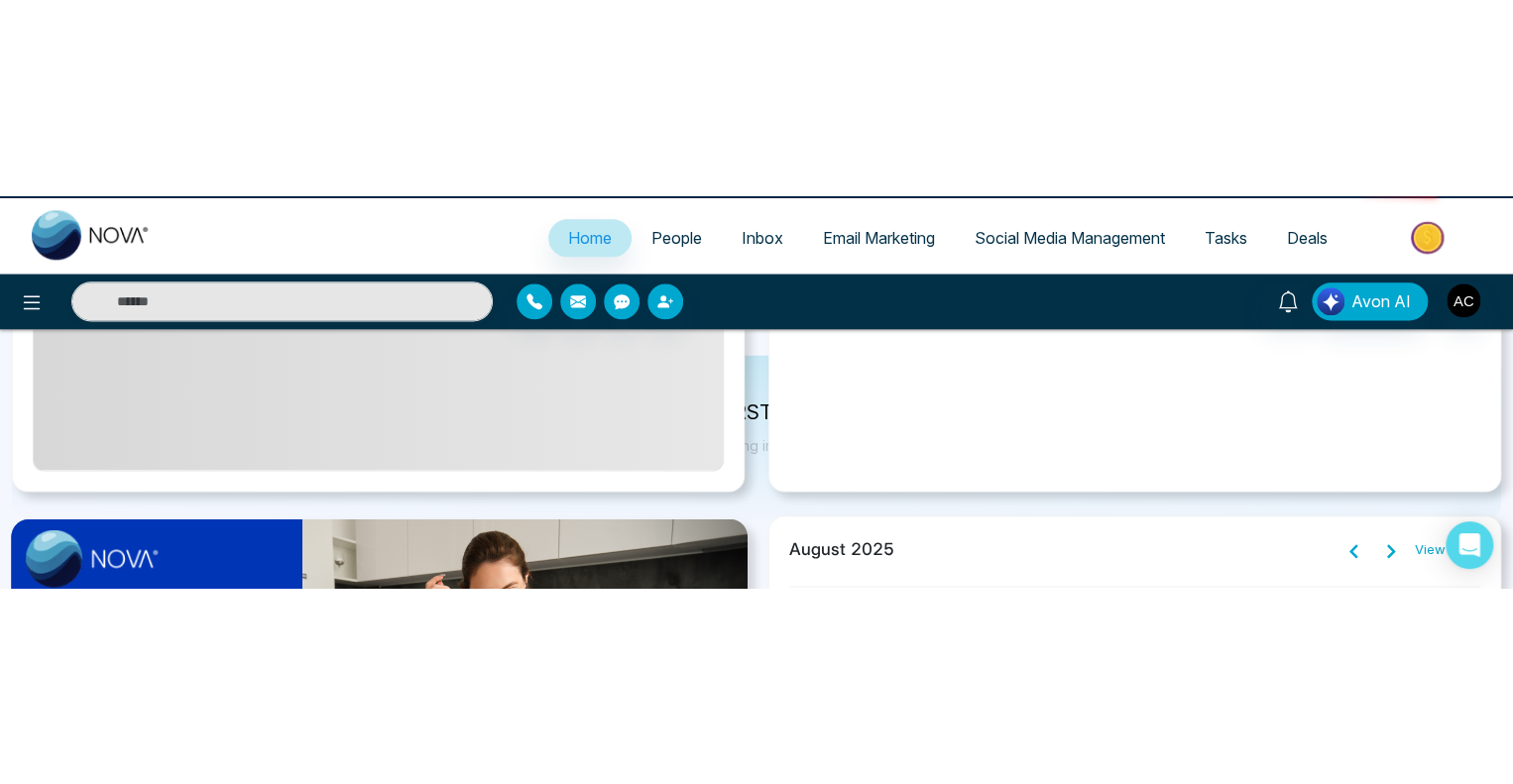 scroll, scrollTop: 0, scrollLeft: 0, axis: both 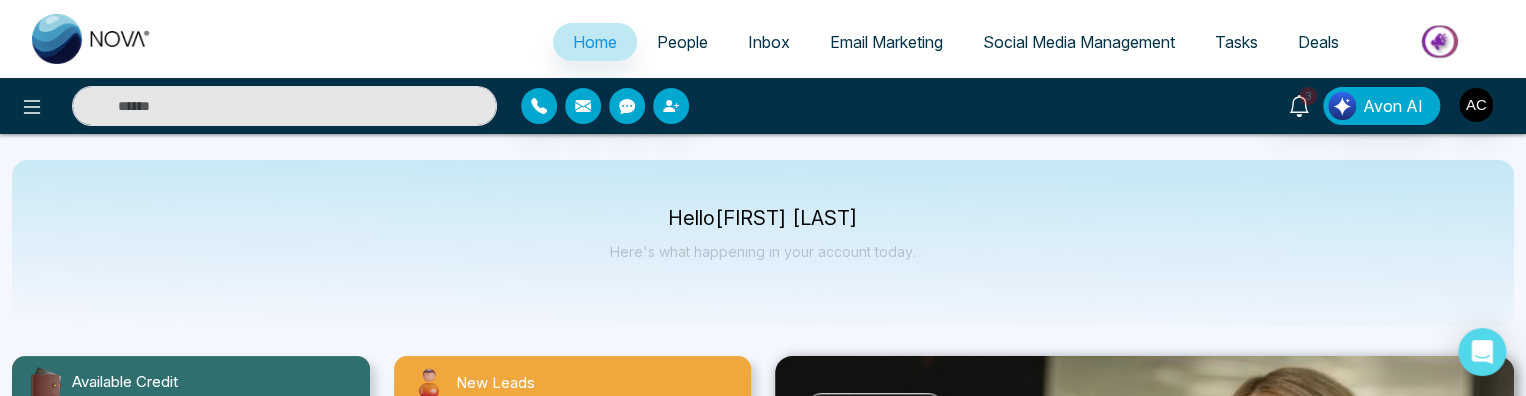 click on "Home" at bounding box center (595, 42) 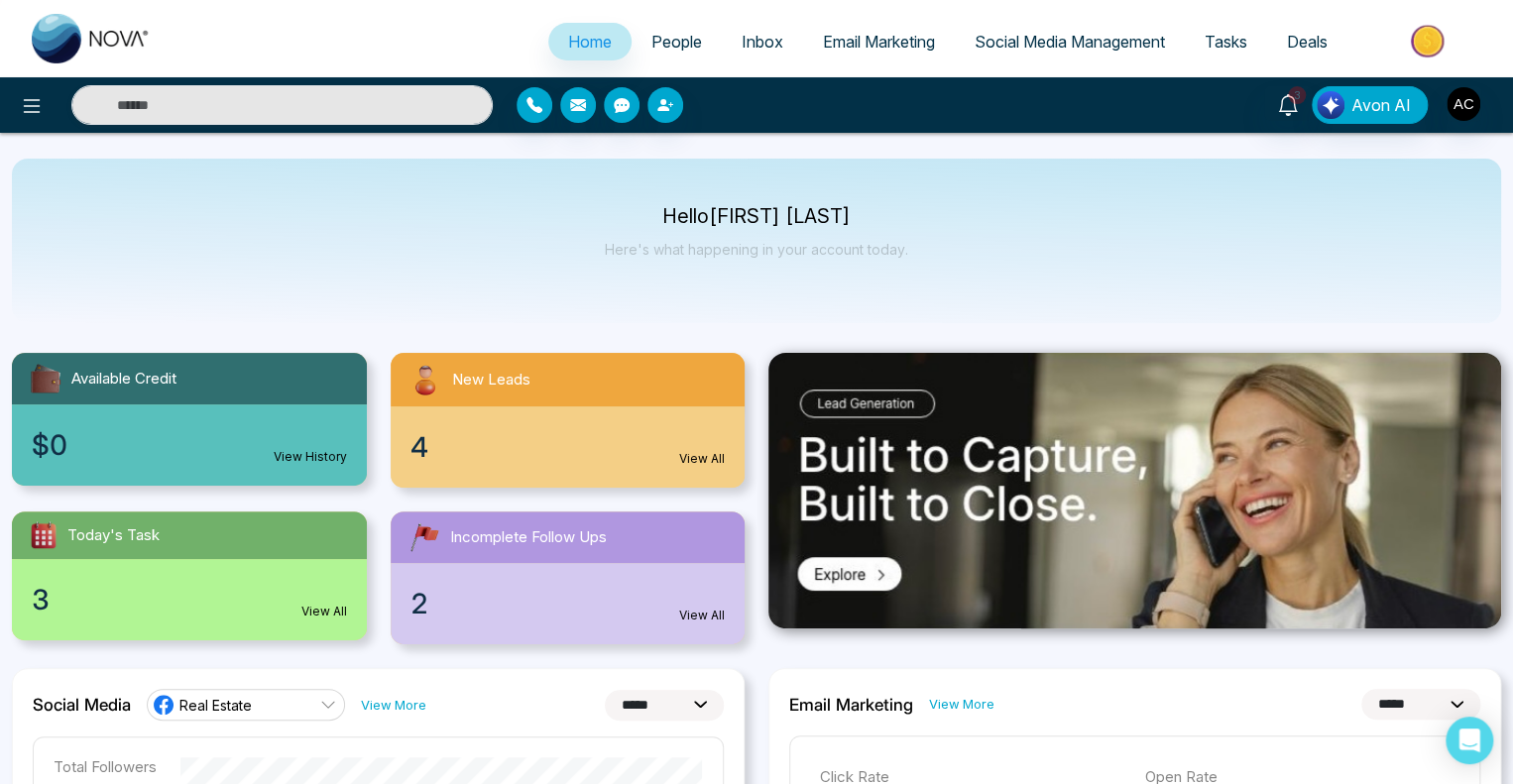 click at bounding box center (1134, 499) 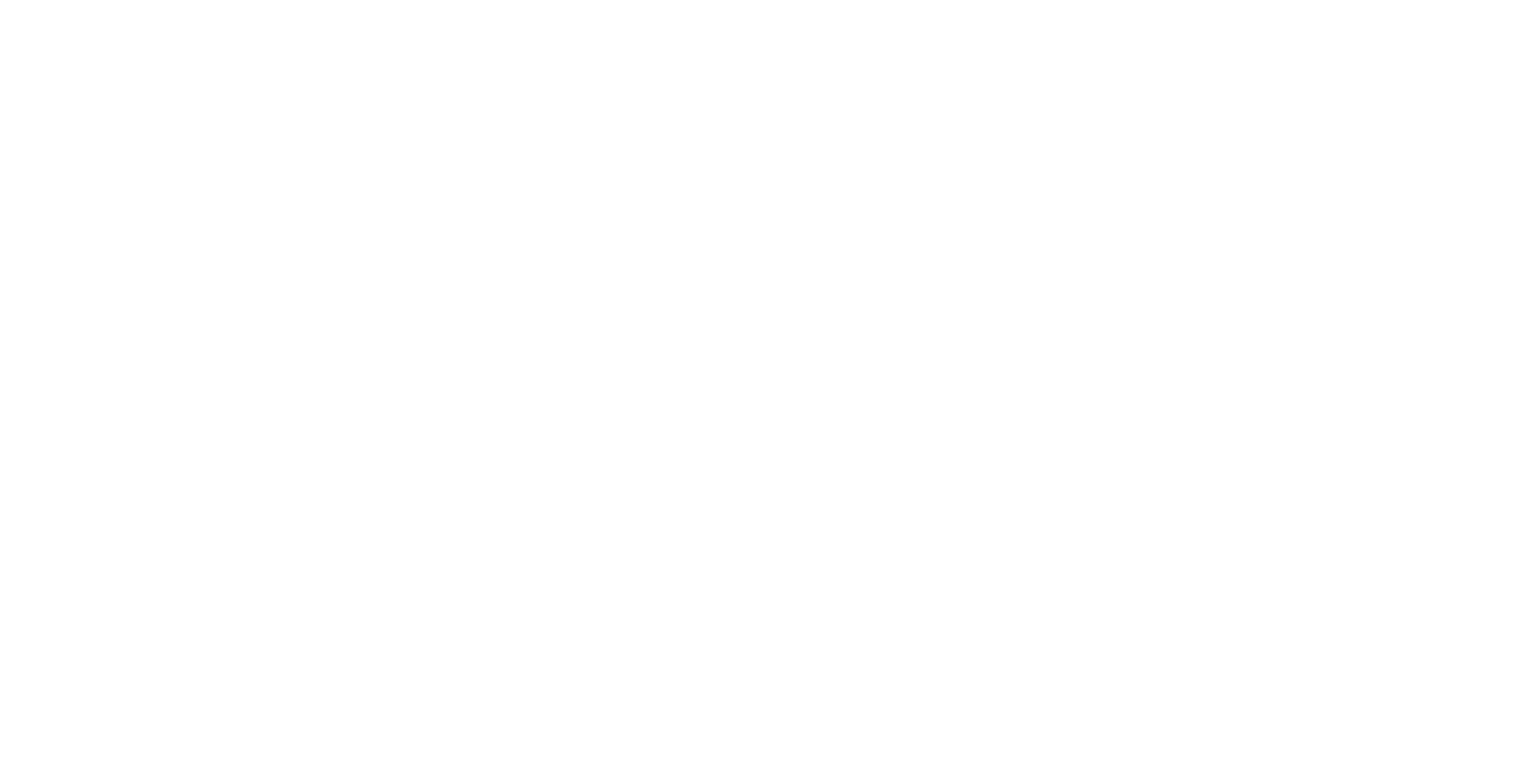 scroll, scrollTop: 0, scrollLeft: 0, axis: both 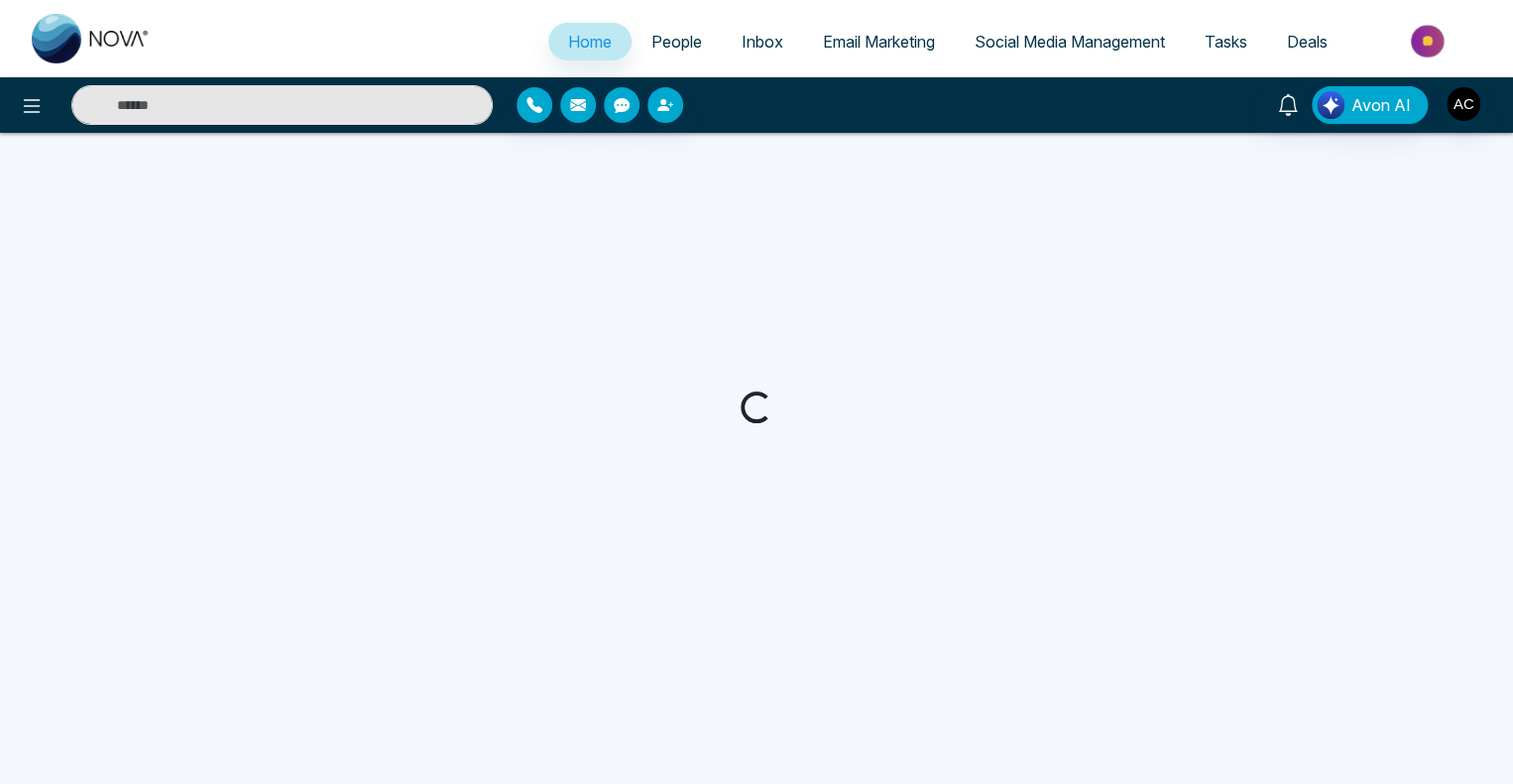 select on "*" 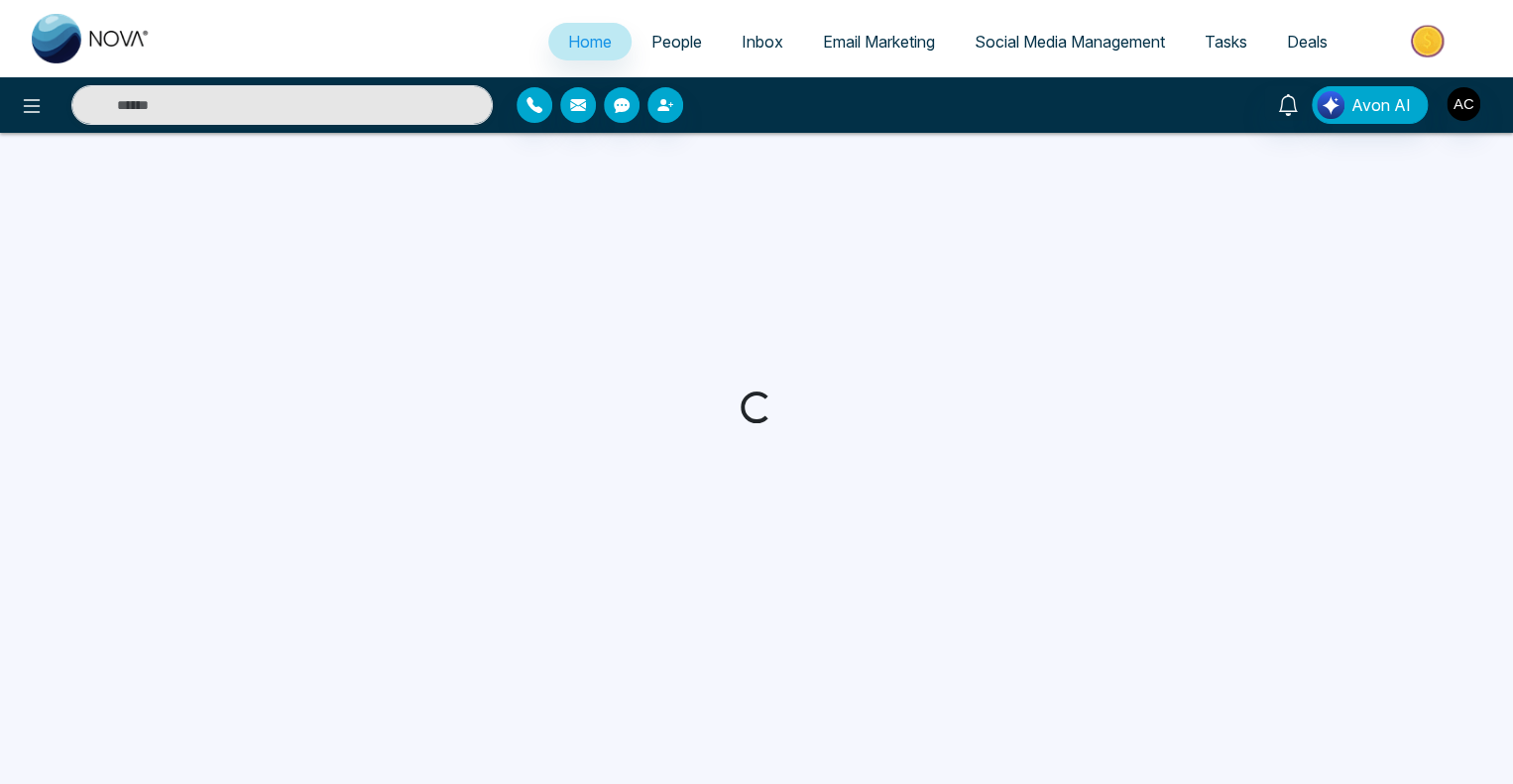 select on "*" 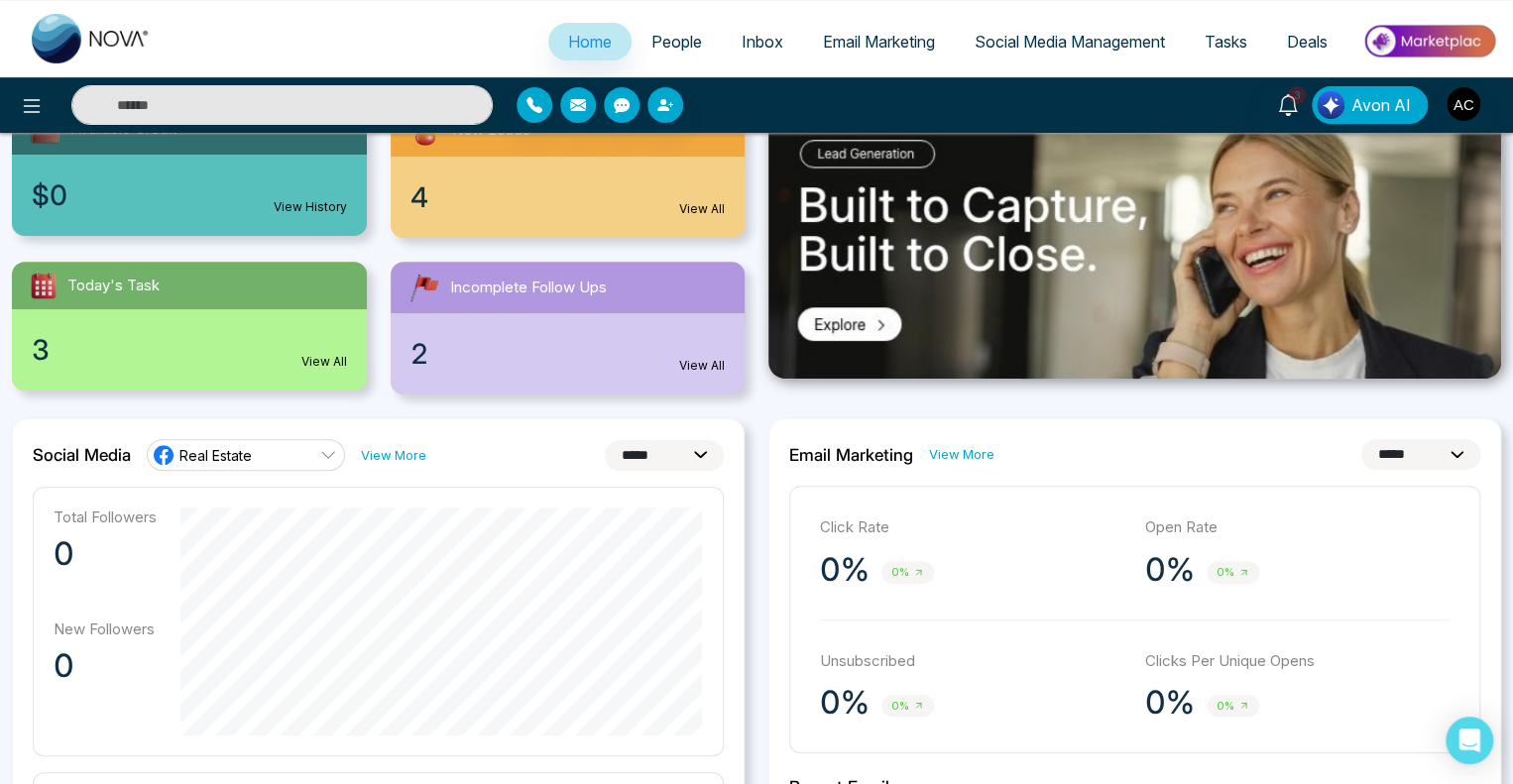 scroll, scrollTop: 249, scrollLeft: 0, axis: vertical 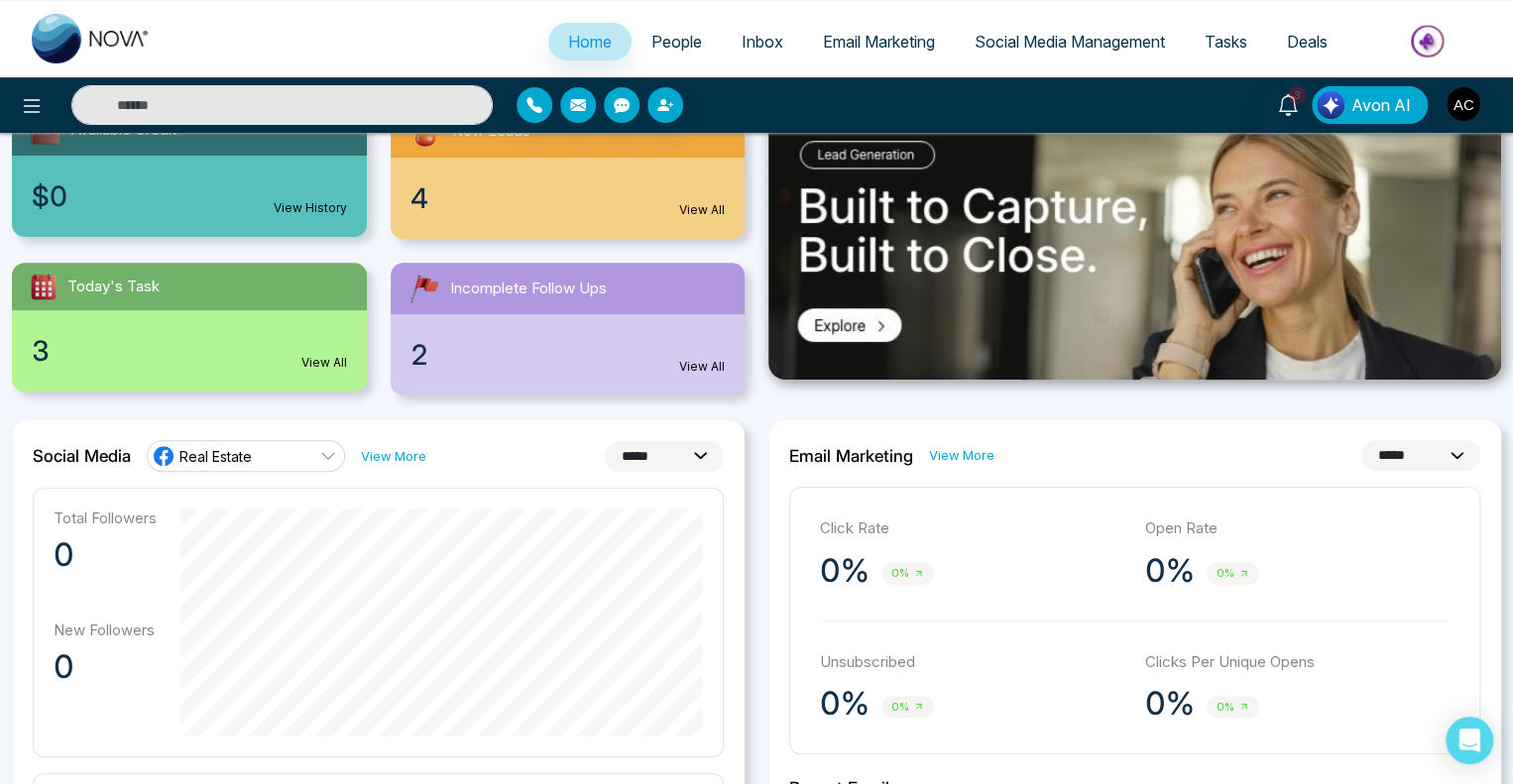 click on "**********" at bounding box center [664, 456] 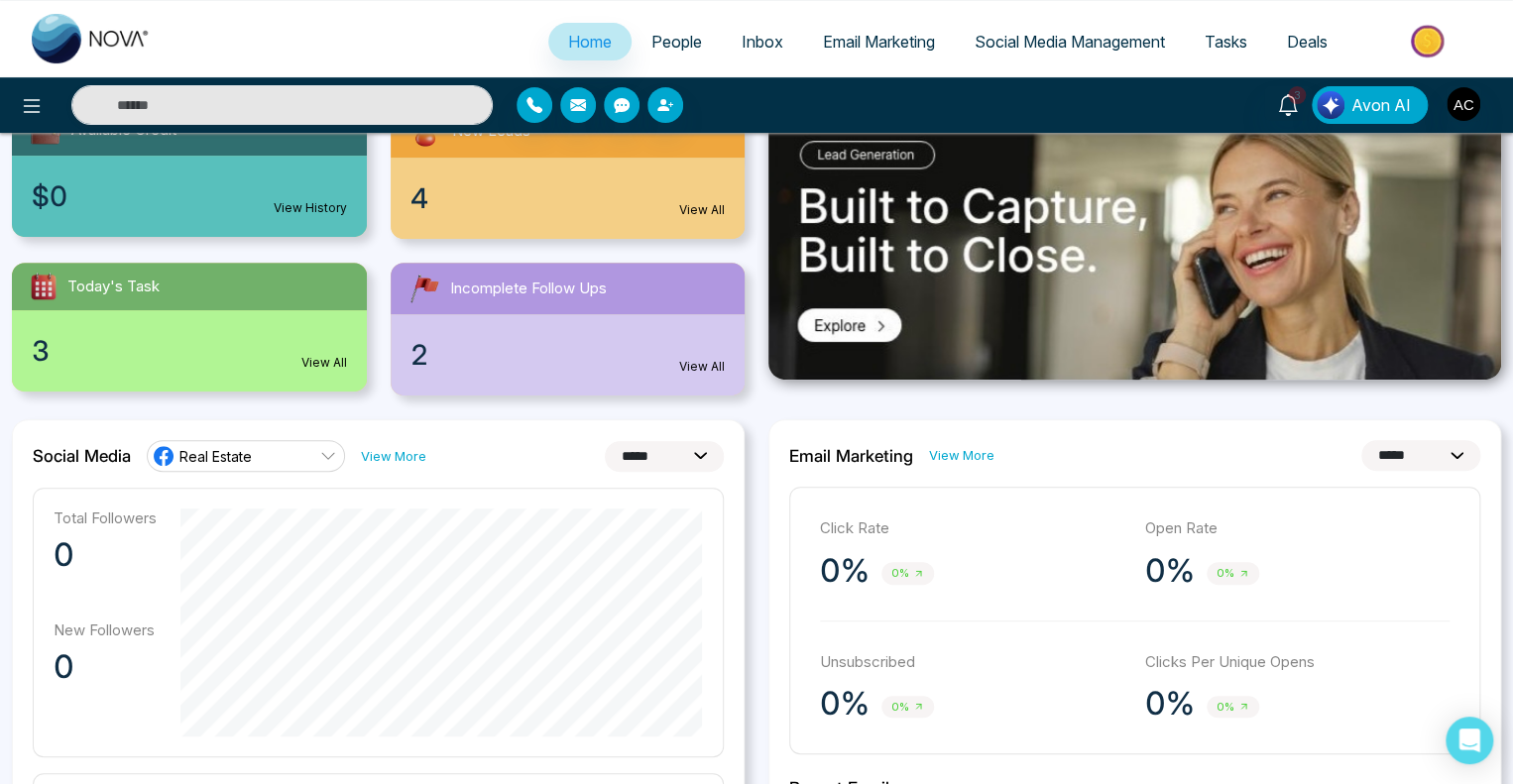 click on "**********" at bounding box center [664, 456] 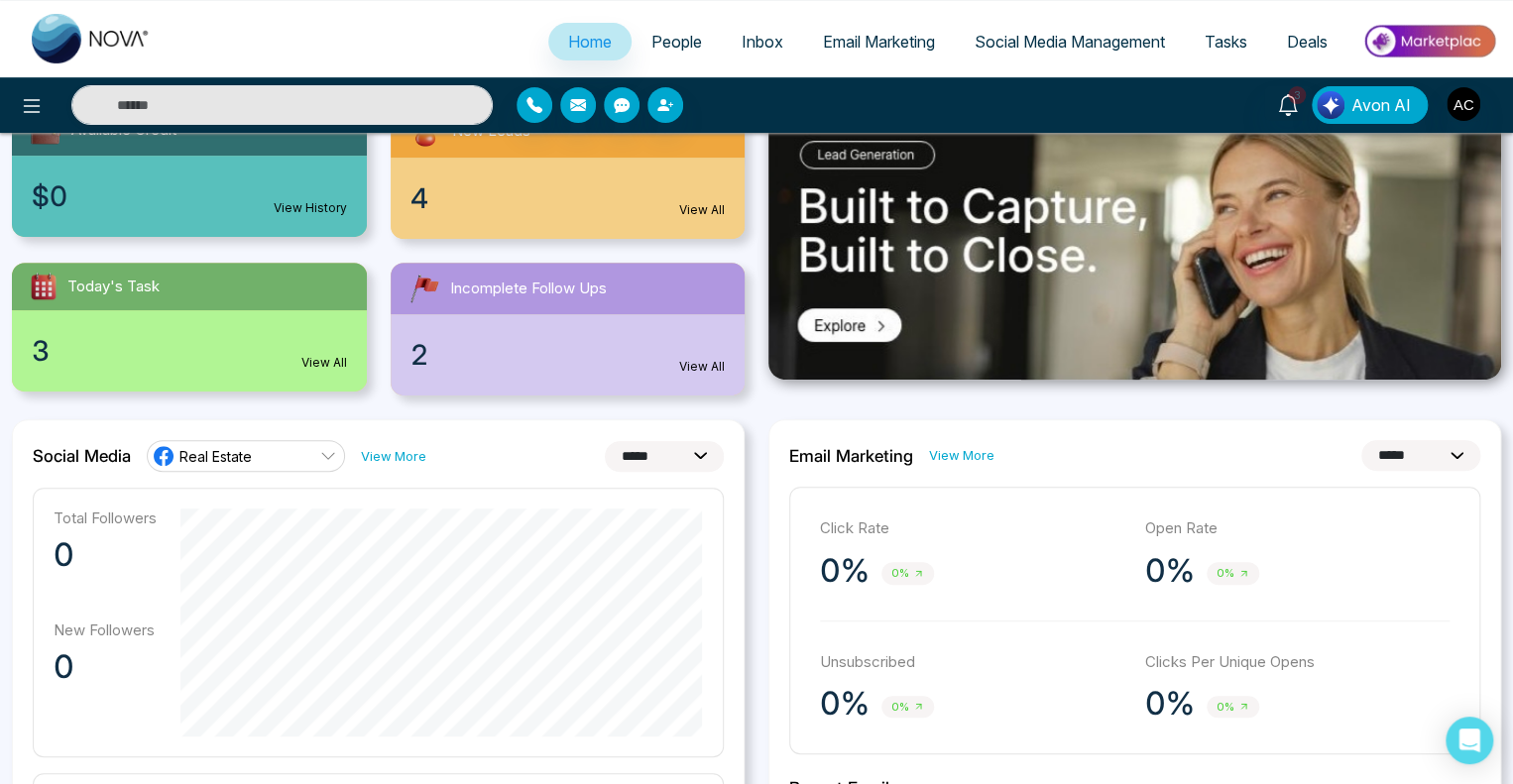 click on "**********" at bounding box center [664, 456] 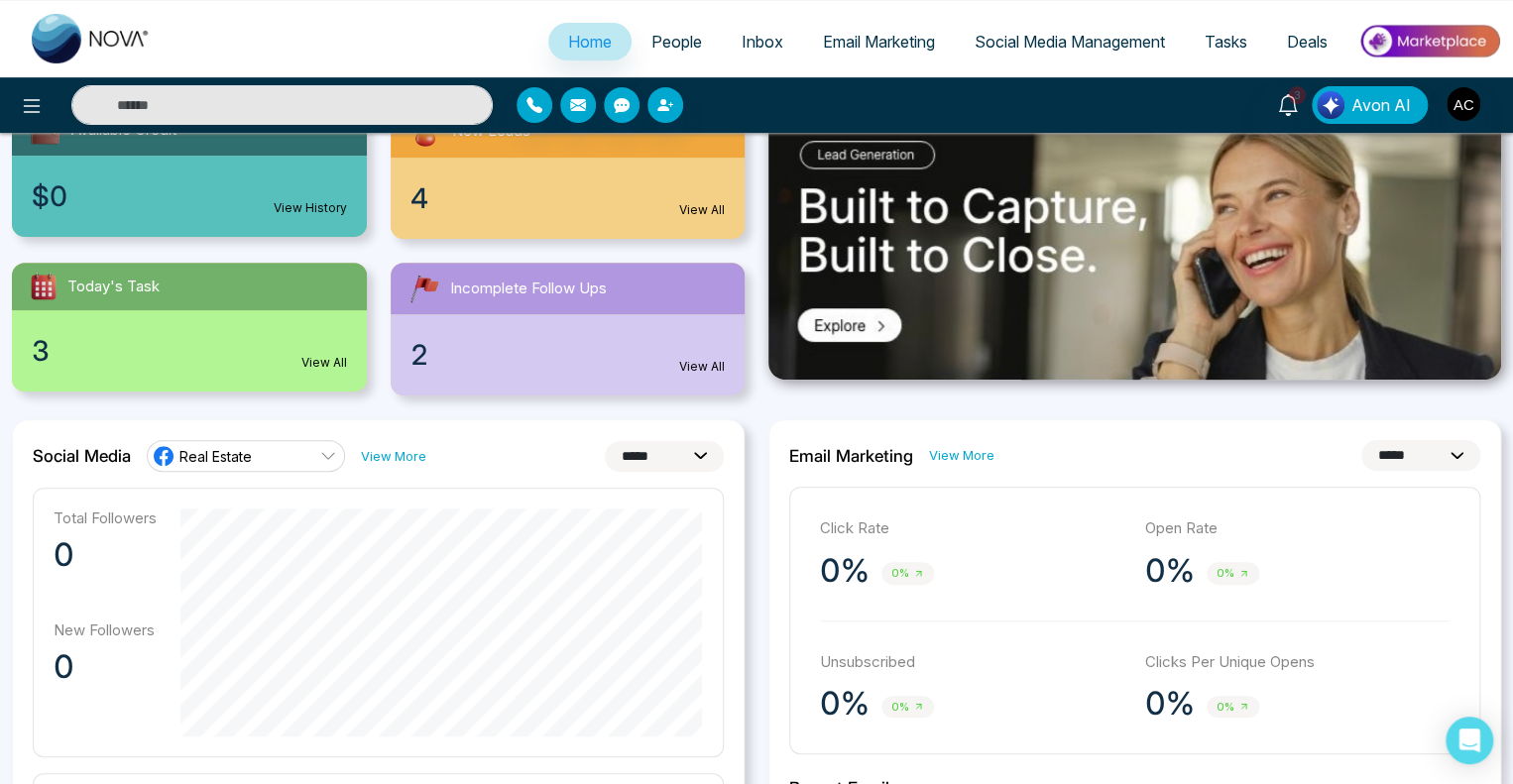 select on "*" 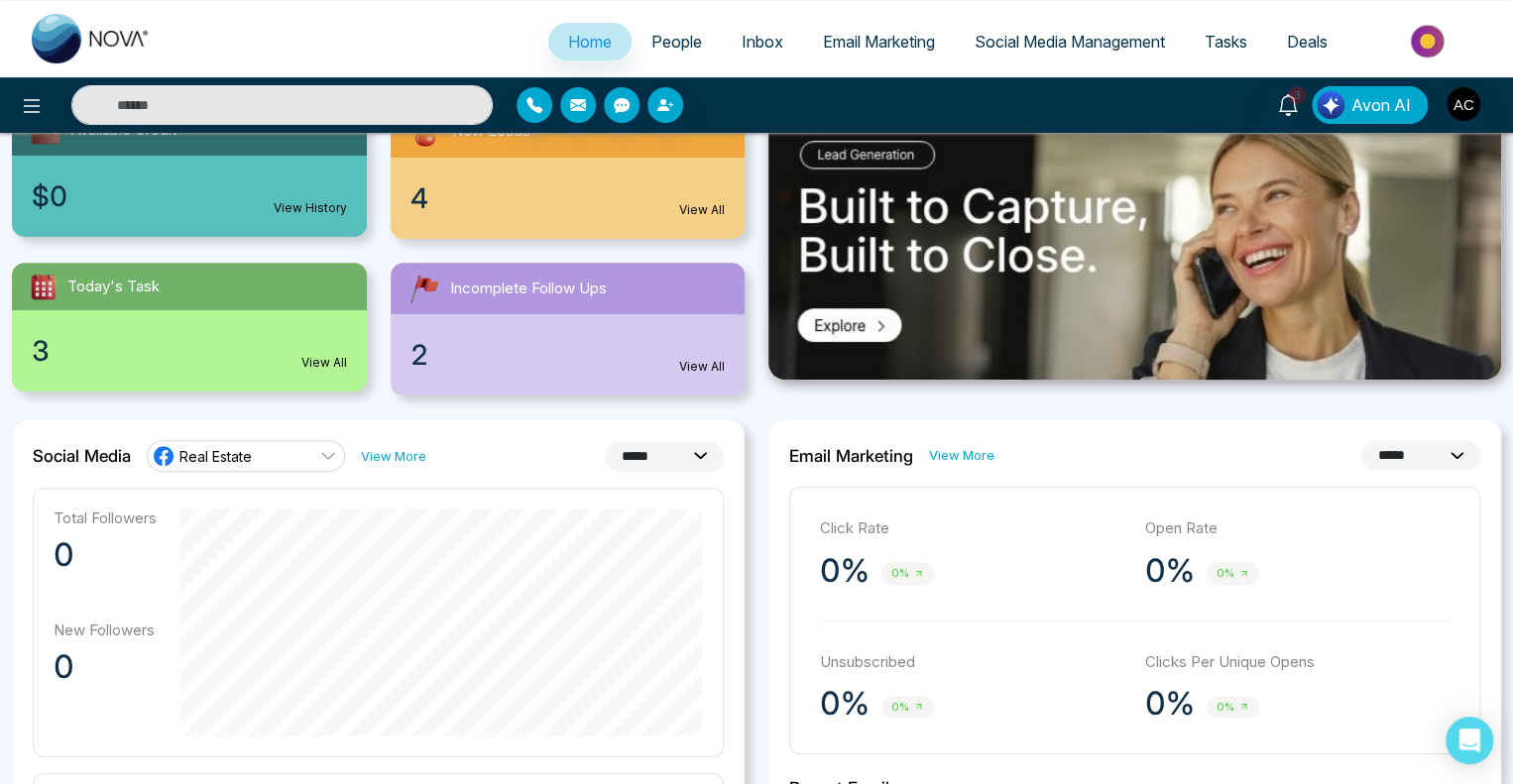 click on "**********" at bounding box center [664, 456] 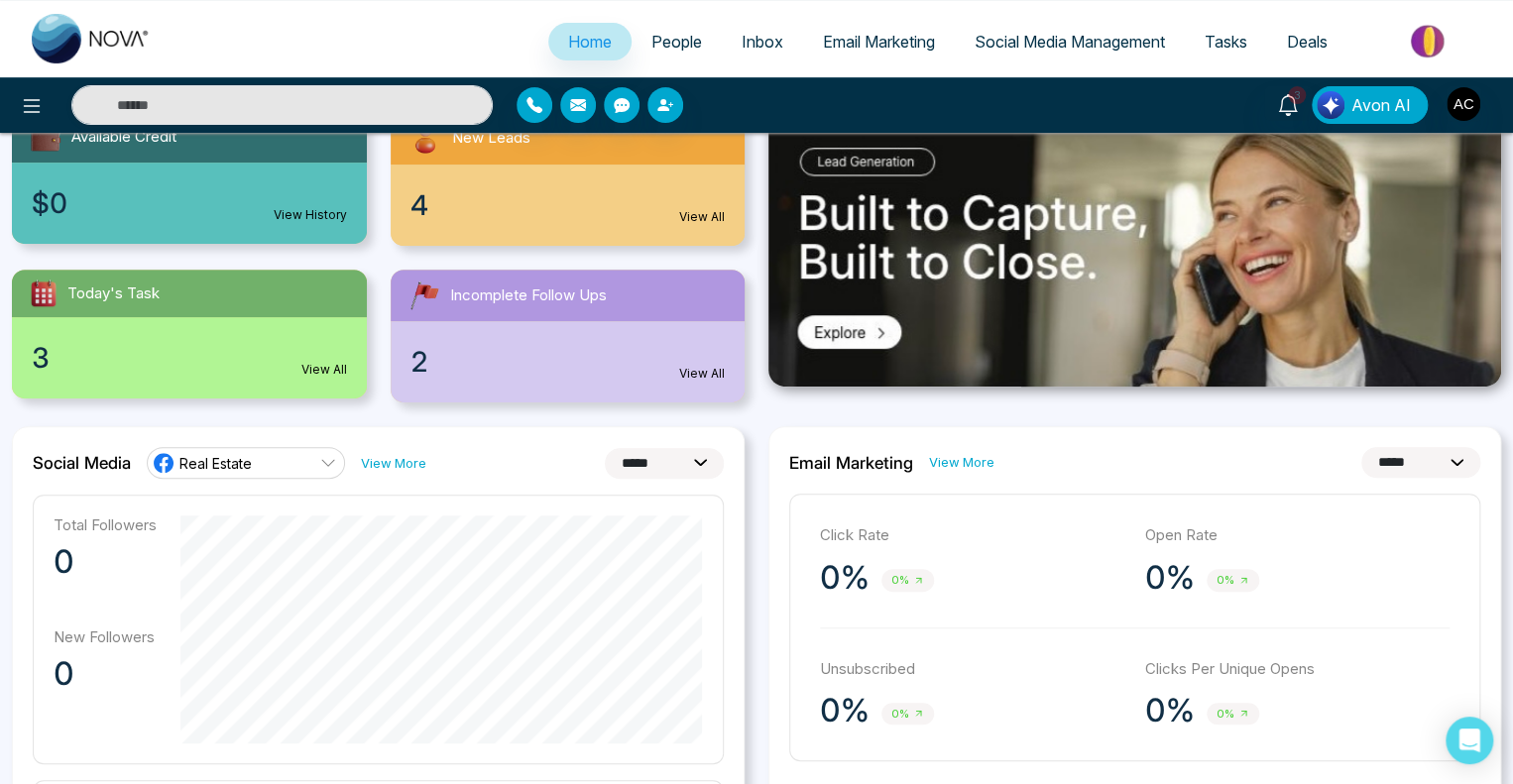 scroll, scrollTop: 238, scrollLeft: 0, axis: vertical 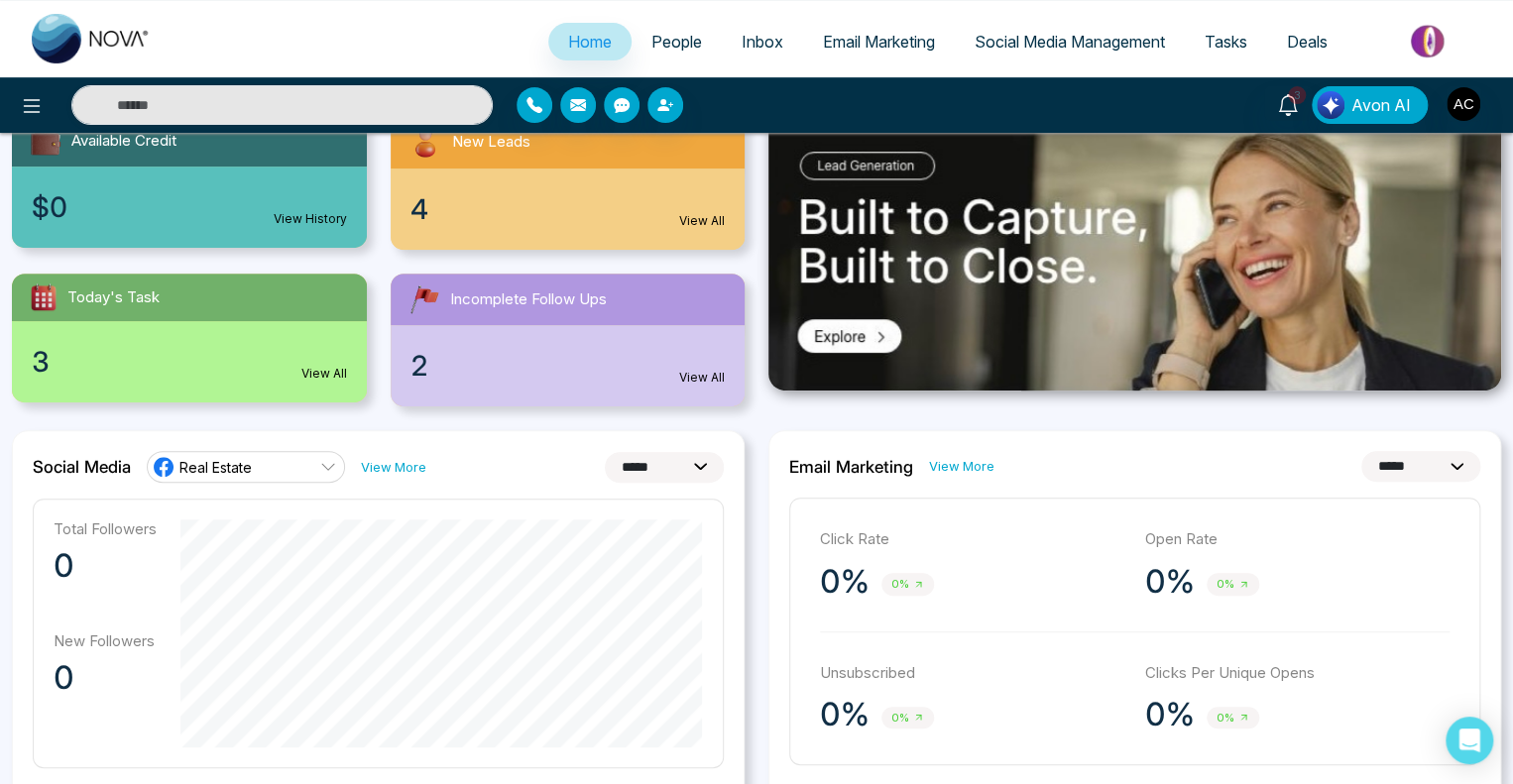 click on "Real Estate" at bounding box center (246, 467) 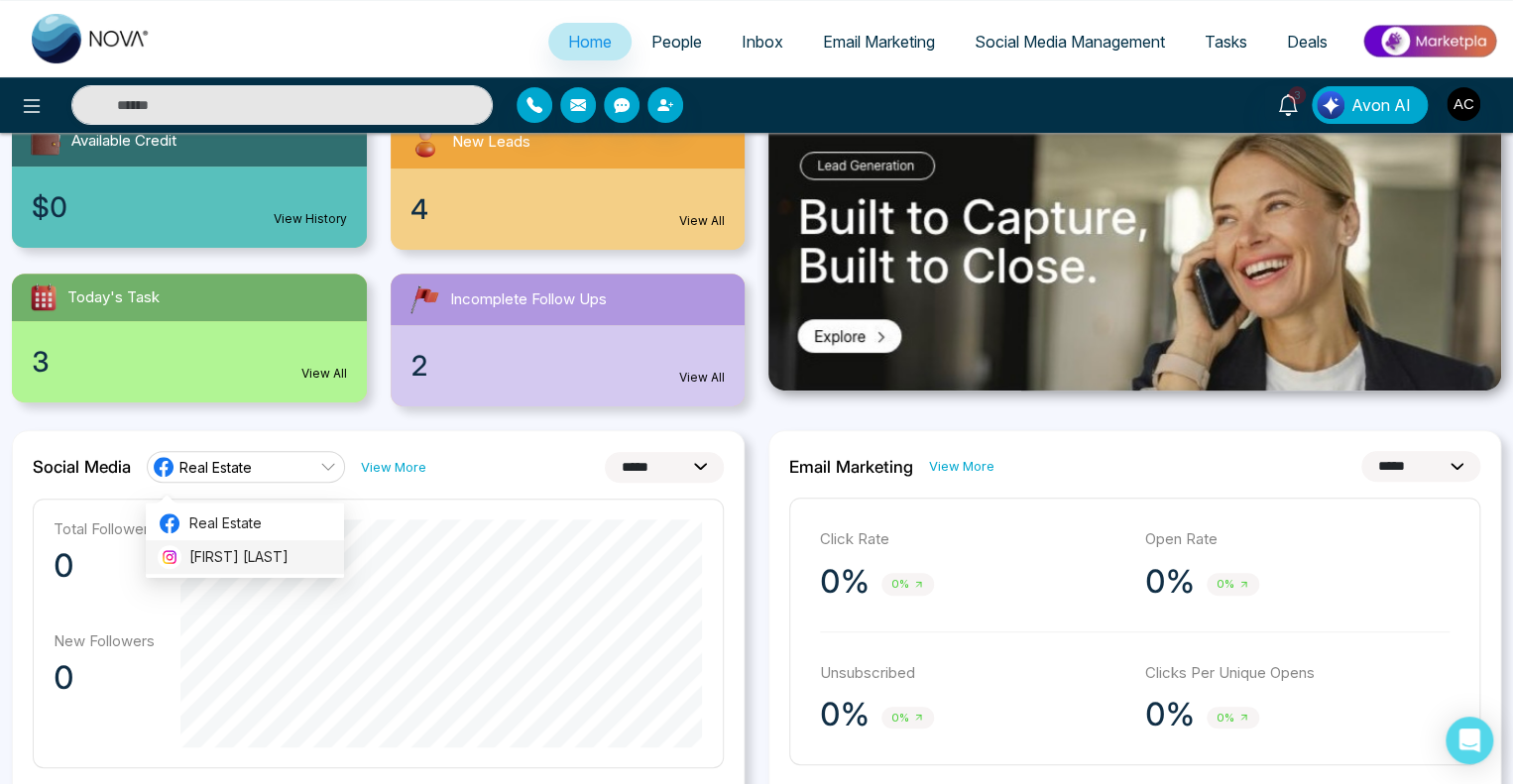 click on "[FIRST] [LAST]" at bounding box center (261, 557) 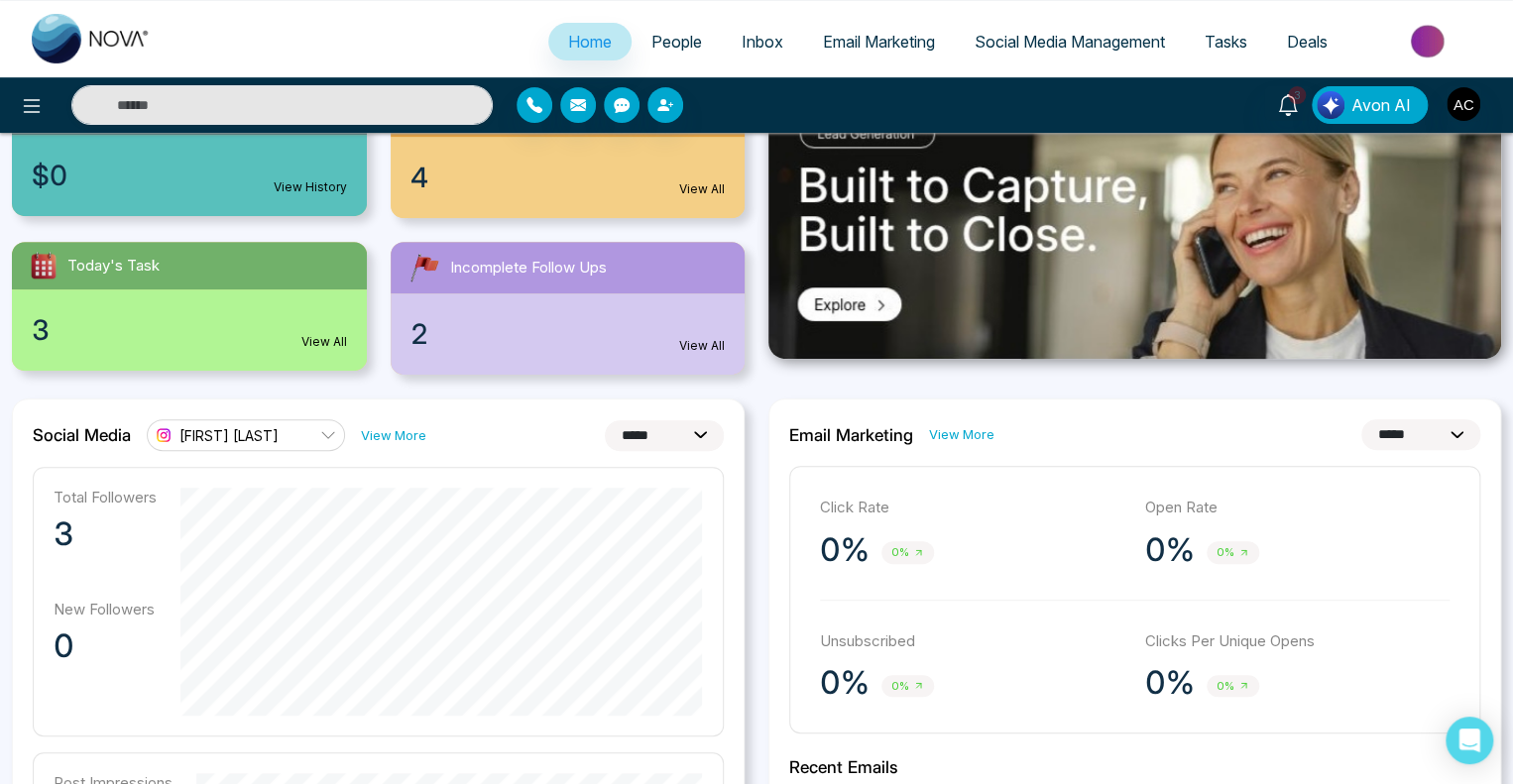 scroll, scrollTop: 202, scrollLeft: 0, axis: vertical 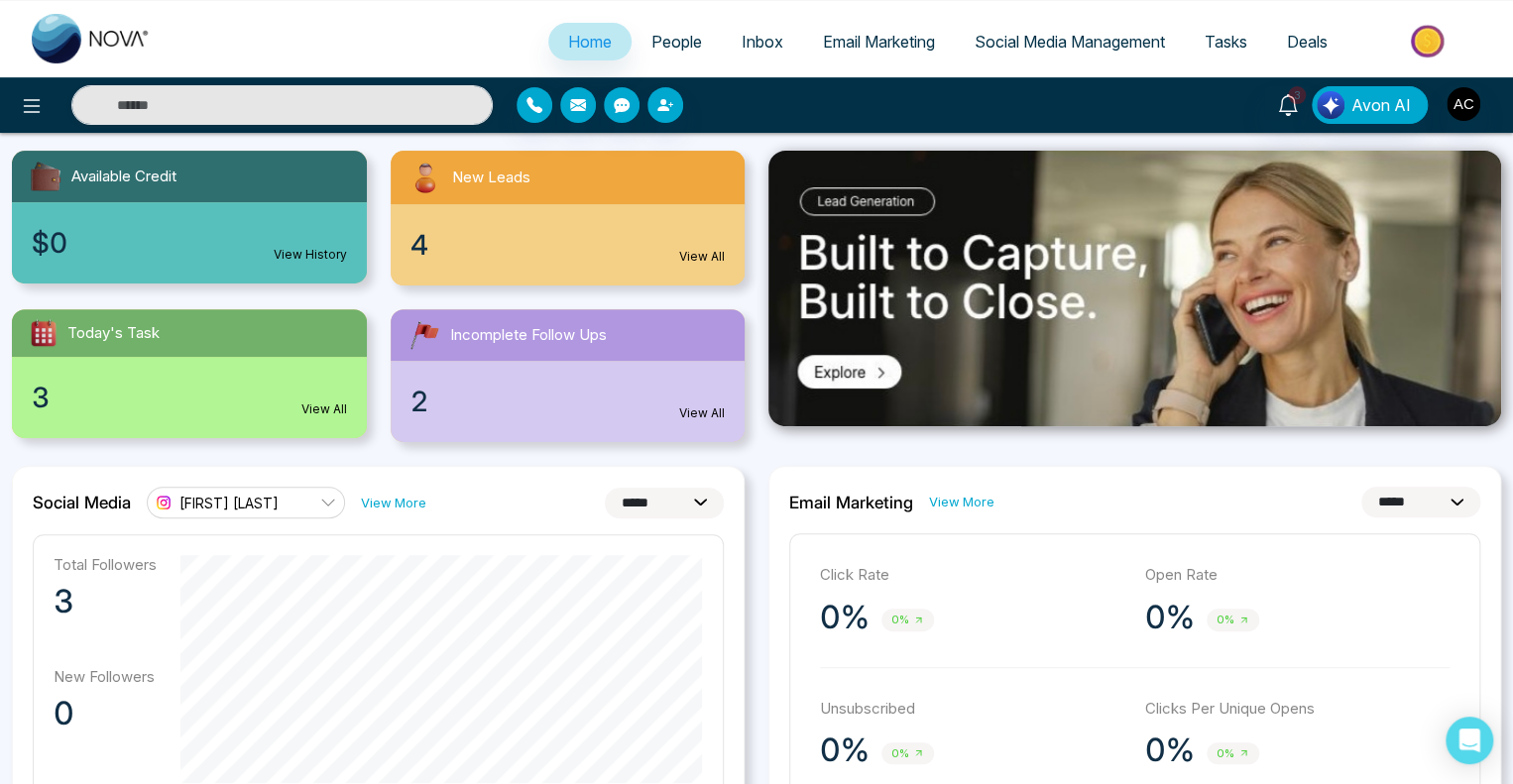 click on "Social Media Management" at bounding box center (1070, 42) 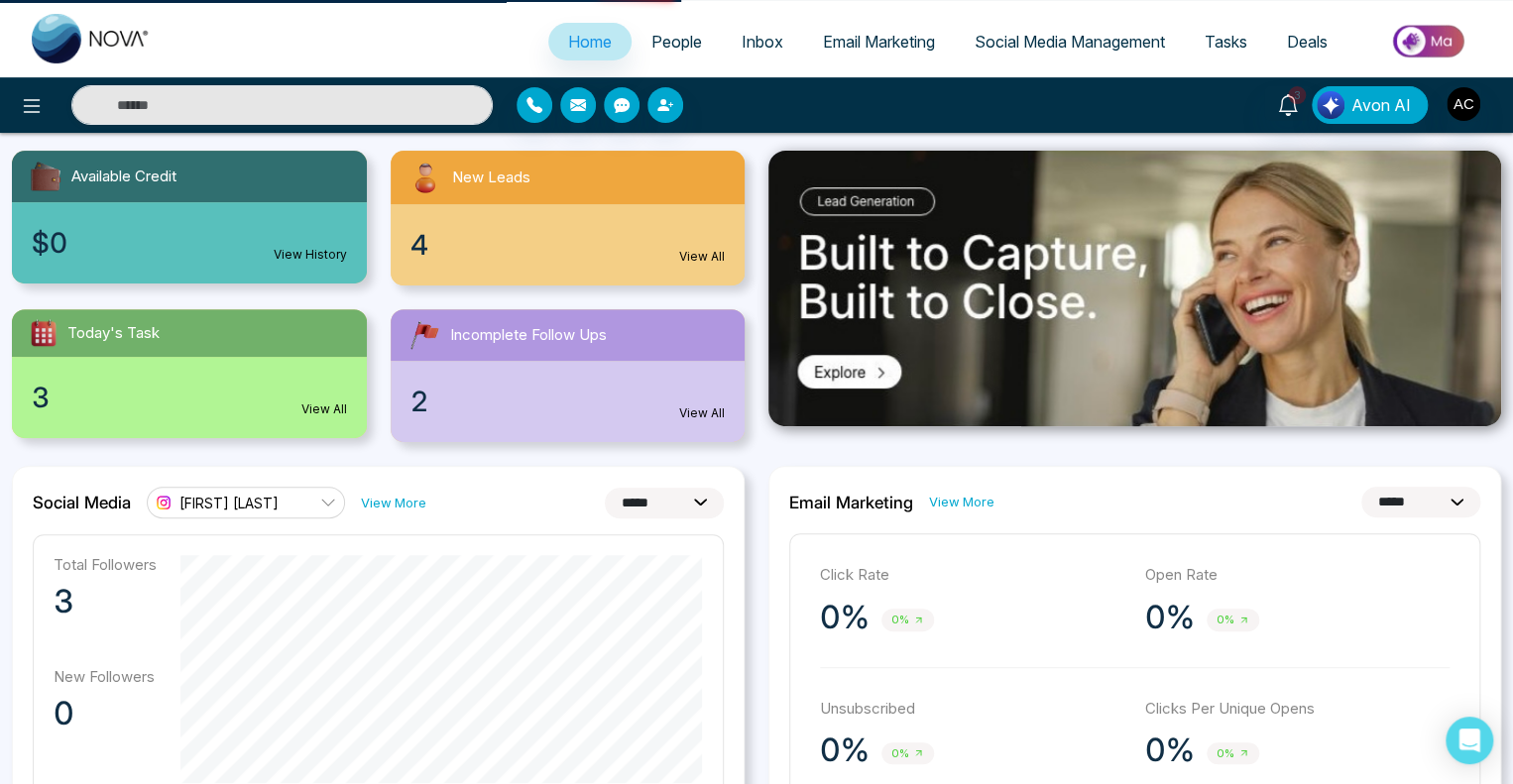 scroll, scrollTop: 0, scrollLeft: 0, axis: both 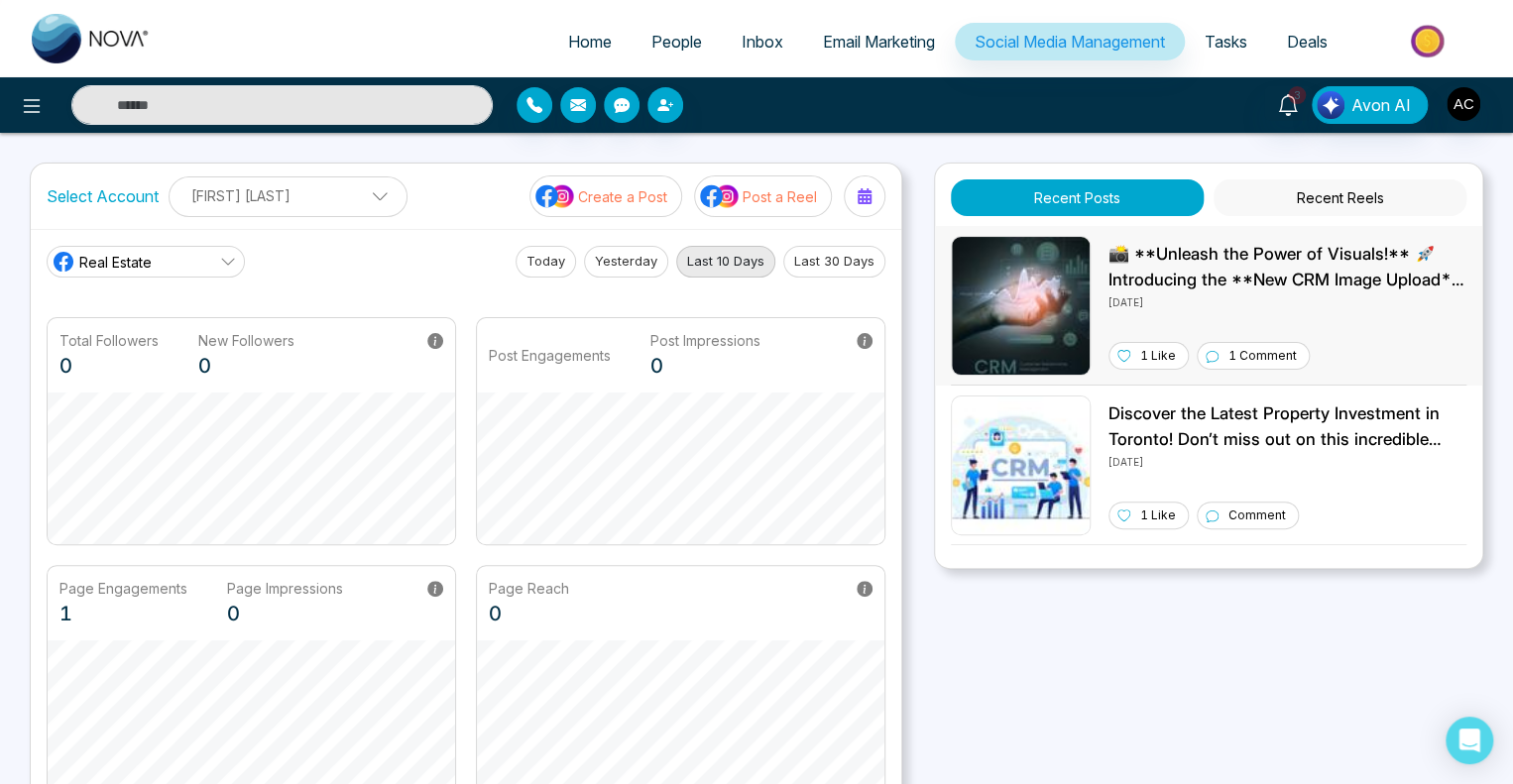 click on "📸 **Unleash the Power of Visuals!** 🚀
Introducing the **New CRM Image Upload** feature! Don't just talk about your brand—show it! Boost engagement and elevate your customer interactions by easily incorporating images into your CRM.
📈 Harness the full potential of visual storytelling and watch your conversions soar!
Get started now and transform the way you connect with your audience! 💥 #CRM #ImageUpload #EngageYourAudience [DATE] 1   Like 1   Comment" at bounding box center (1287, 305) 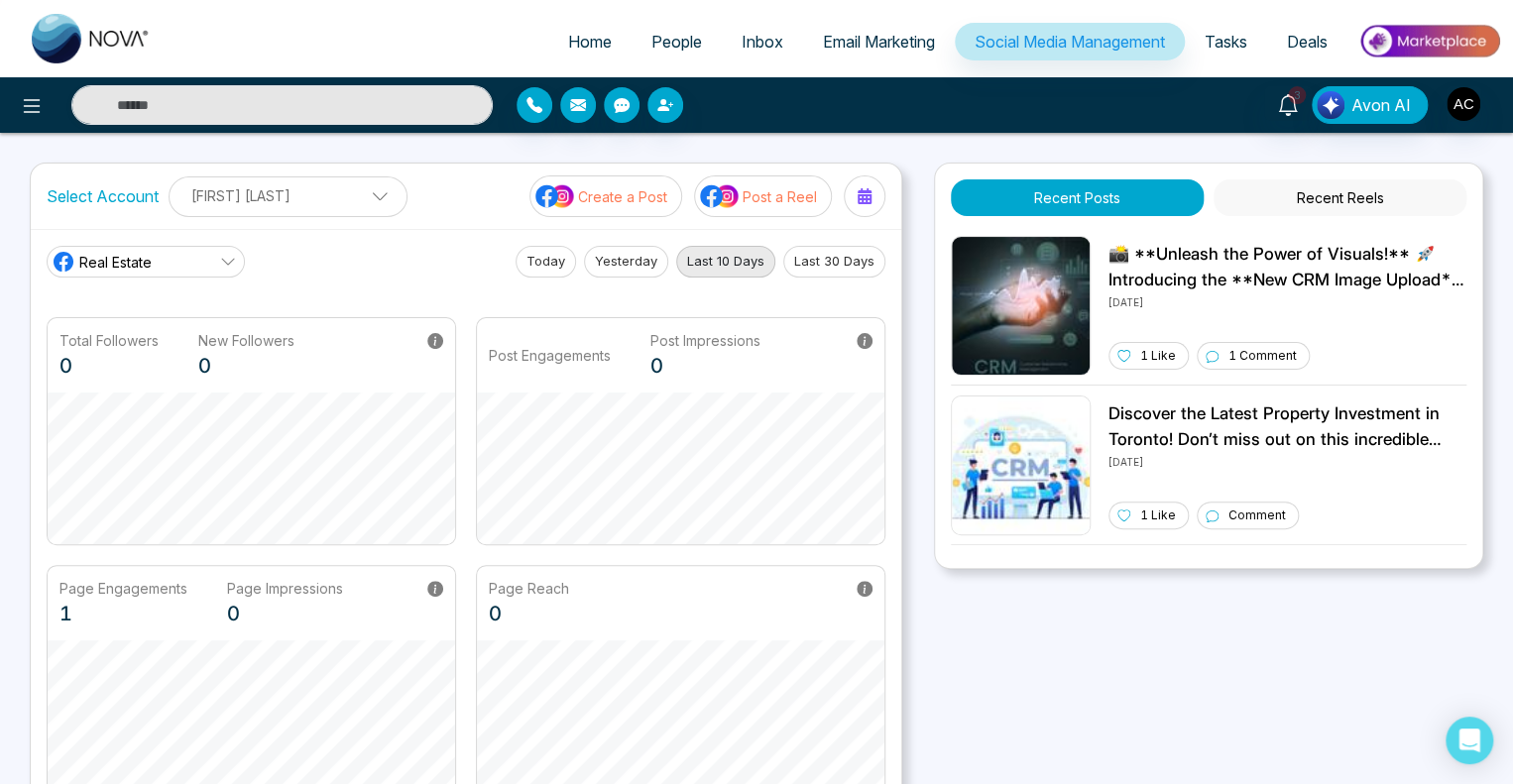 click on "Today" at bounding box center [545, 262] 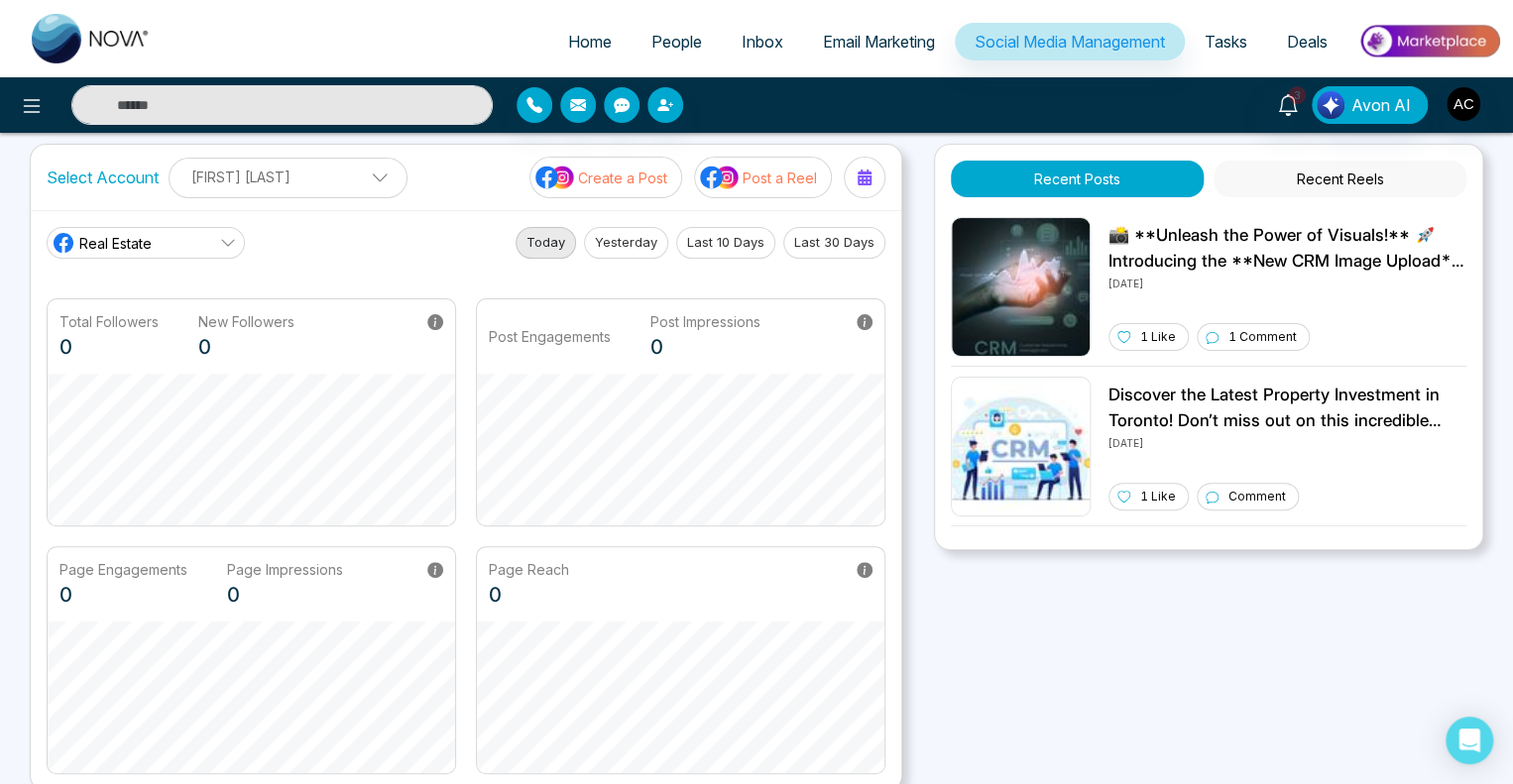 scroll, scrollTop: 18, scrollLeft: 0, axis: vertical 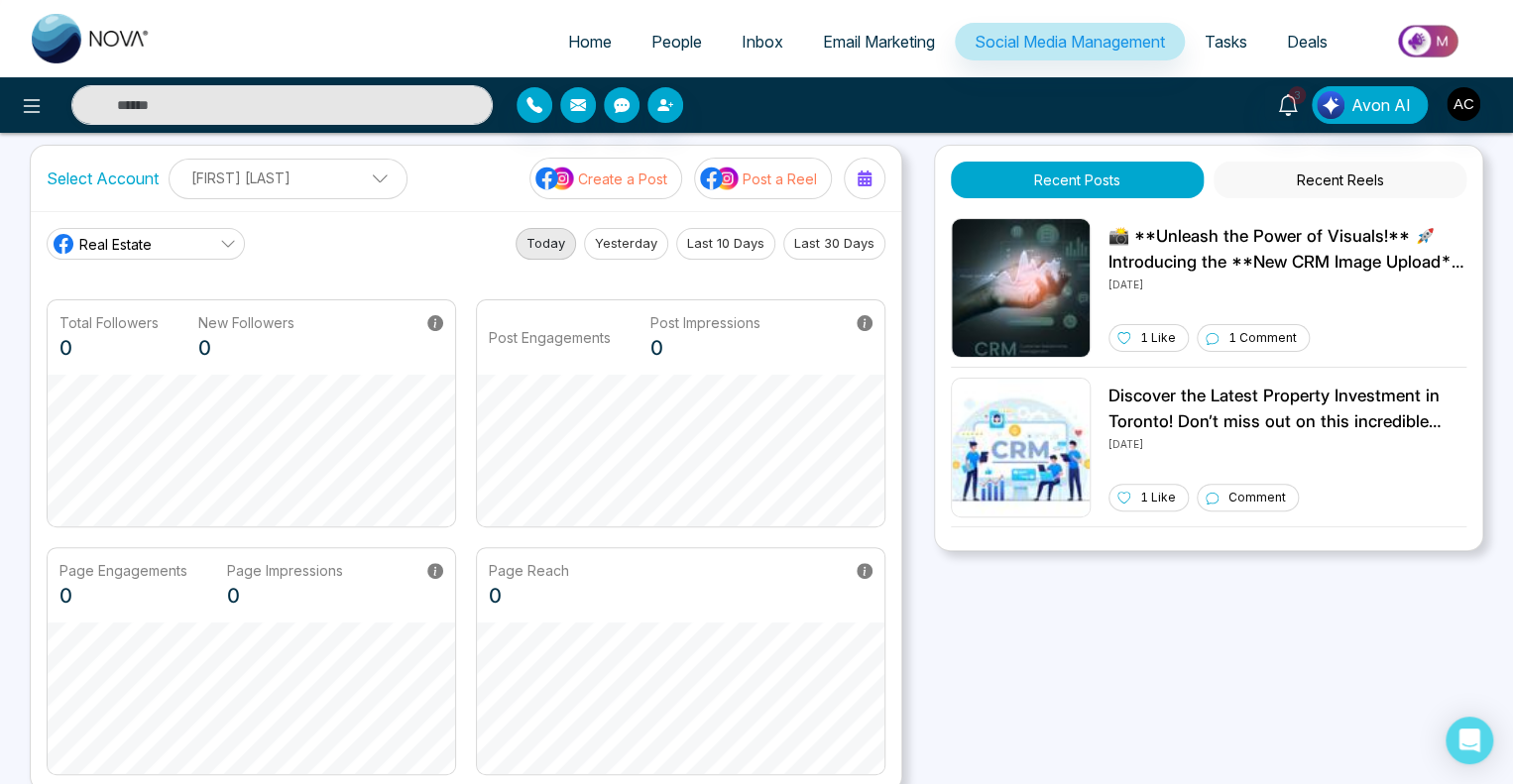 click on "Recent Posts Recent Reels 📸 **Unleash the Power of Visuals!** 🚀
Introducing the **New CRM Image Upload** feature! Don't just talk about your brand—show it! Boost engagement and elevate your customer interactions by easily incorporating images into your CRM.
📈 Harness the full potential of visual storytelling and watch your conversions soar!
Get started now and transform the way you connect with your audience! 💥 #CRM #ImageUpload #EngageYourAudience [DATE] 1   Like 1   Comment Discover the Latest Property Investment in [CITY], [STATE]!
Don’t miss out on this incredible opportunity to invest in one of [COUNTRY]’s most dynamic real estate markets. With a steady average home price increase of 12% over the last year and a robust market demand, now is the time to secure your slice of [CITY]. Act fast and capitalize on this emerging property before it's gone! [DATE] 1   Like   Comment" at bounding box center [1209, 468] 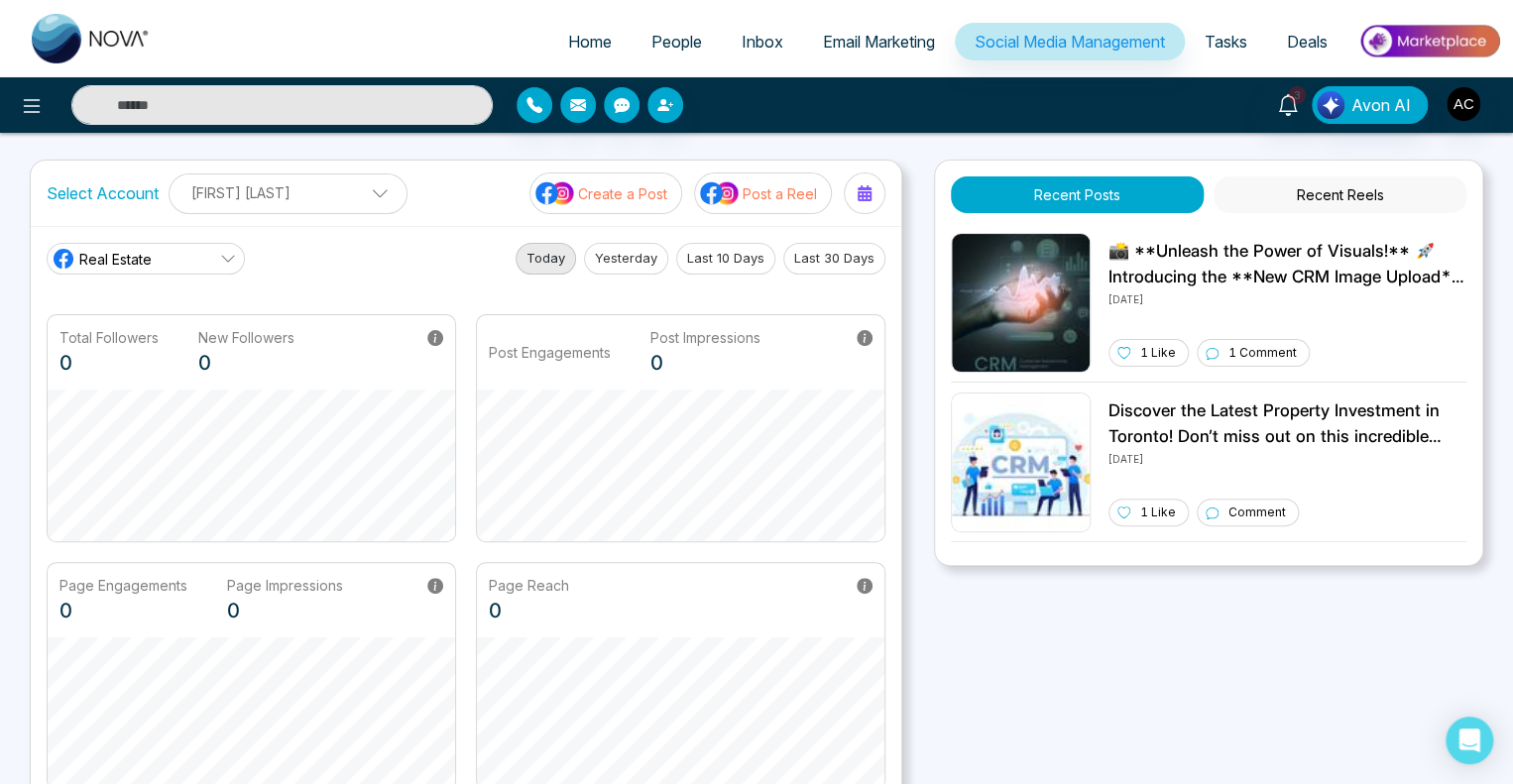 scroll, scrollTop: 0, scrollLeft: 0, axis: both 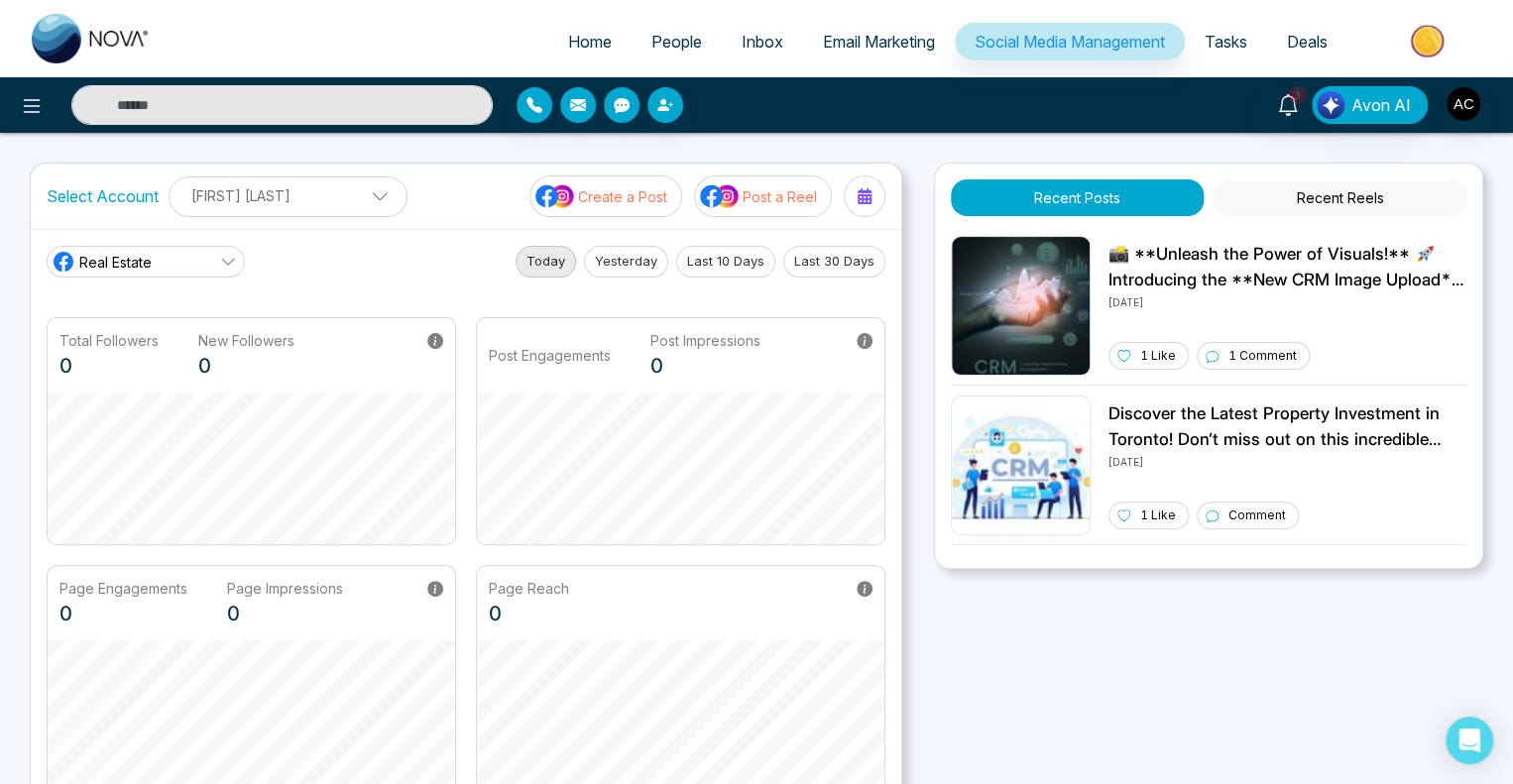 click on "Last 30 Days" at bounding box center [834, 262] 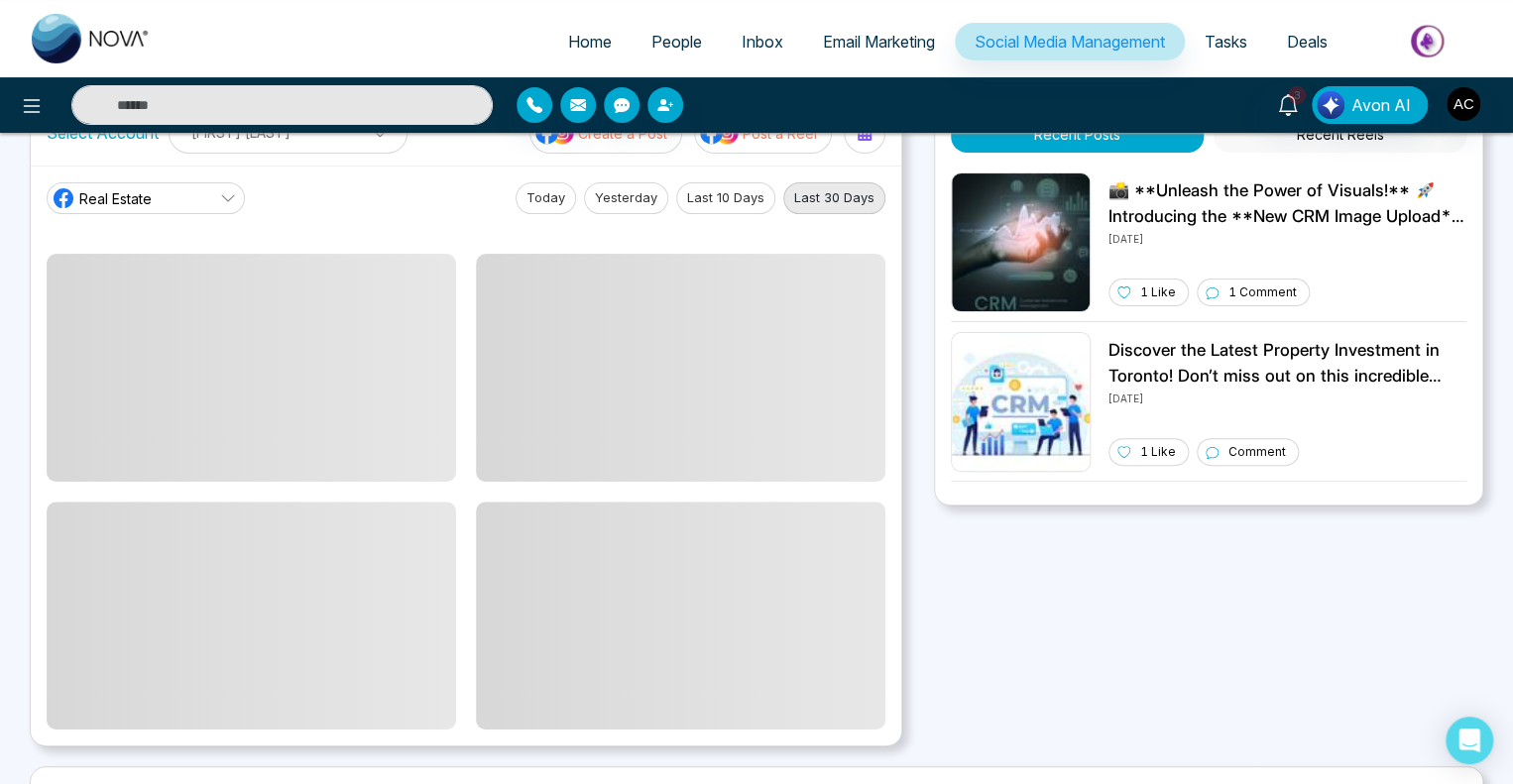 scroll, scrollTop: 66, scrollLeft: 0, axis: vertical 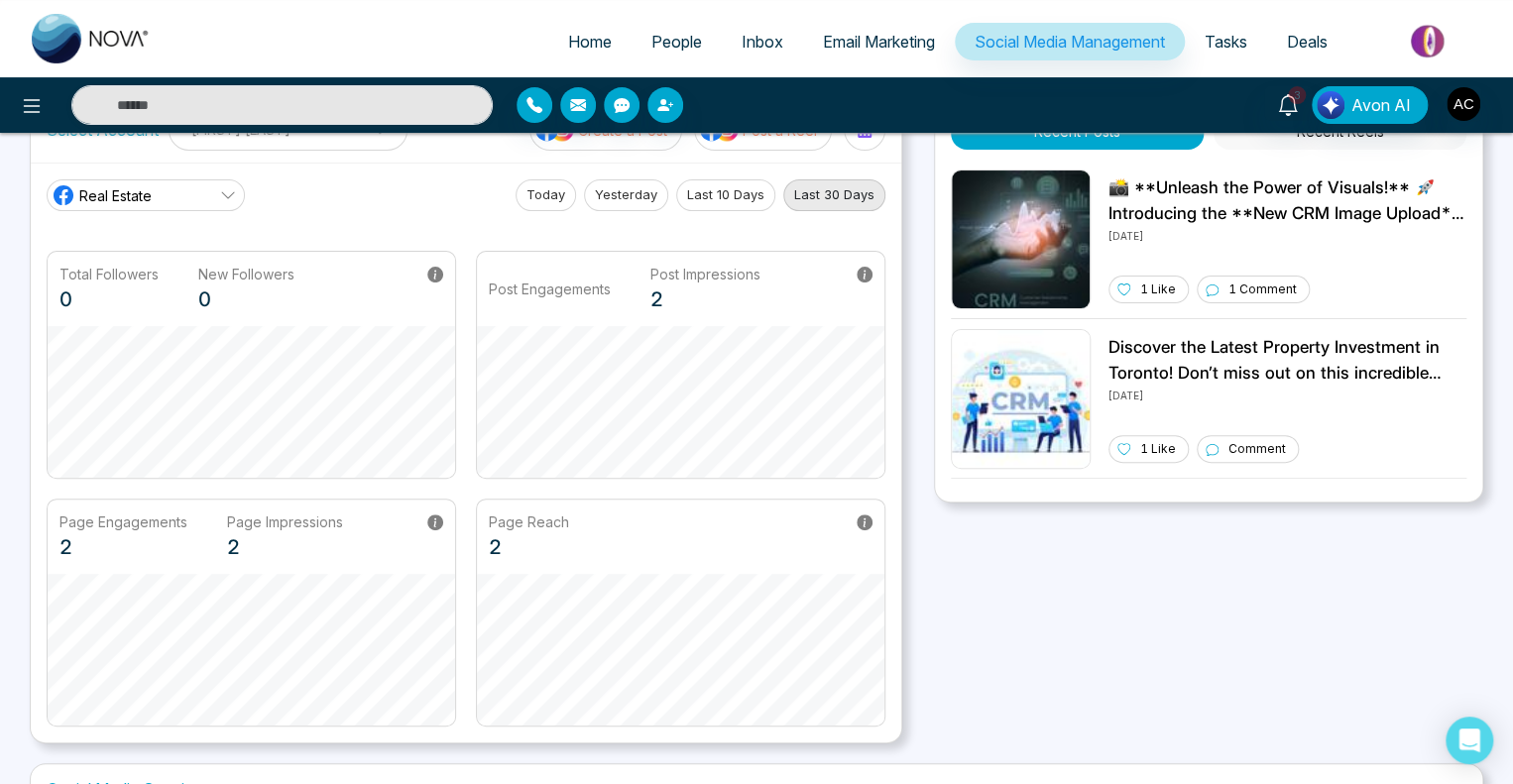 click on "Today" at bounding box center [545, 195] 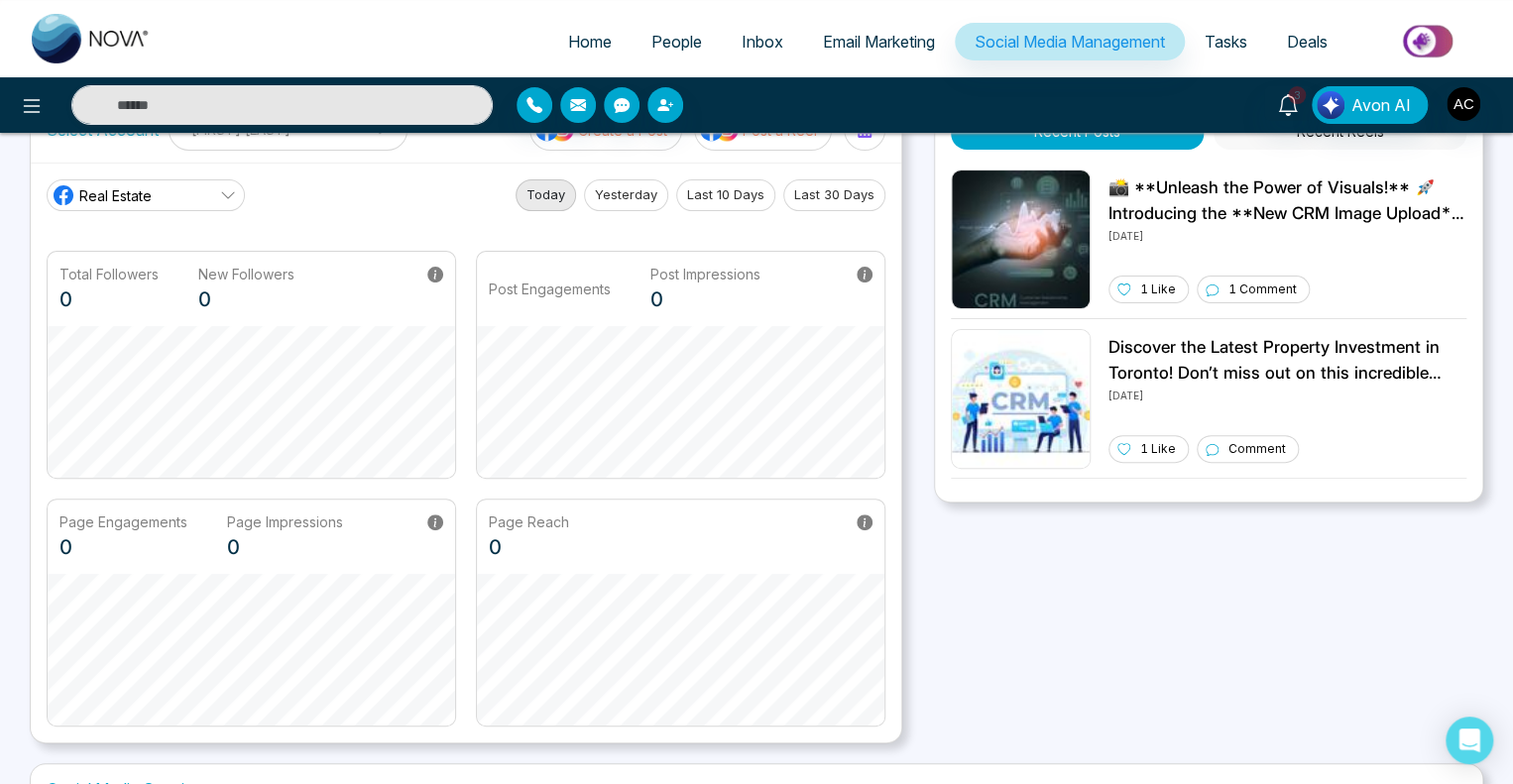click on "Last 30 Days" at bounding box center [834, 195] 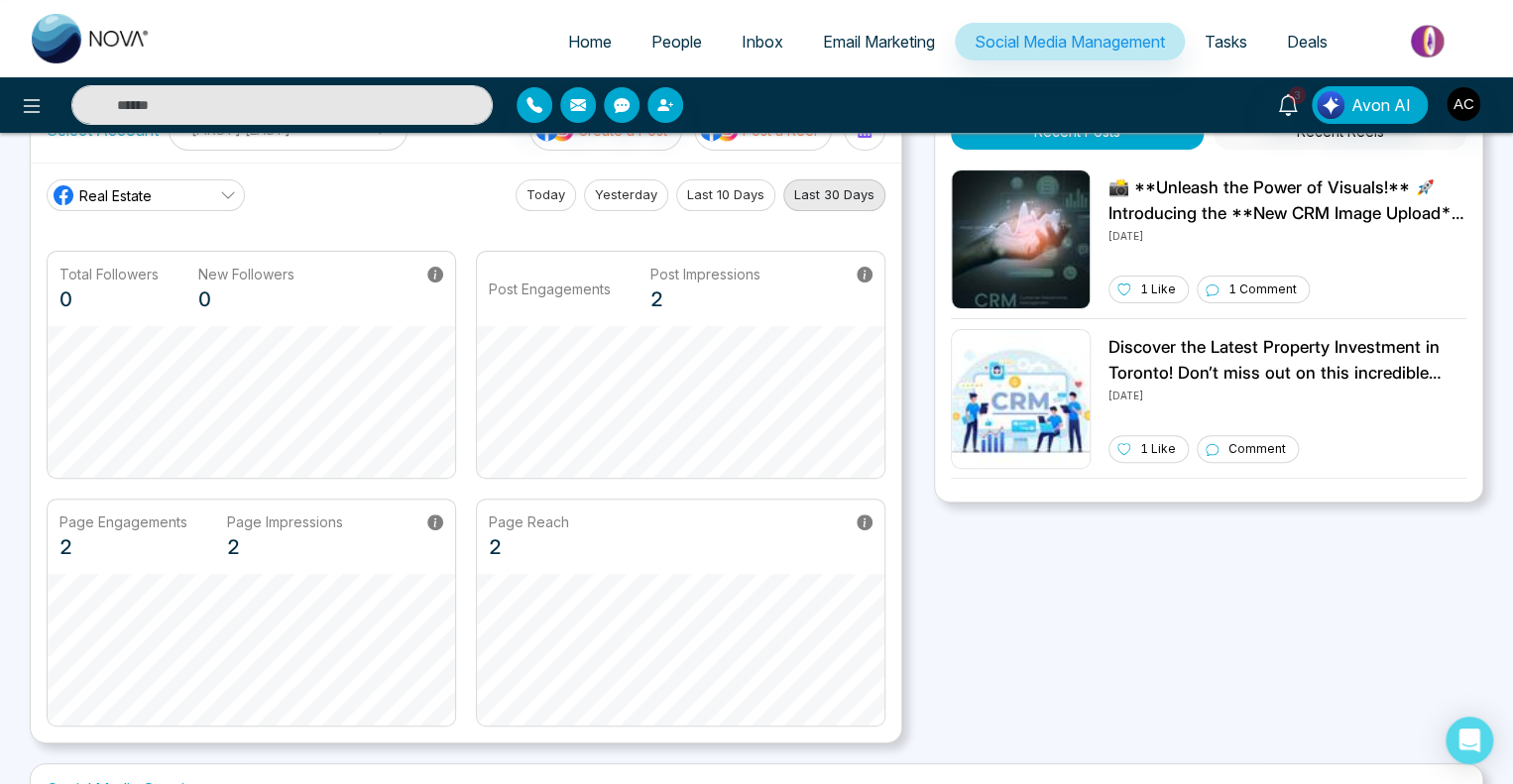 click on "Today" at bounding box center [545, 195] 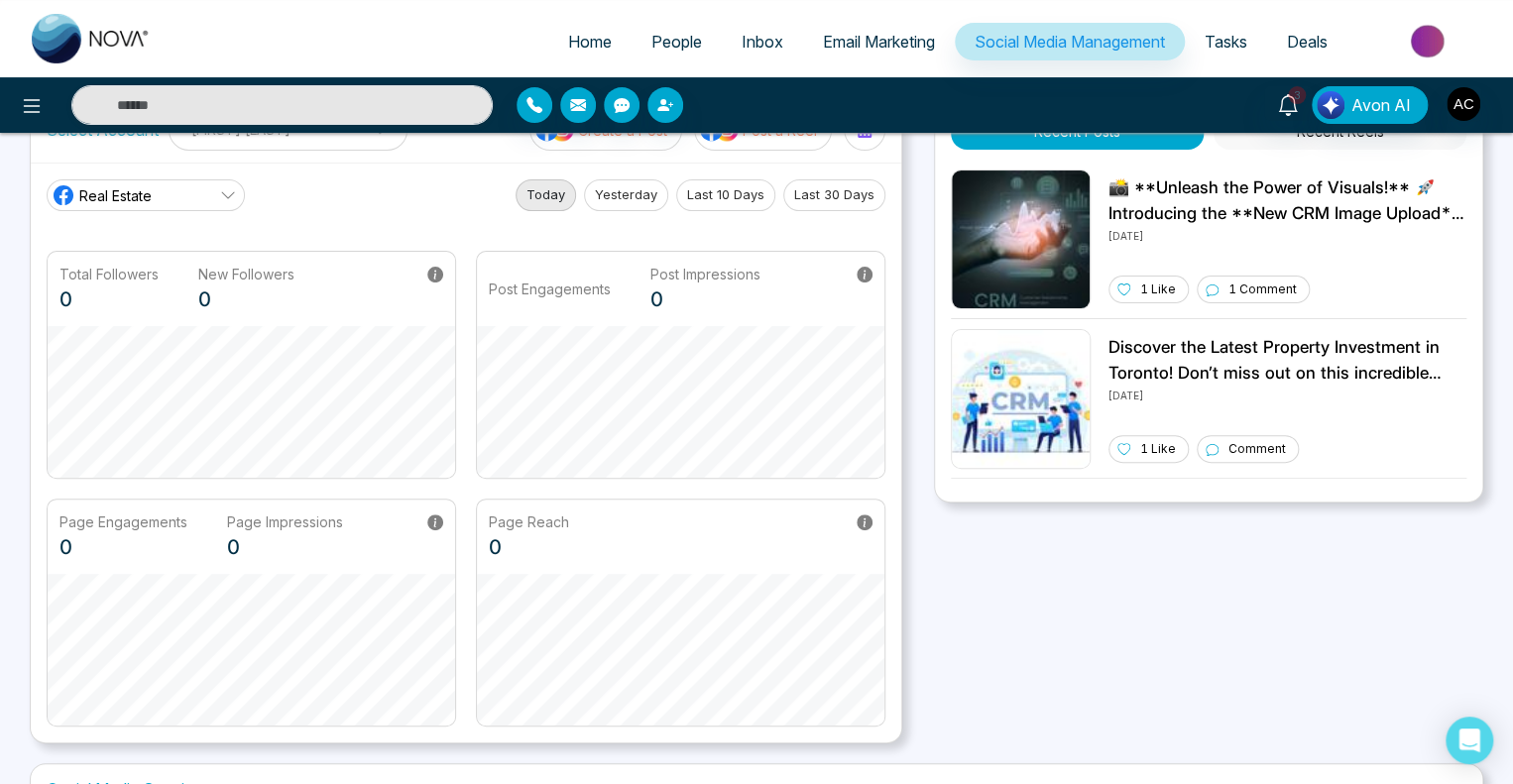 scroll, scrollTop: 0, scrollLeft: 0, axis: both 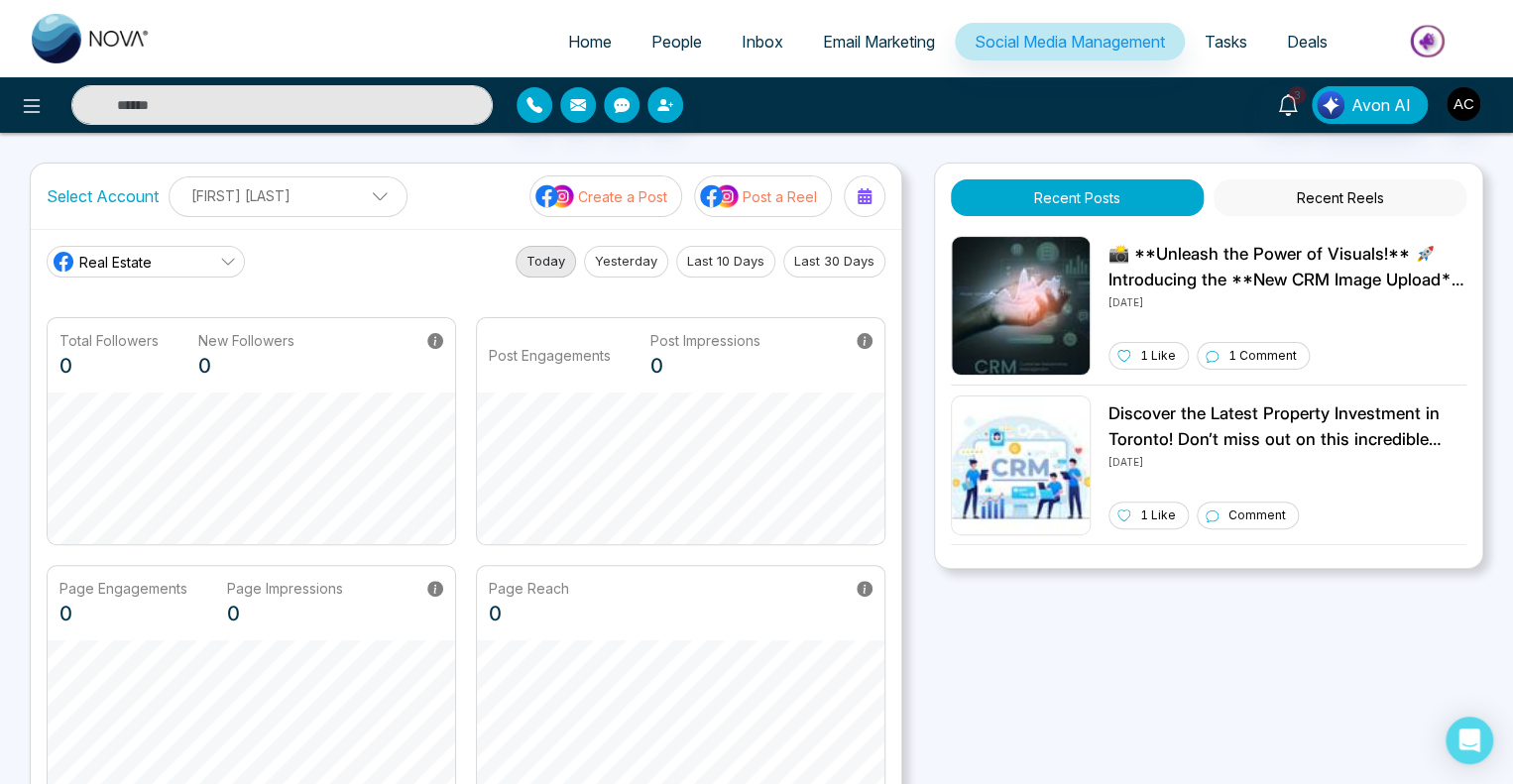 click 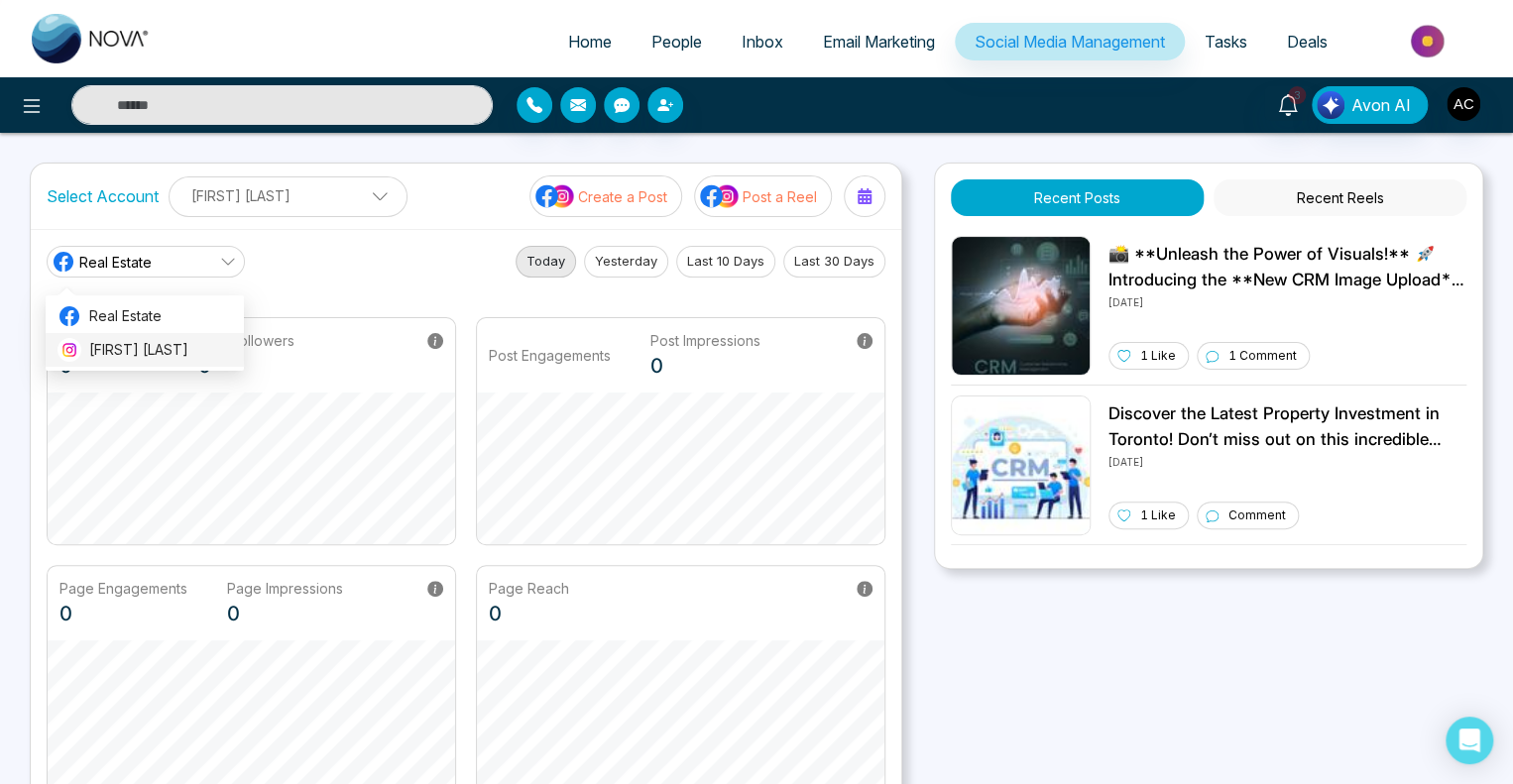 click on "[FIRST] [LAST]" at bounding box center (161, 350) 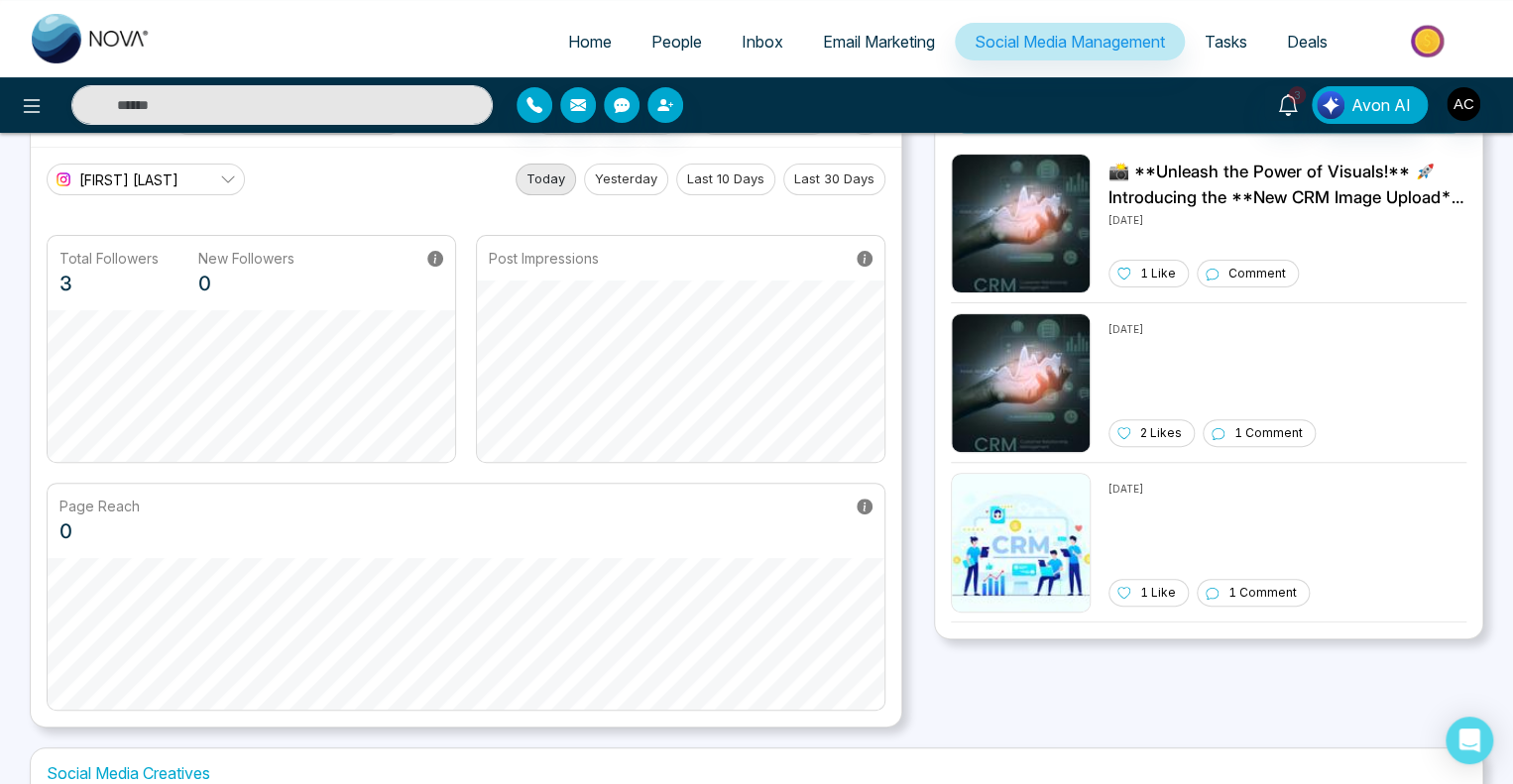 scroll, scrollTop: 0, scrollLeft: 0, axis: both 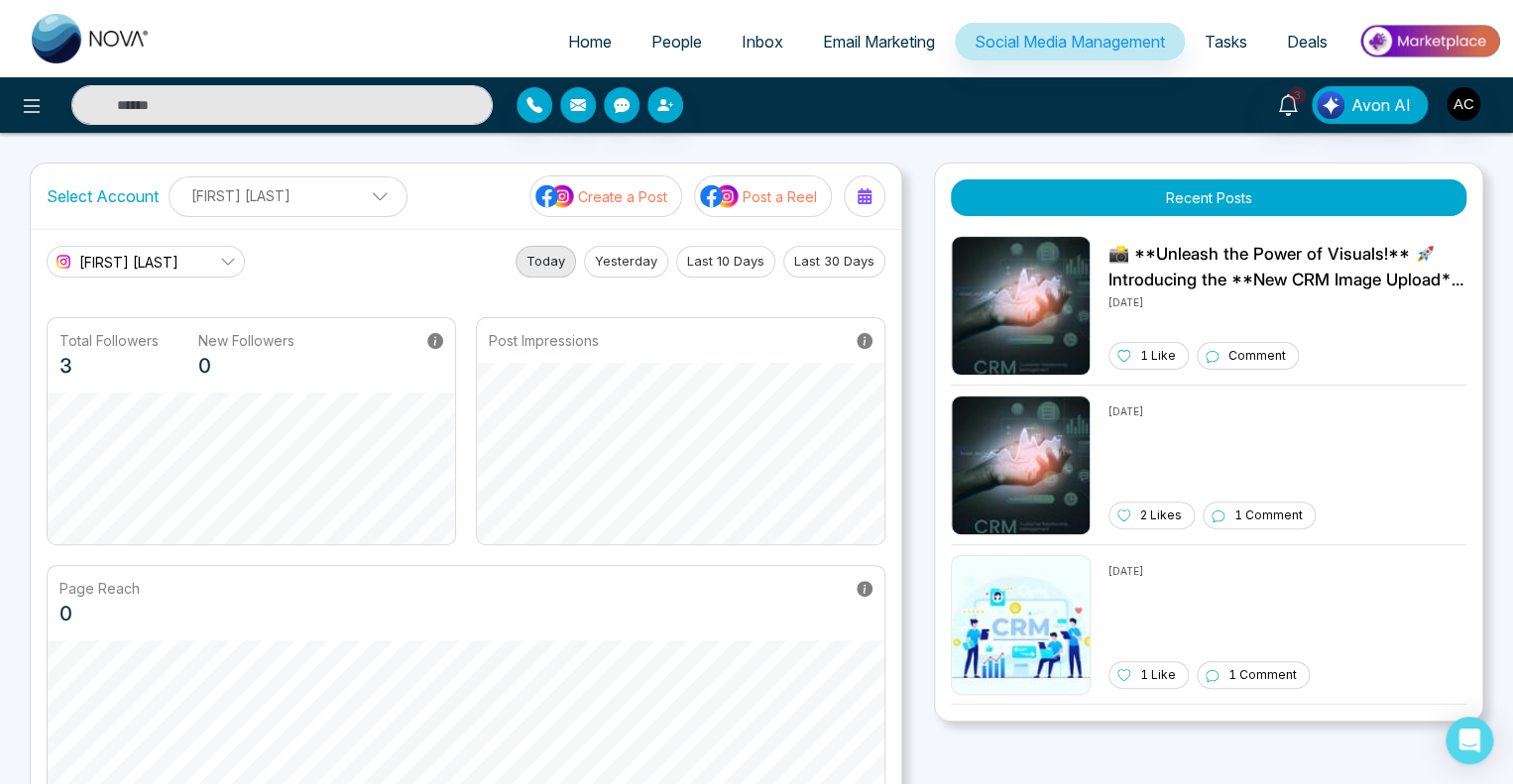 click on "[FIRST] [LAST]" at bounding box center (146, 262) 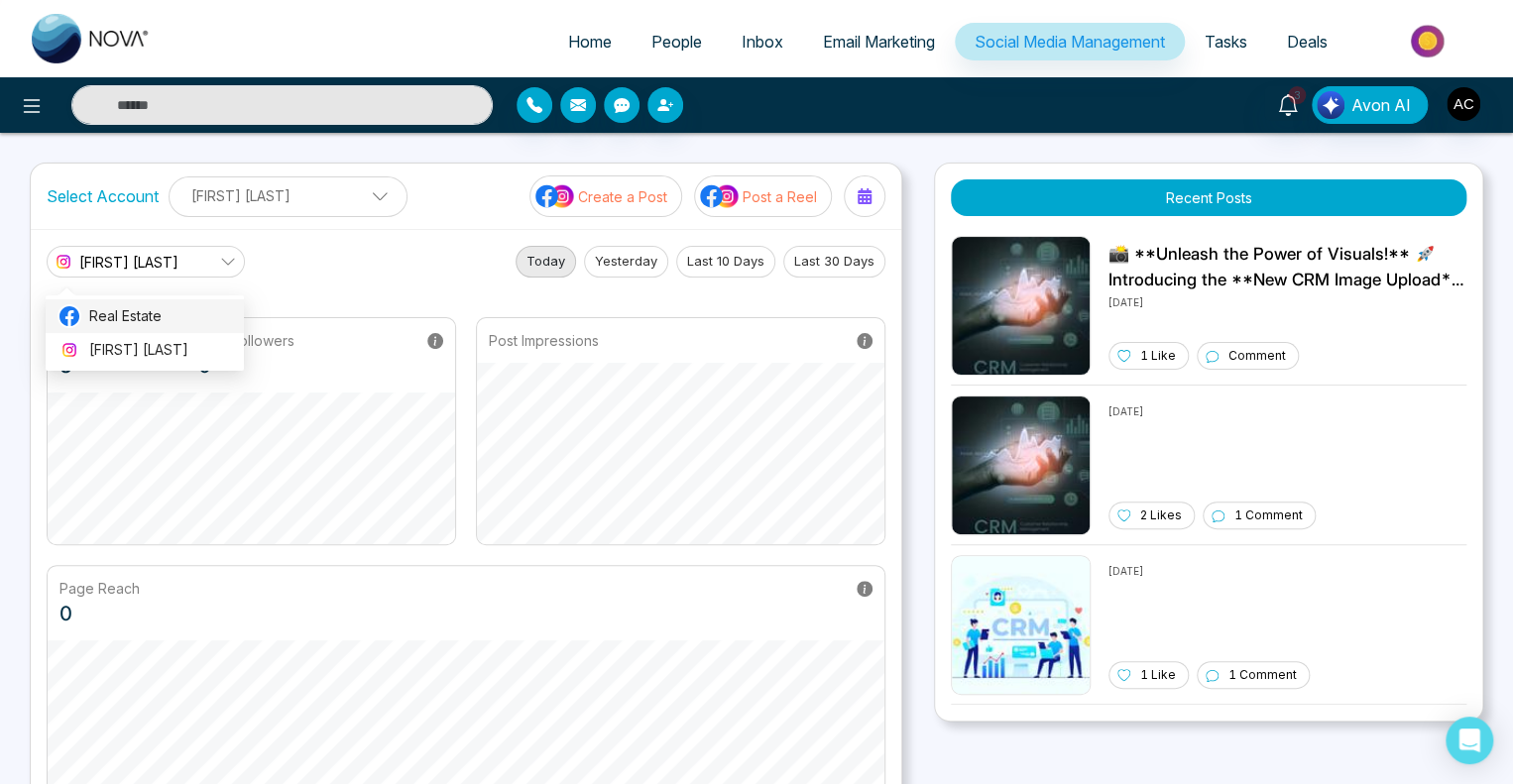 click on "Real Estate" at bounding box center (161, 316) 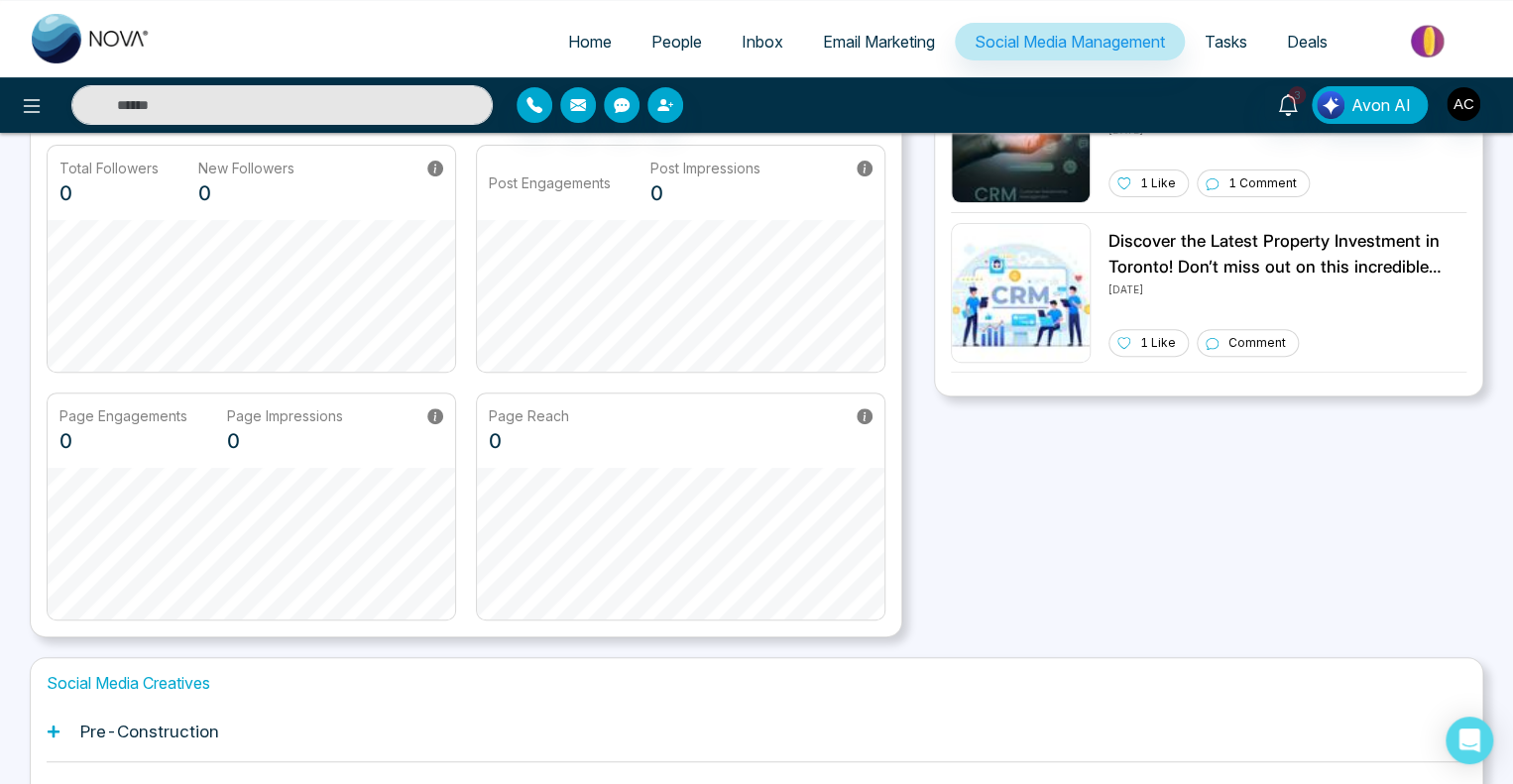 scroll, scrollTop: 55, scrollLeft: 0, axis: vertical 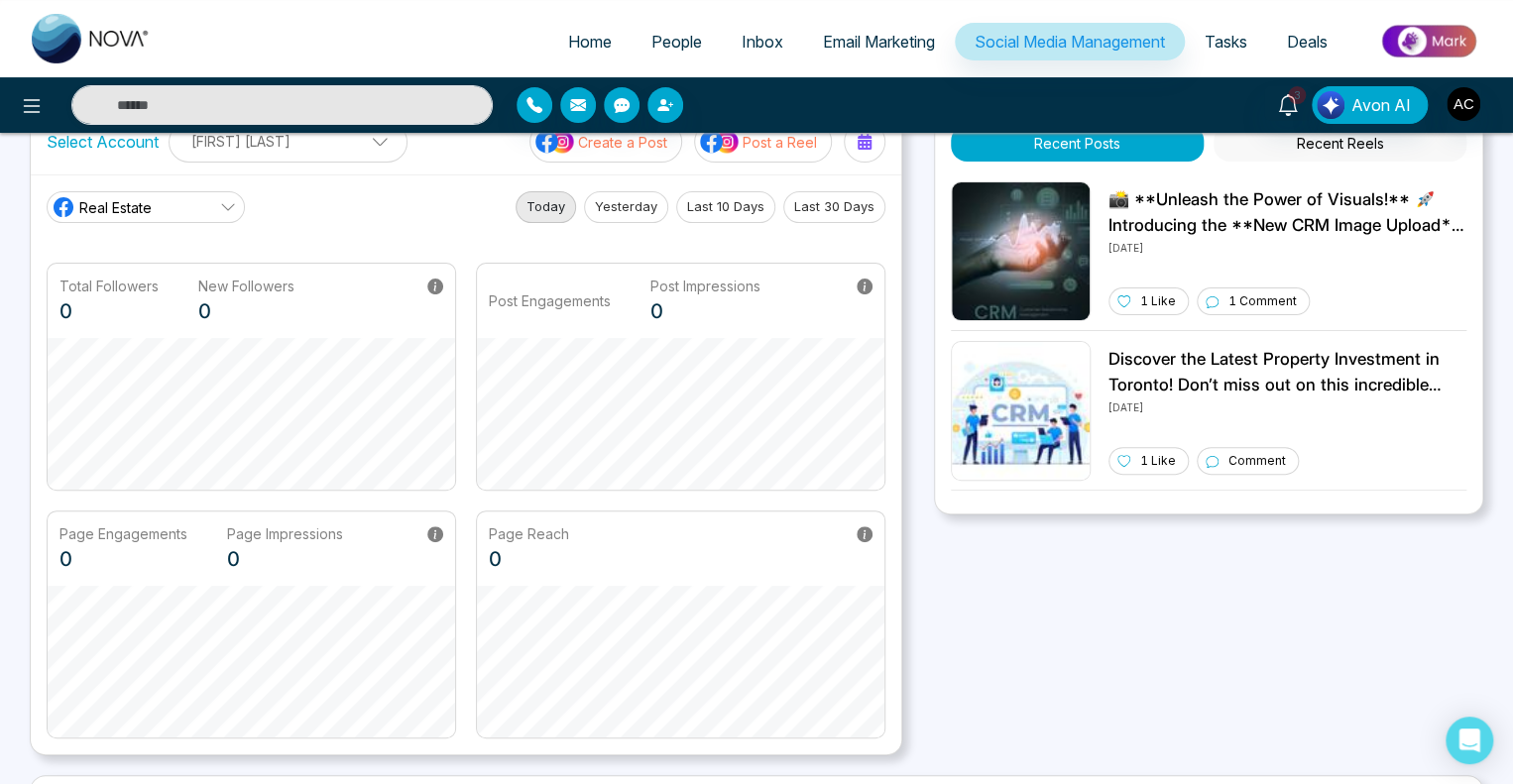 click on "People" at bounding box center [676, 42] 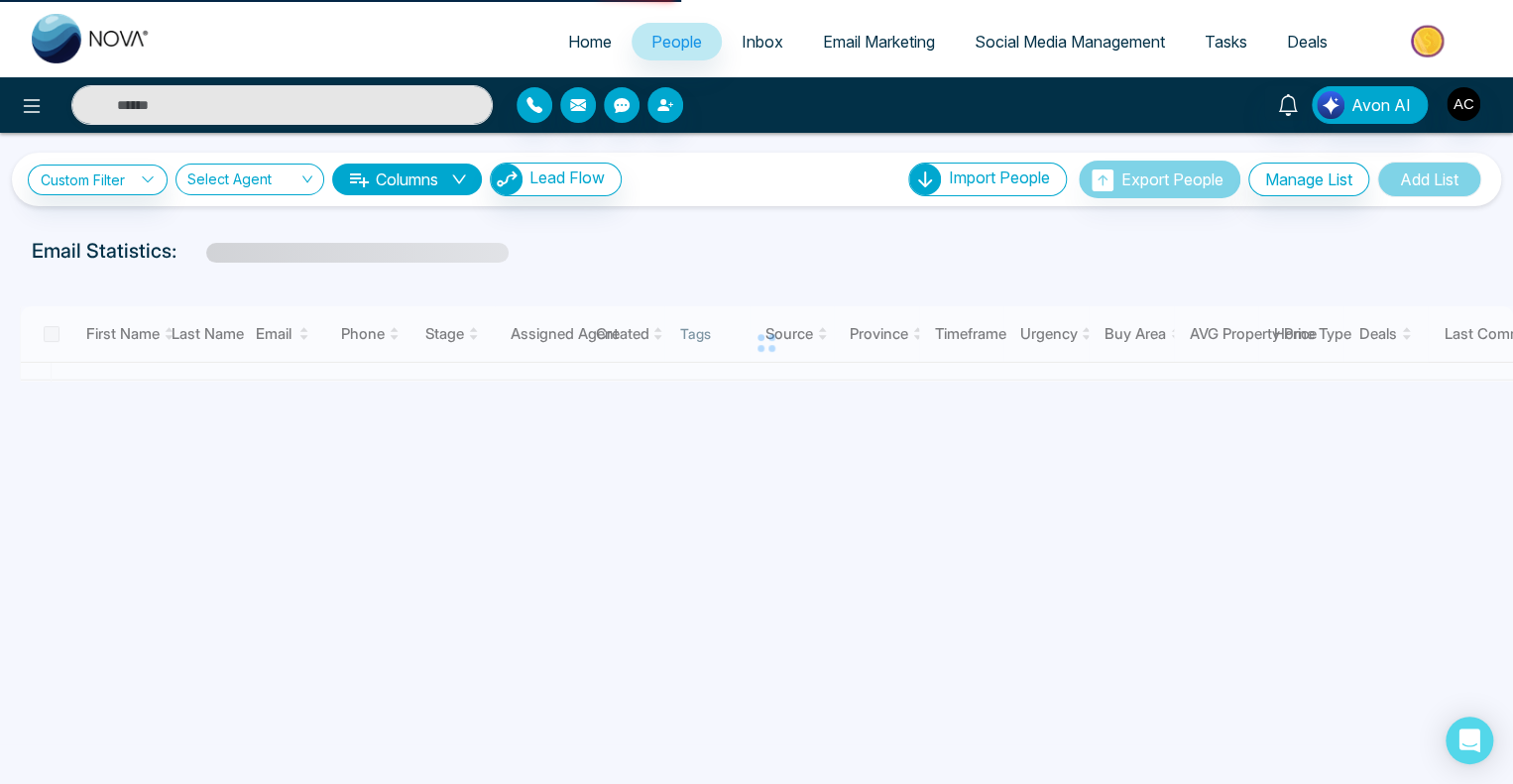 scroll, scrollTop: 0, scrollLeft: 0, axis: both 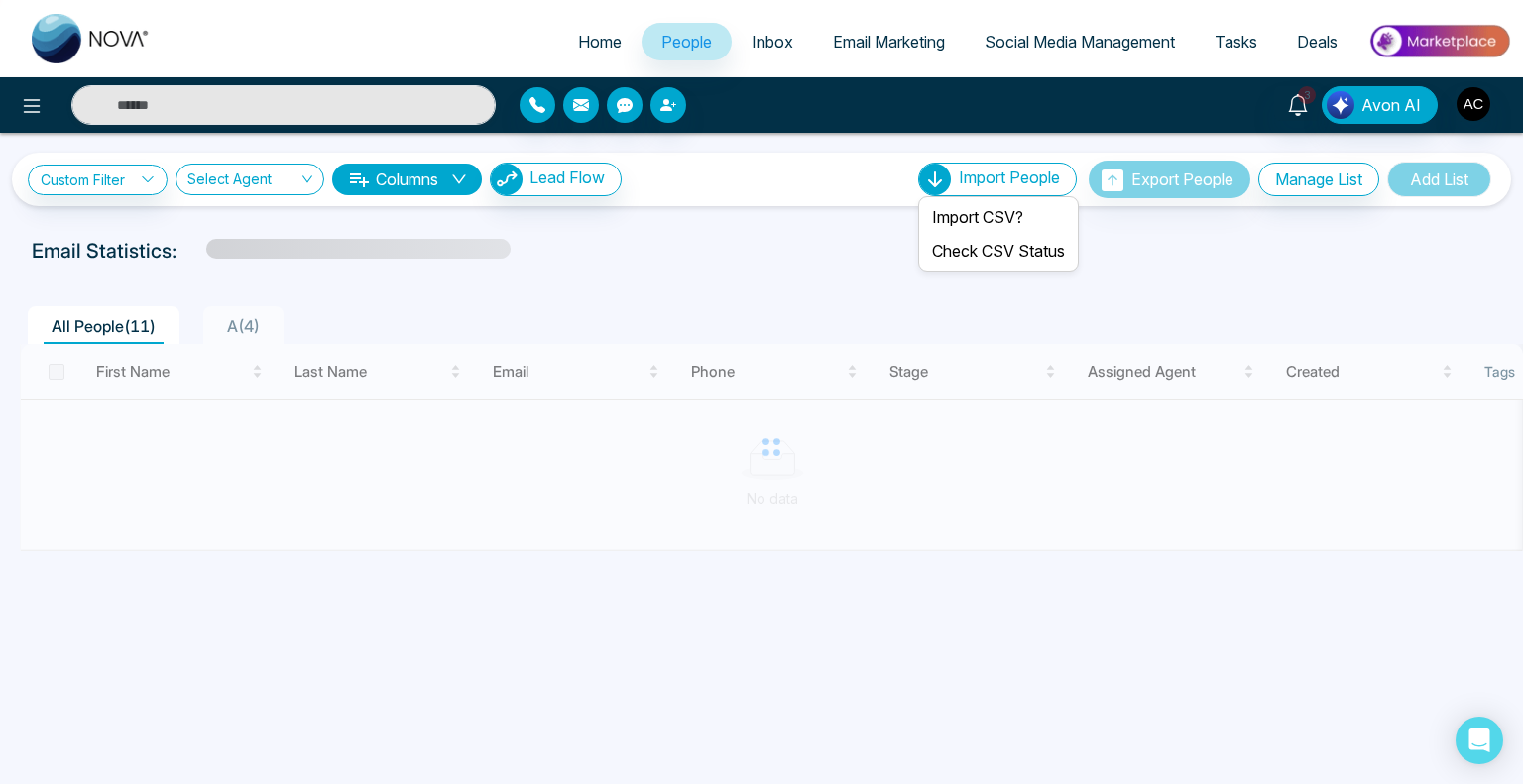 click on "Import People" at bounding box center (997, 179) 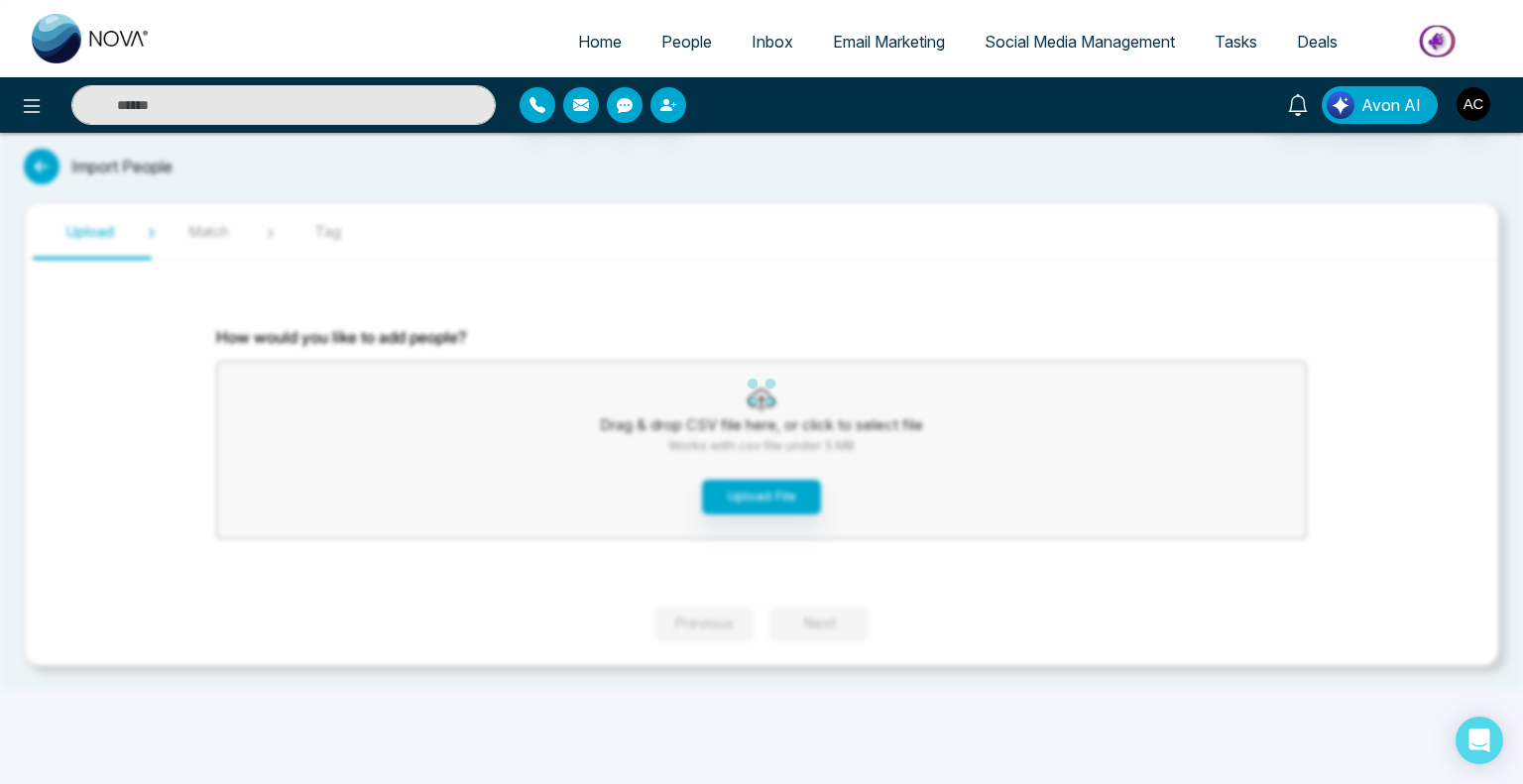 click on "Home People Inbox Email Marketing Social Media Management Tasks Deals Avon AI Import People Upload   Match   Tag   How would you like to add people? Drag & drop CSV file here, or click to select file Works with csv file under 5 MB Upload File Previous Next" at bounding box center (762, 392) 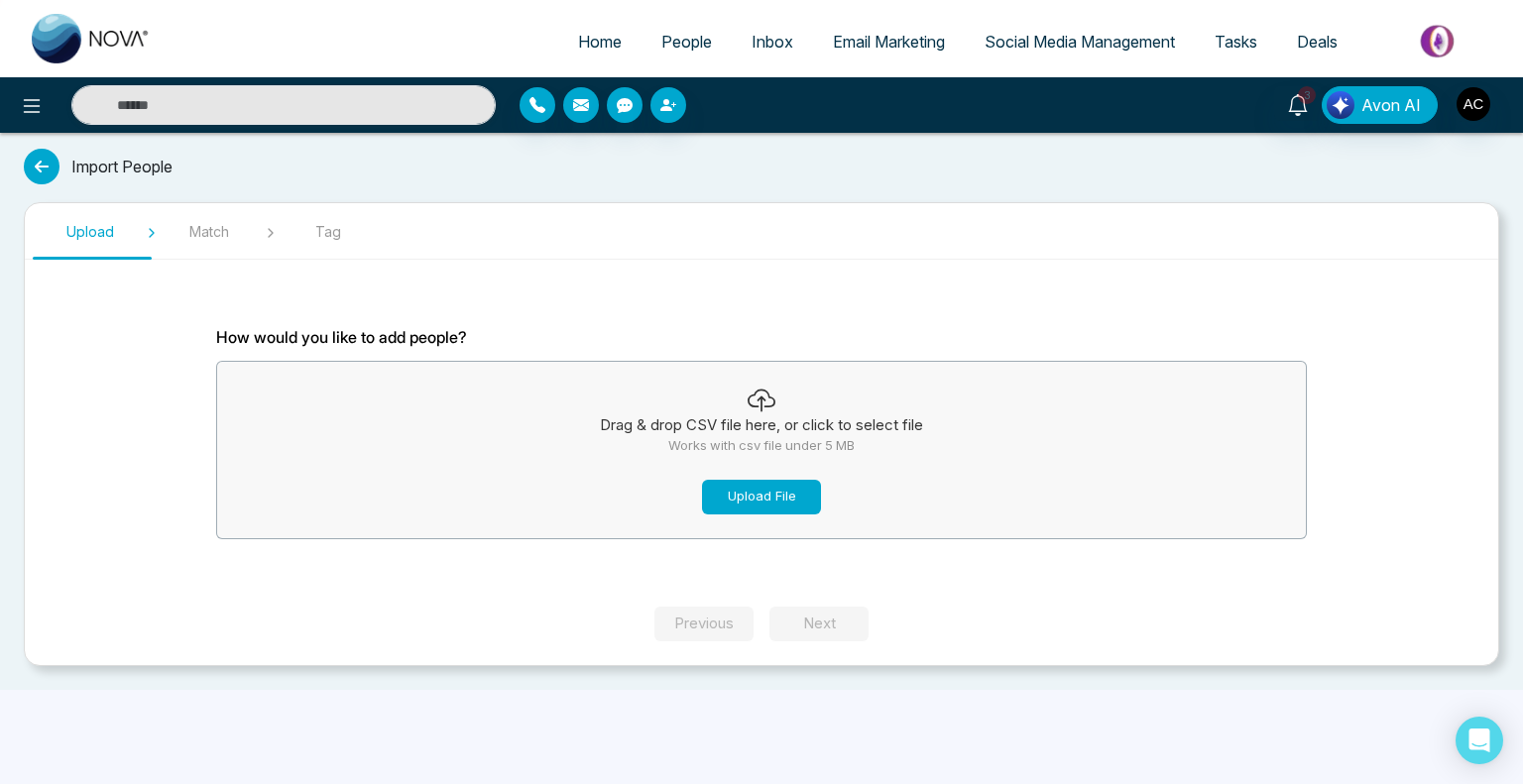 click on "Upload File" at bounding box center (762, 497) 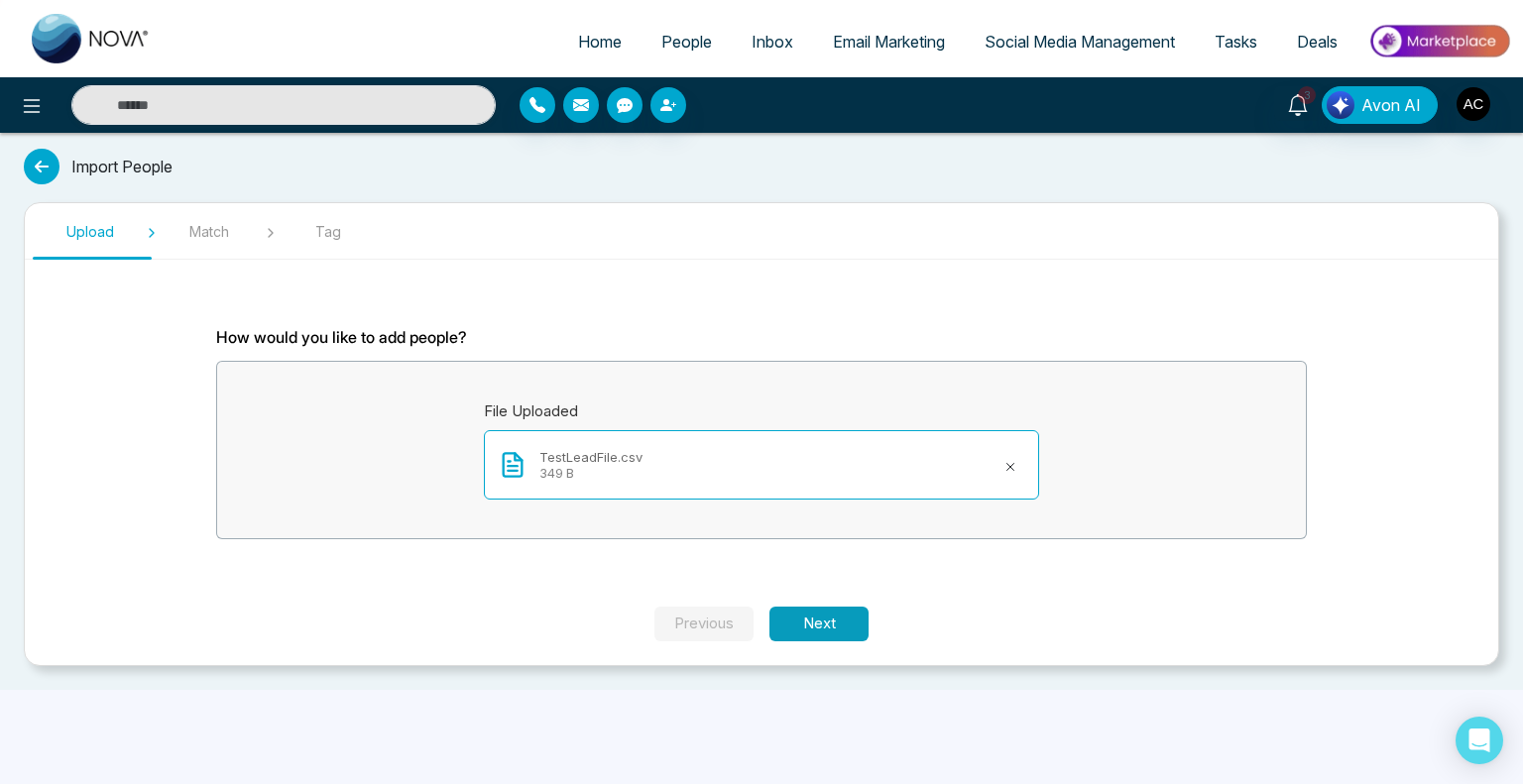 click on "Next" at bounding box center (819, 623) 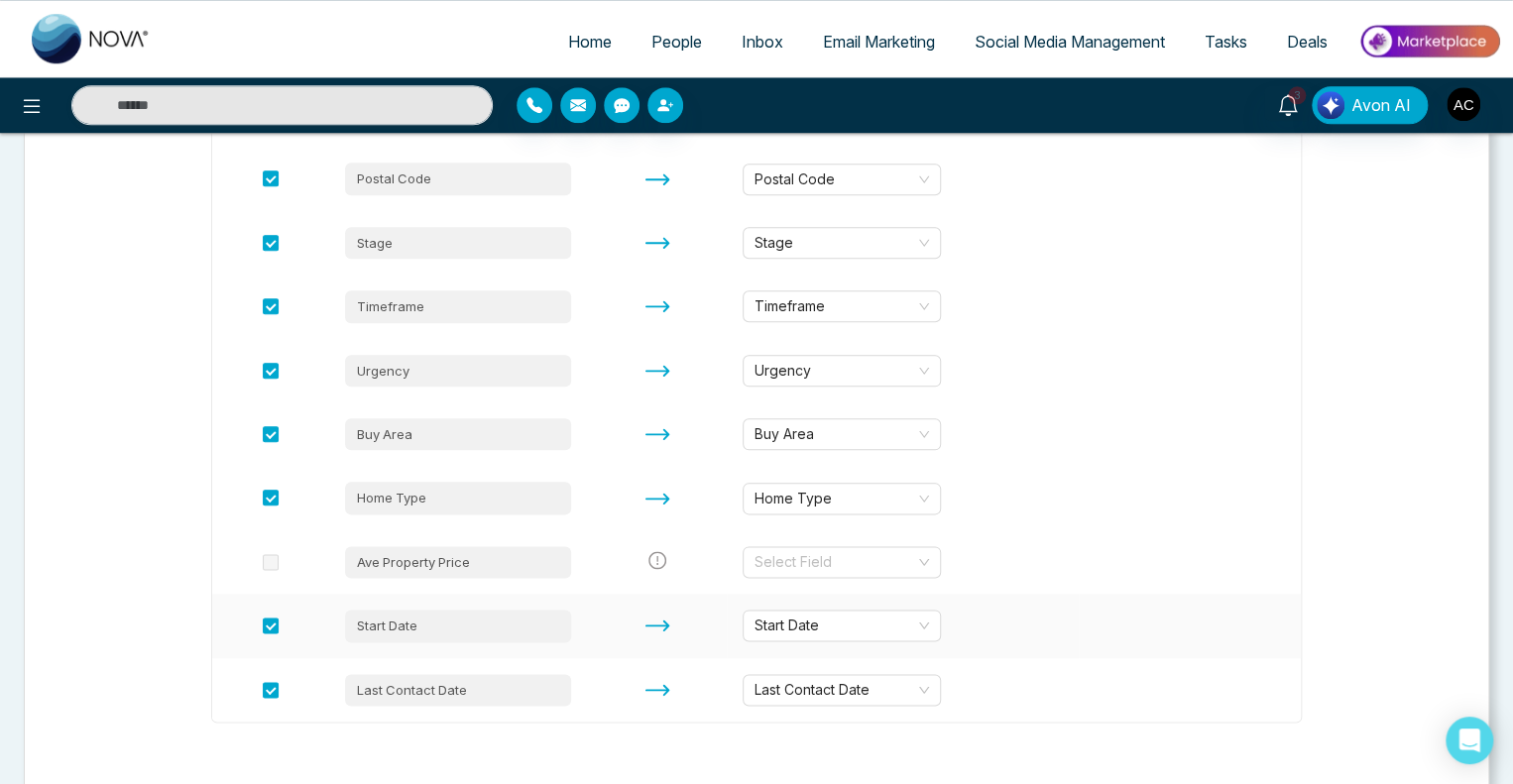 scroll, scrollTop: 1000, scrollLeft: 0, axis: vertical 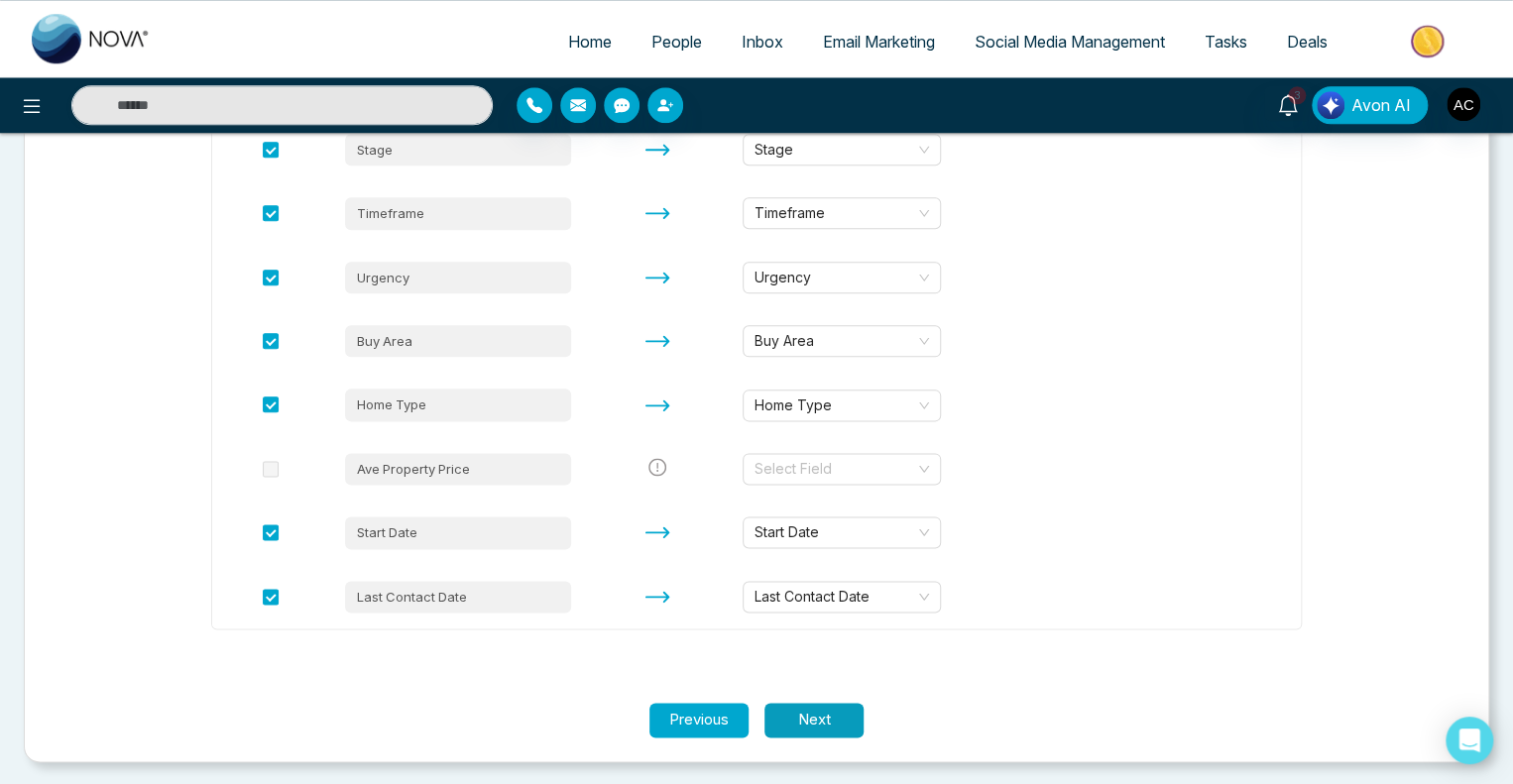 click on "Next" at bounding box center (814, 720) 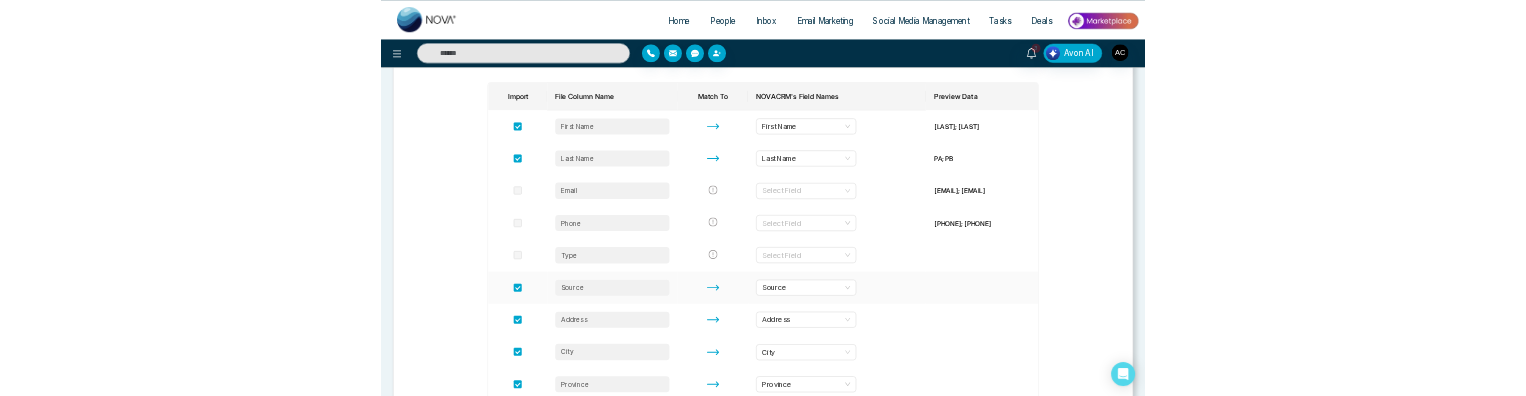 scroll, scrollTop: 257, scrollLeft: 0, axis: vertical 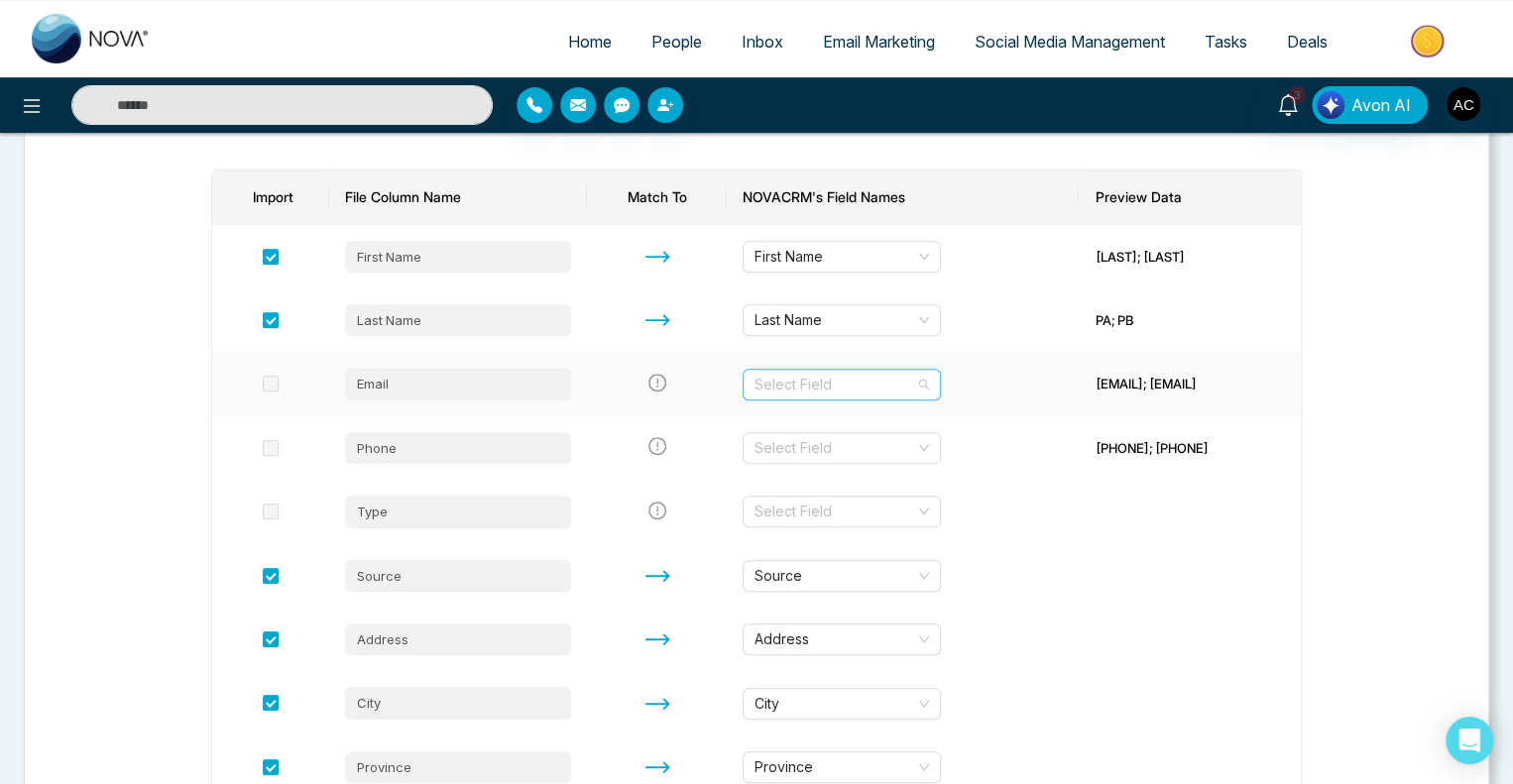 click at bounding box center [835, 385] 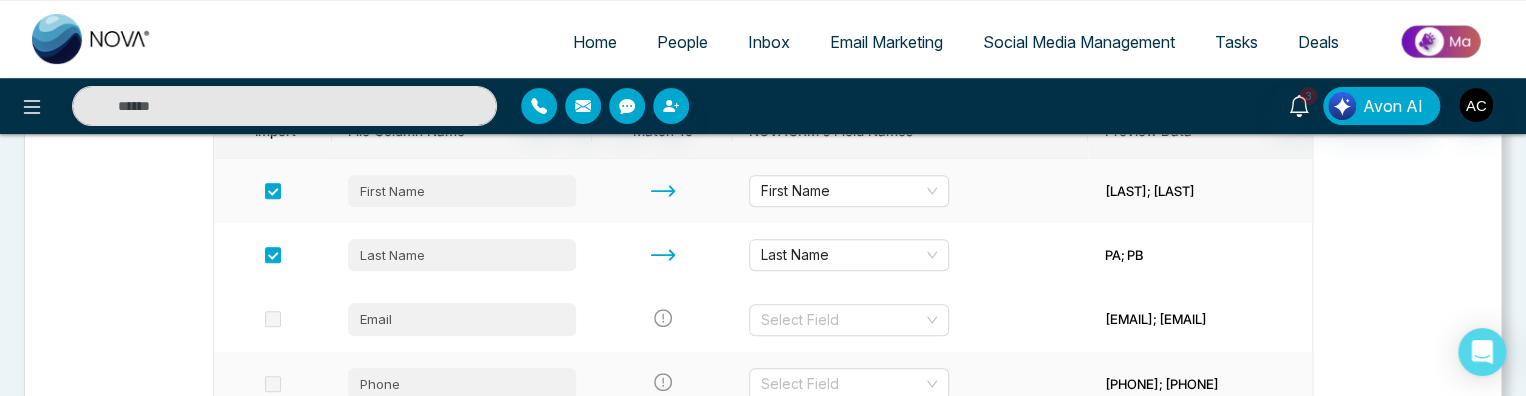 scroll, scrollTop: 326, scrollLeft: 0, axis: vertical 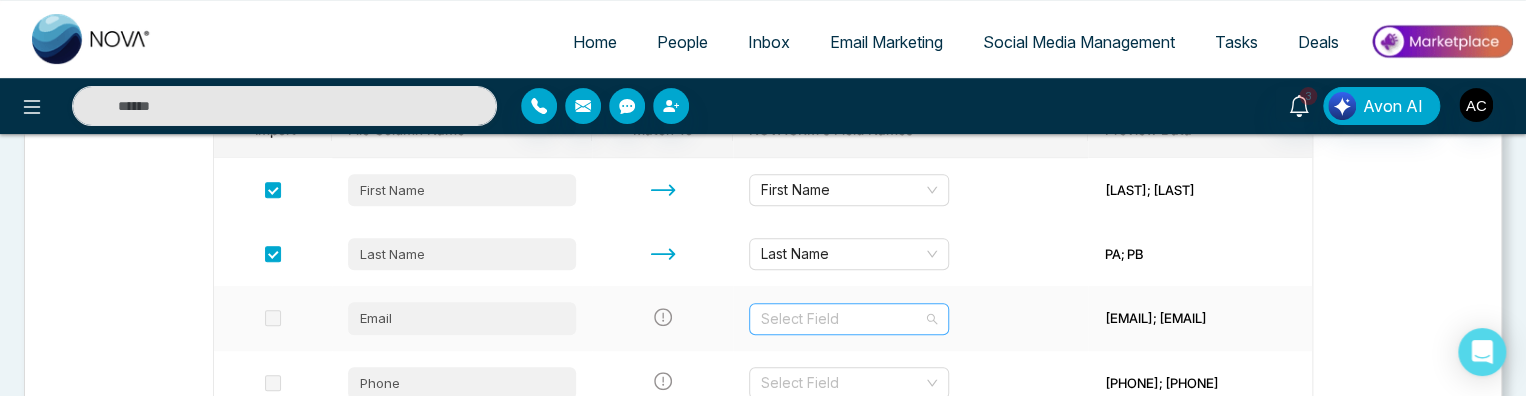 click on "Select Field" at bounding box center [849, 319] 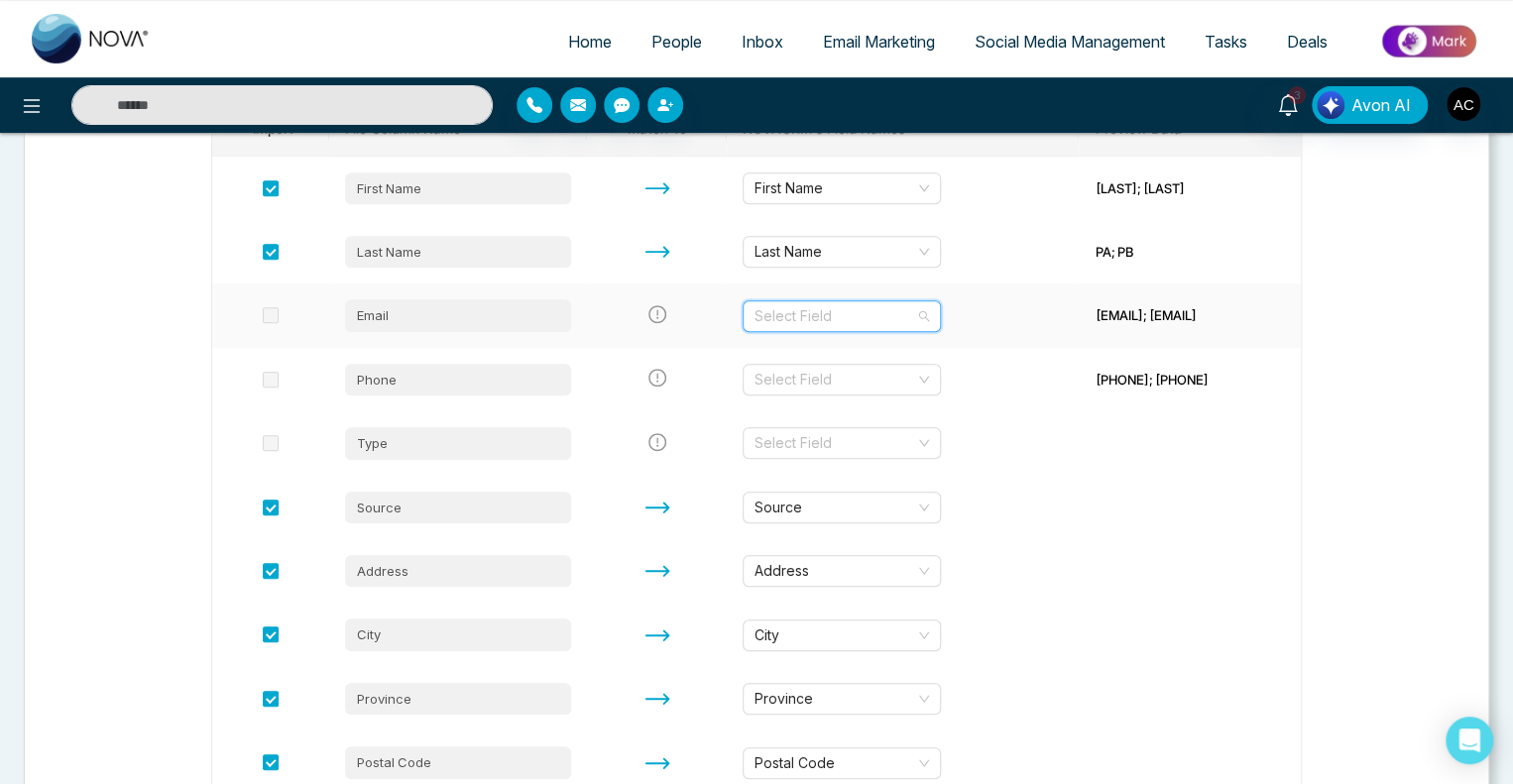 click at bounding box center [835, 316] 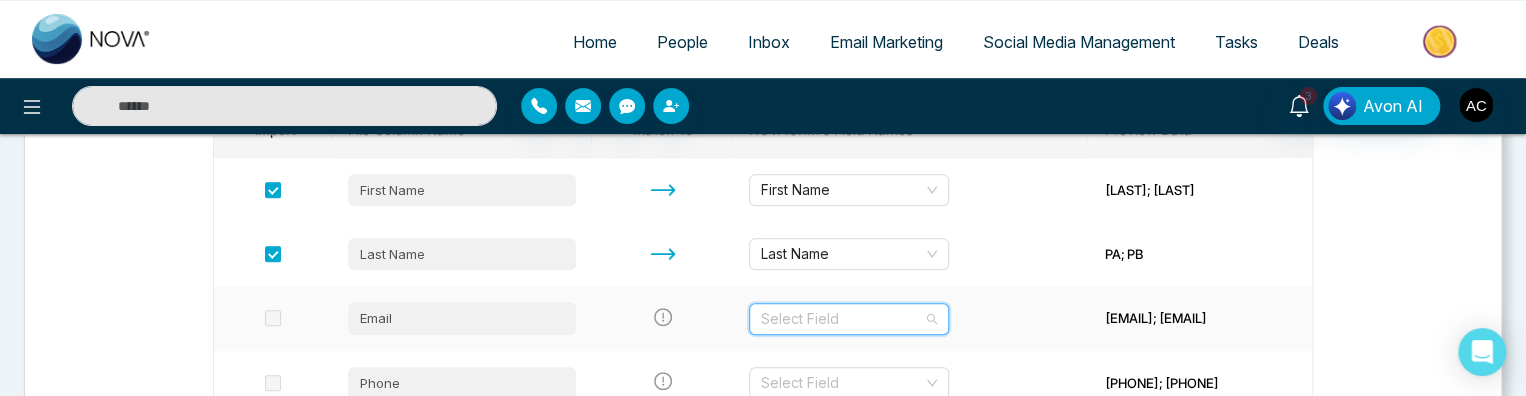 click at bounding box center [842, 319] 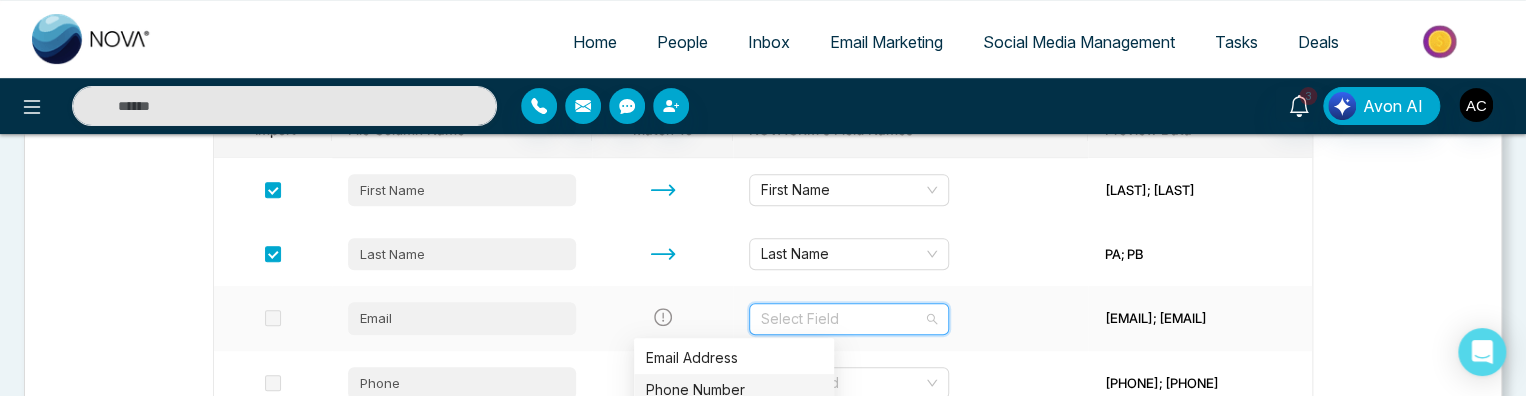 click at bounding box center (842, 319) 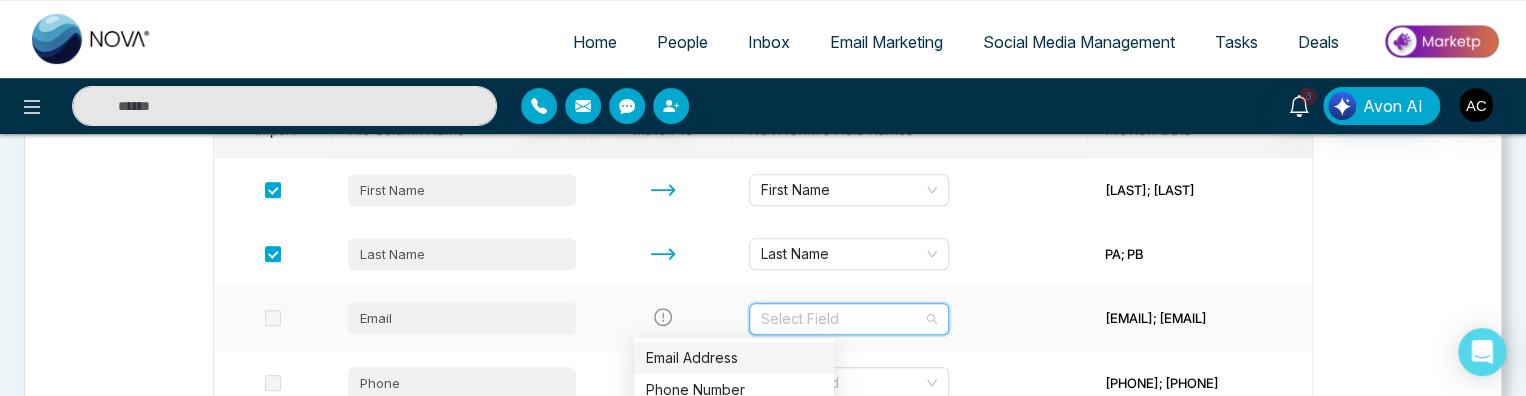 click on "Email Address" at bounding box center (734, 358) 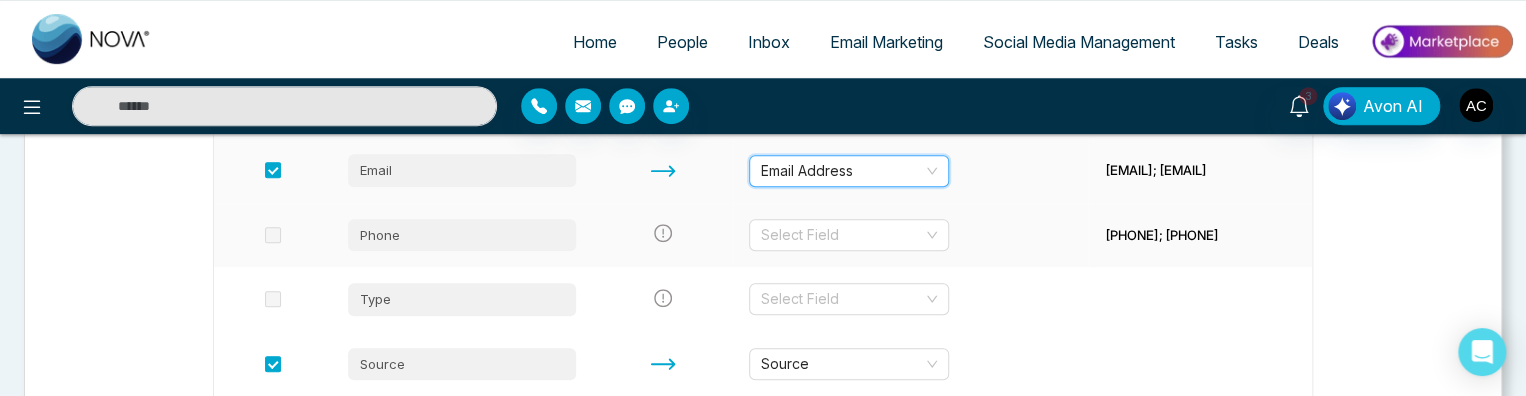 scroll, scrollTop: 475, scrollLeft: 0, axis: vertical 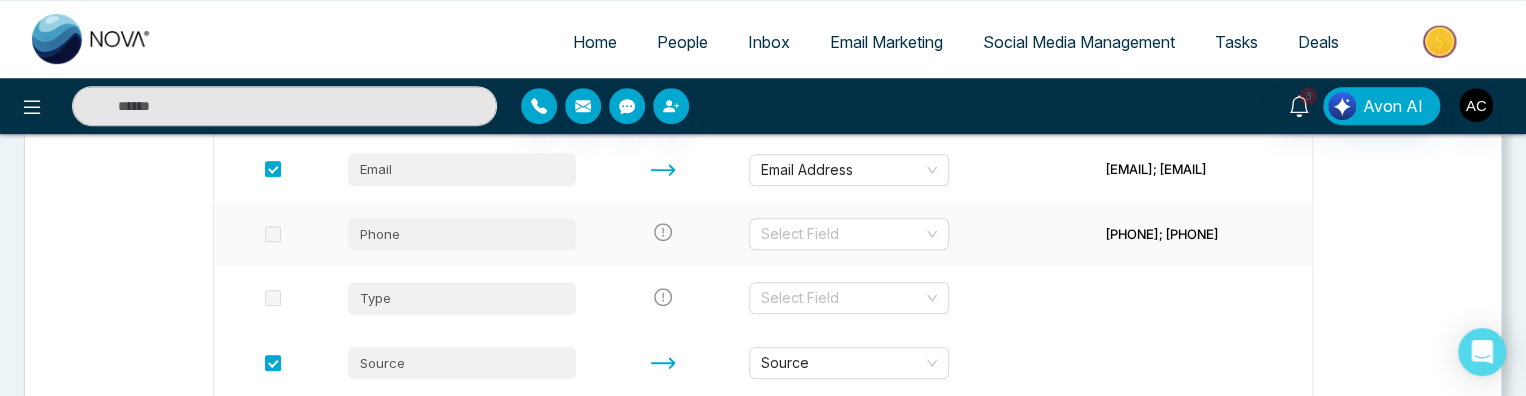 click at bounding box center [273, 234] 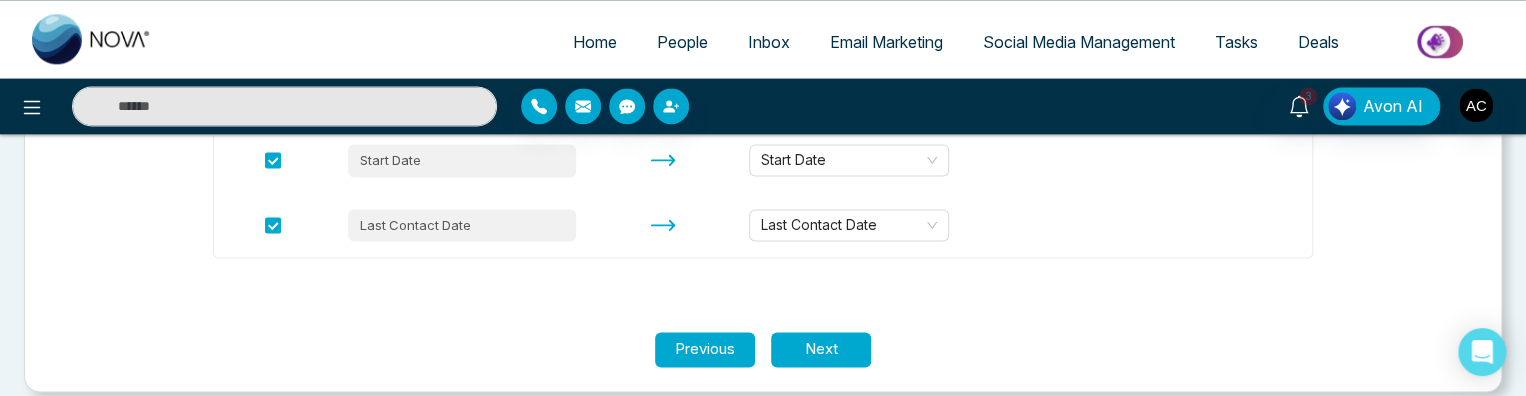 scroll, scrollTop: 1404, scrollLeft: 0, axis: vertical 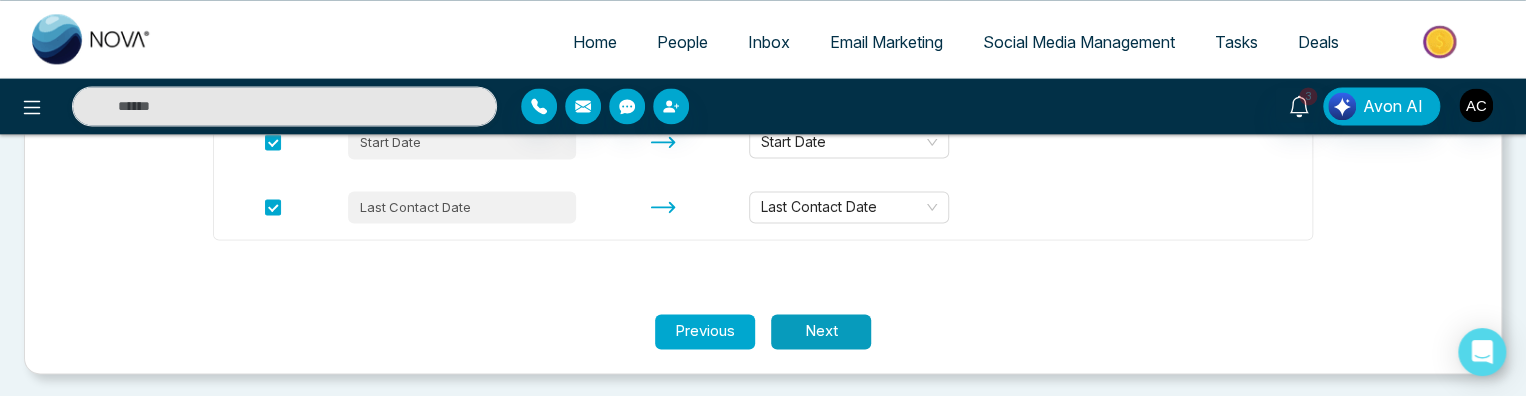 click on "Next" at bounding box center [821, 331] 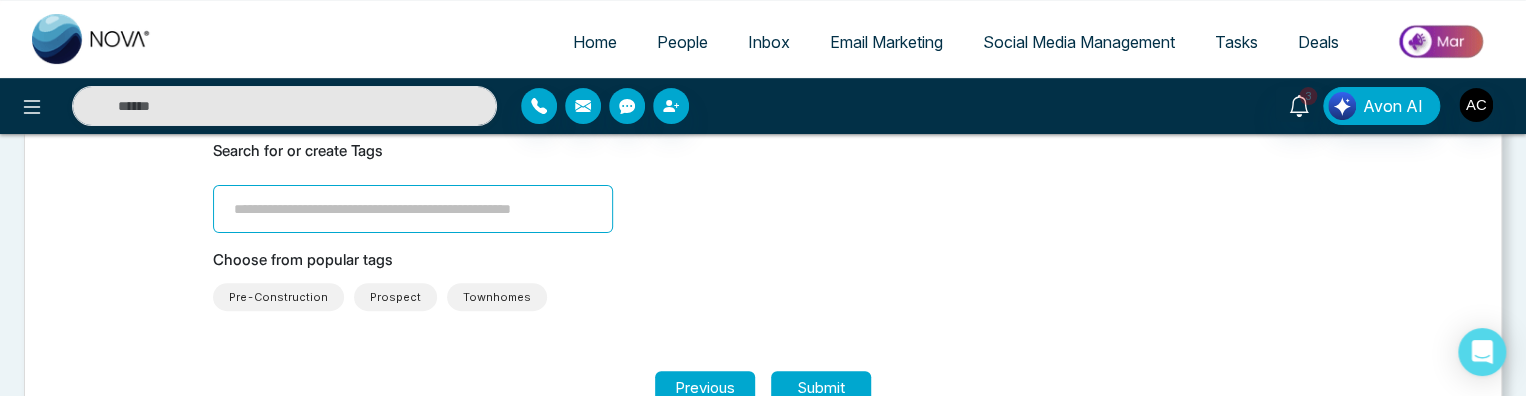 scroll, scrollTop: 236, scrollLeft: 0, axis: vertical 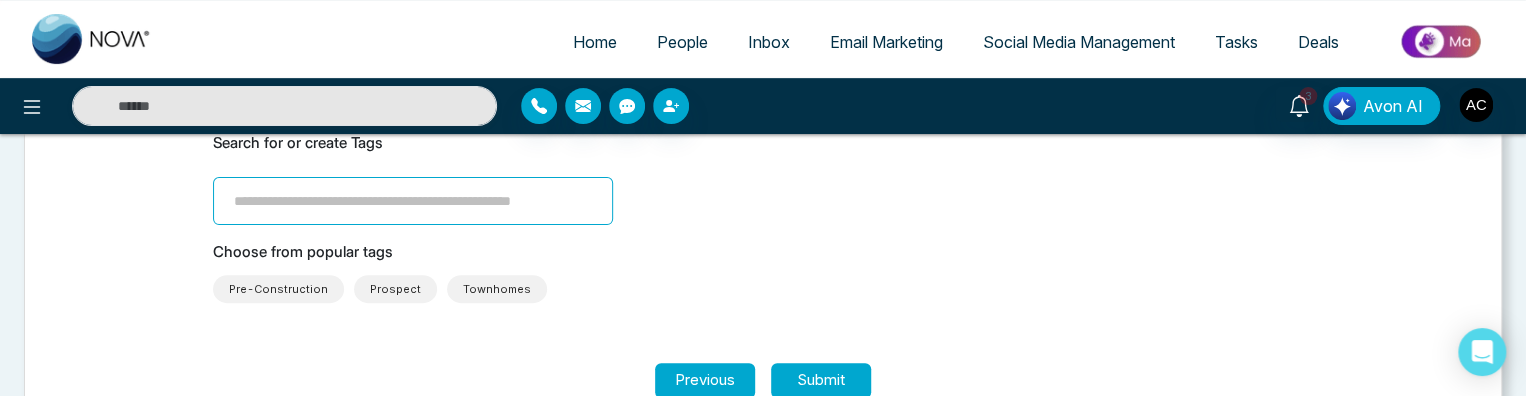 click at bounding box center (413, 201) 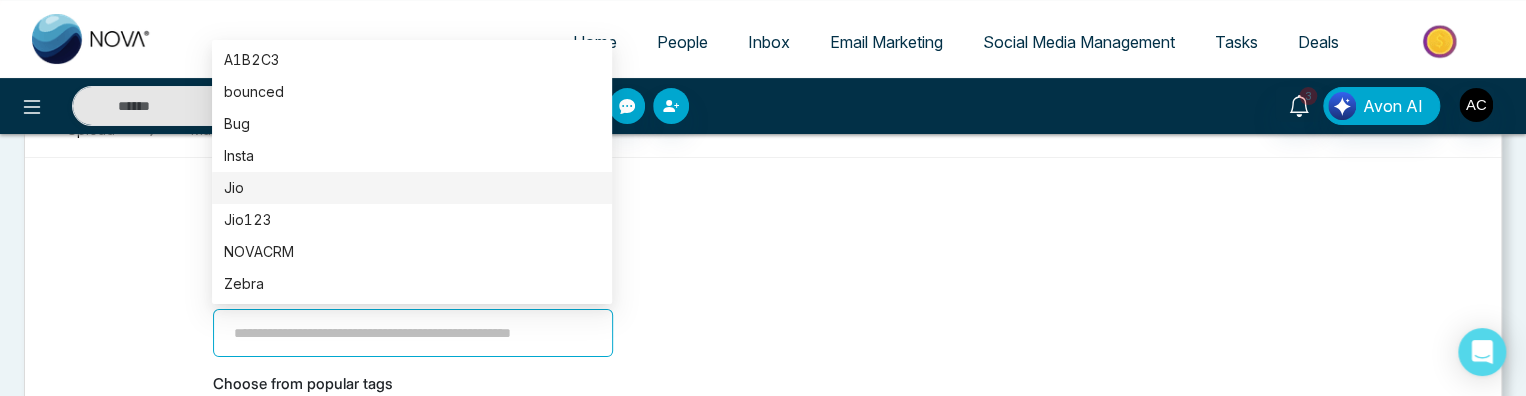 scroll, scrollTop: 109, scrollLeft: 0, axis: vertical 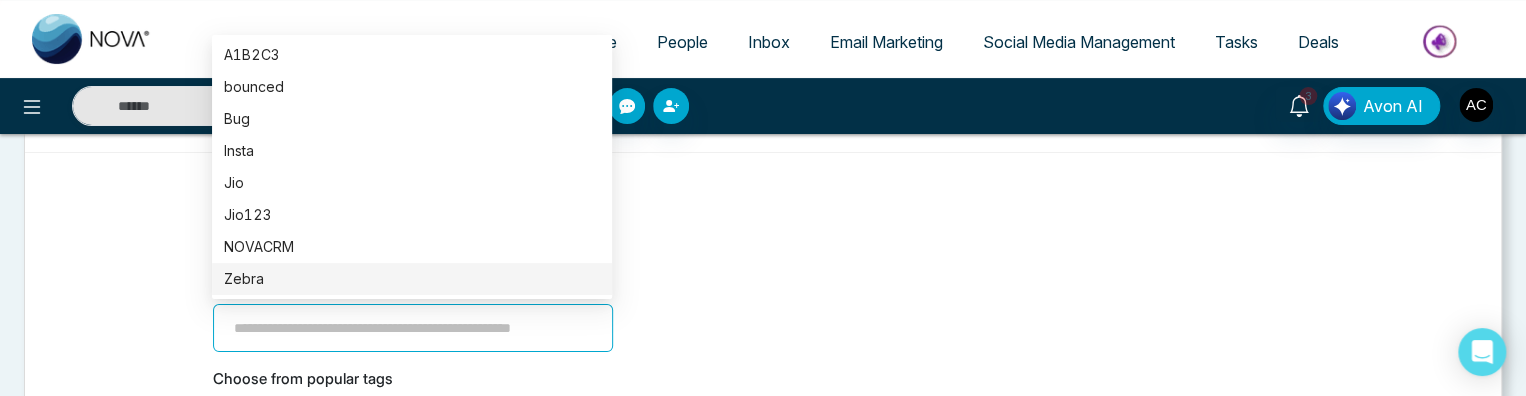 click at bounding box center [413, 328] 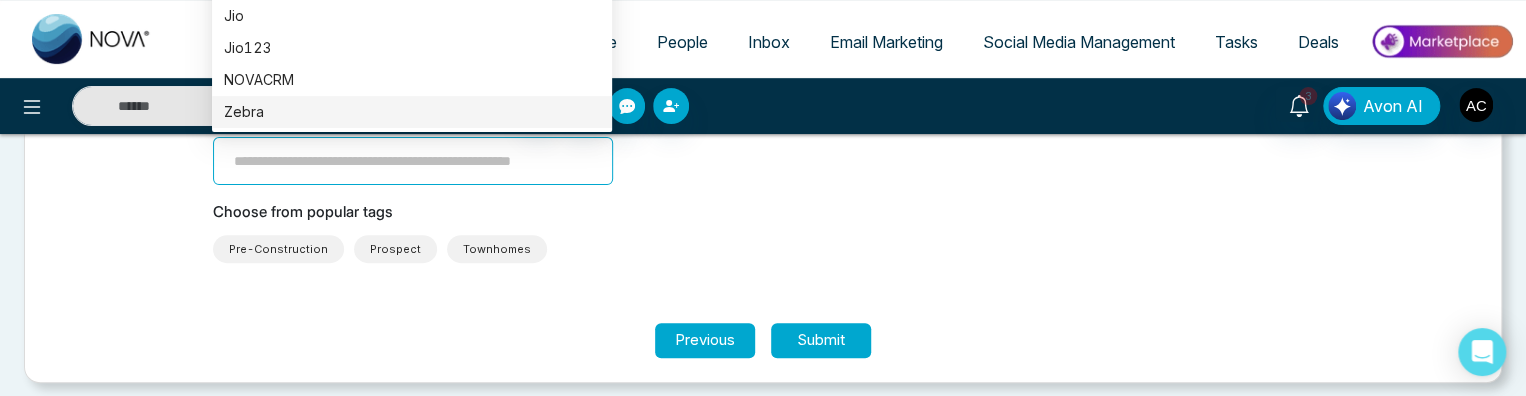 scroll, scrollTop: 280, scrollLeft: 0, axis: vertical 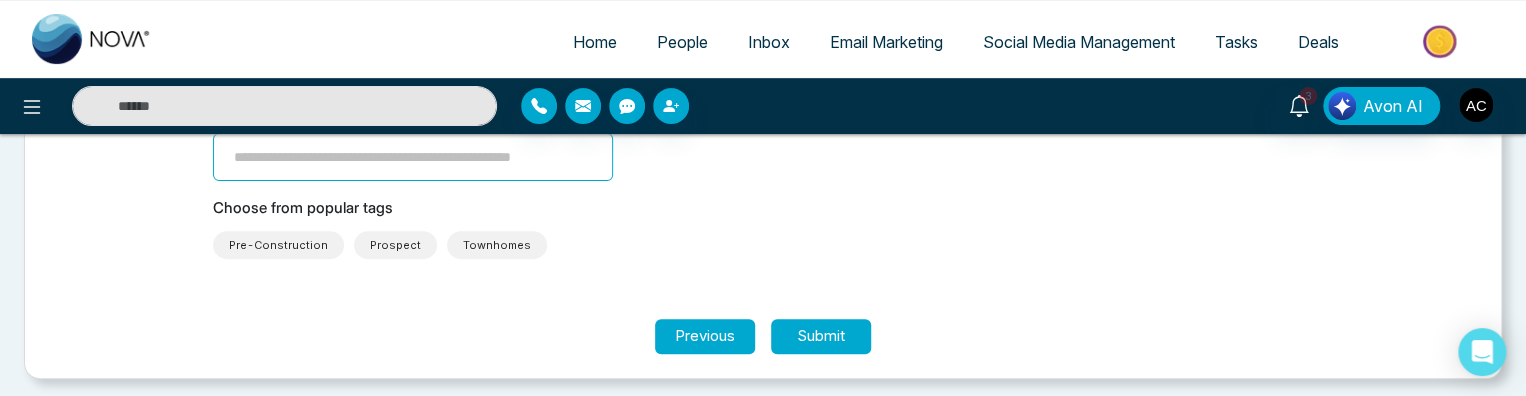 click on "Townhomes" at bounding box center (497, 245) 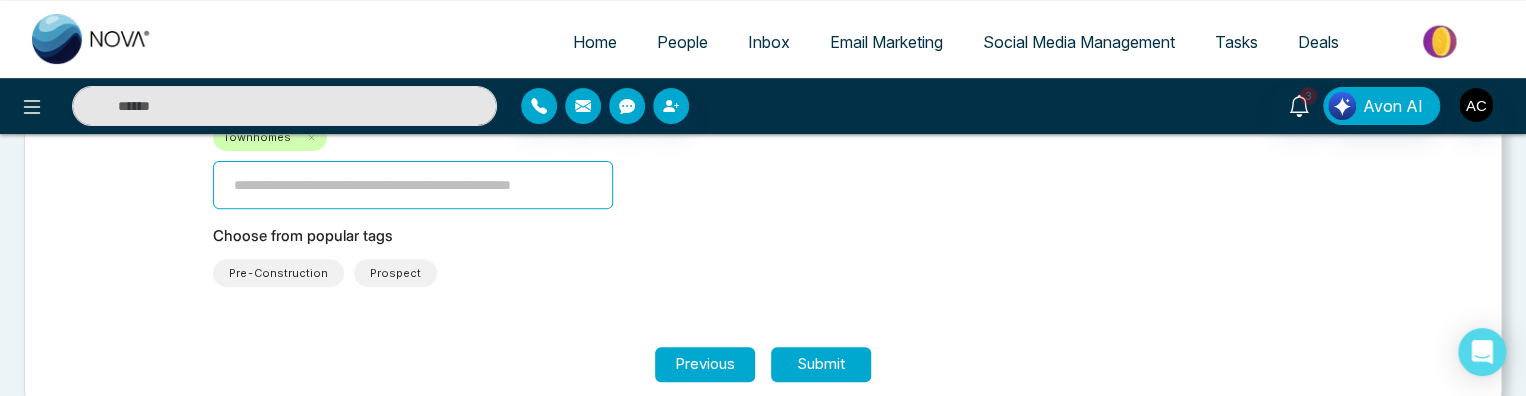 scroll, scrollTop: 212, scrollLeft: 0, axis: vertical 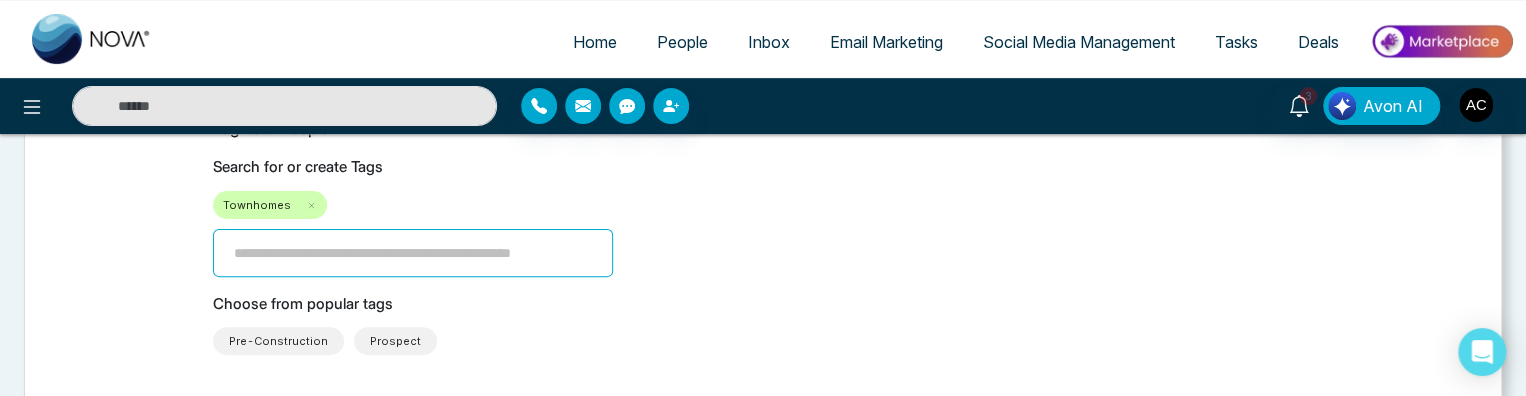 click at bounding box center [413, 253] 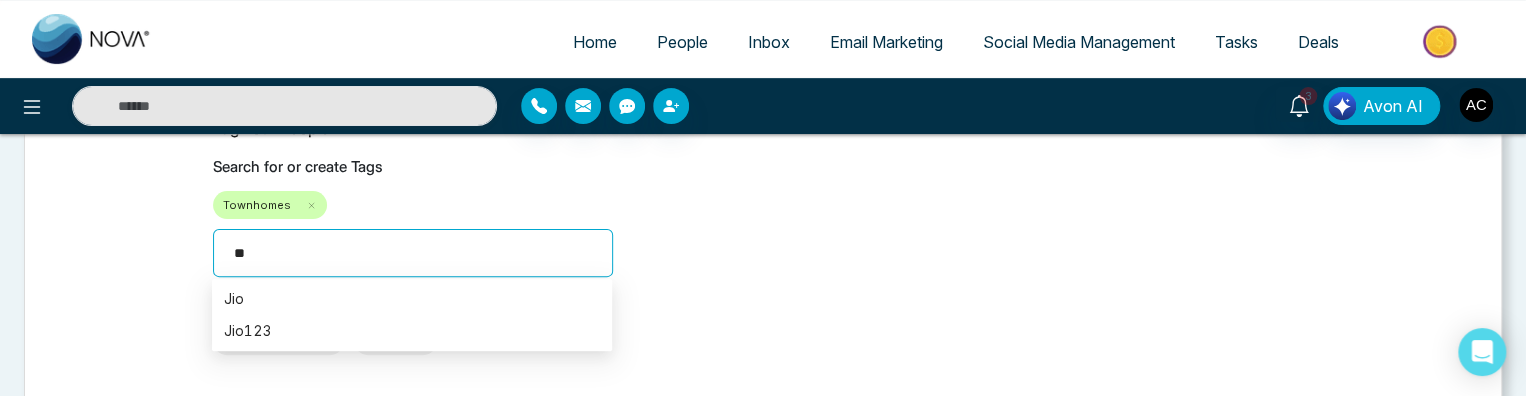type on "***" 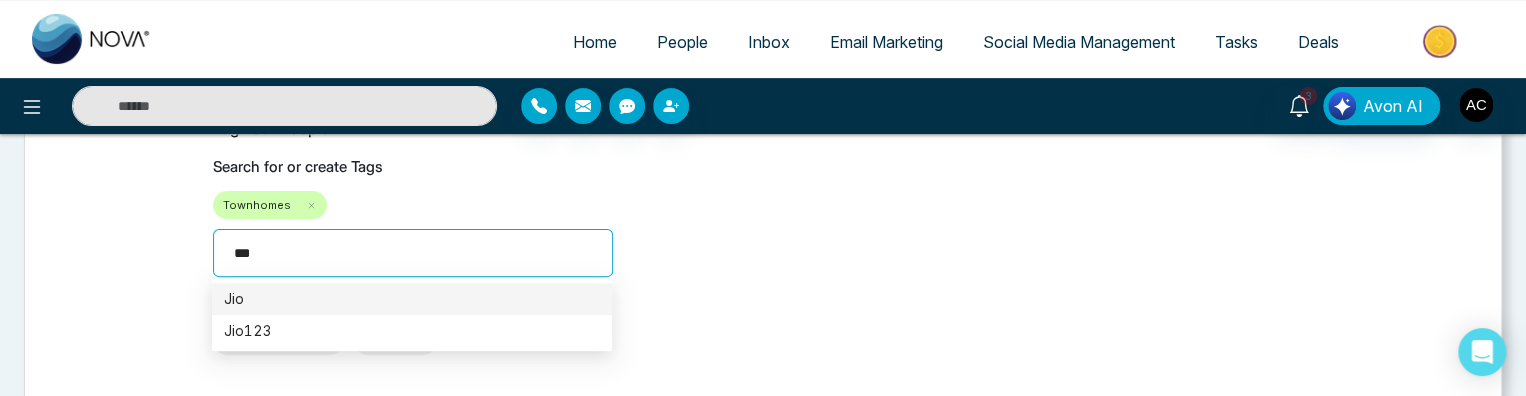 click on "Jio" at bounding box center (412, 299) 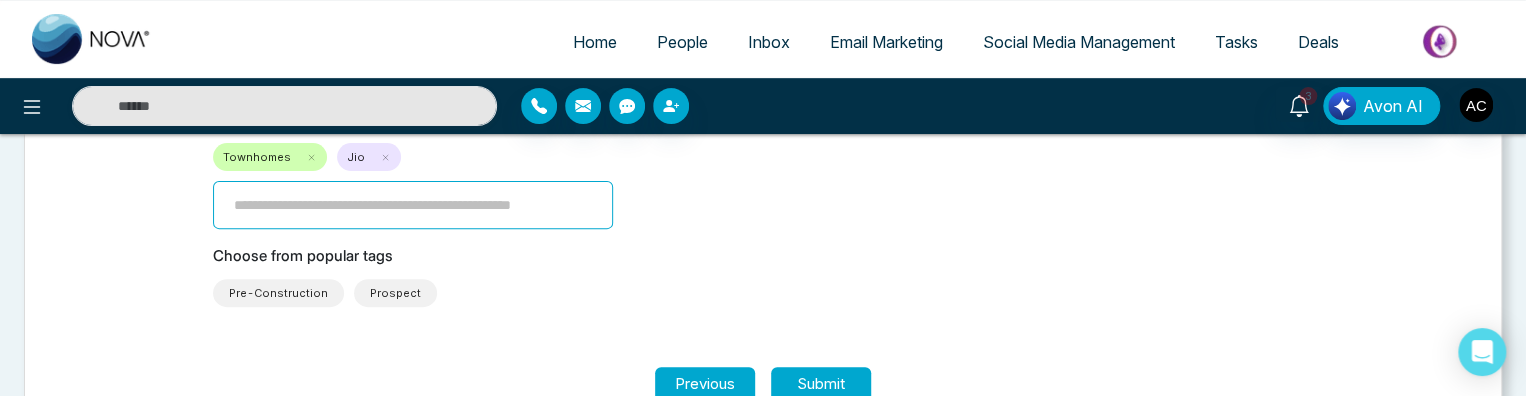 scroll, scrollTop: 193, scrollLeft: 0, axis: vertical 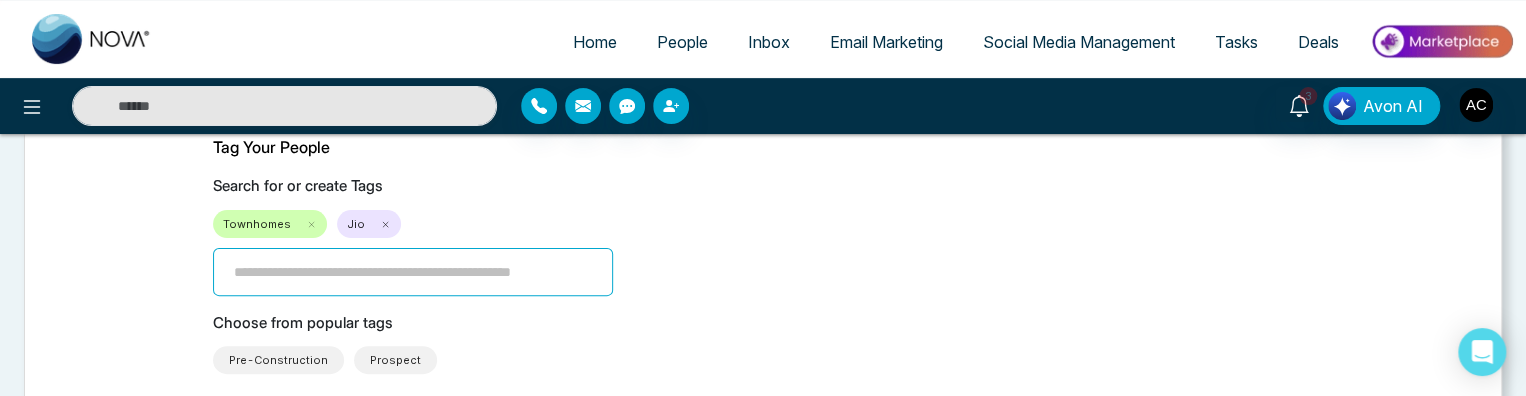 click 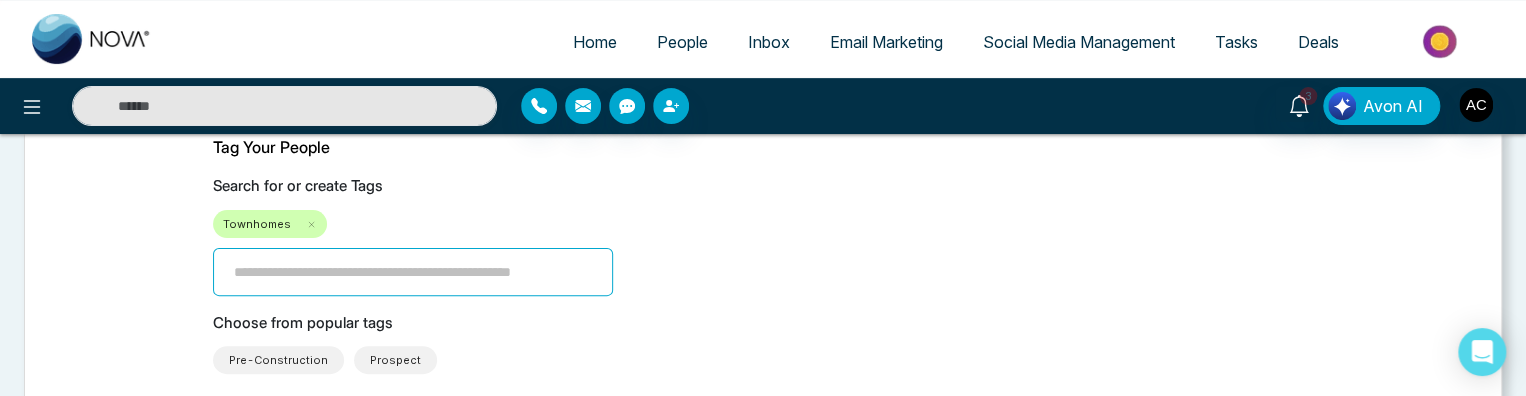 click at bounding box center (413, 272) 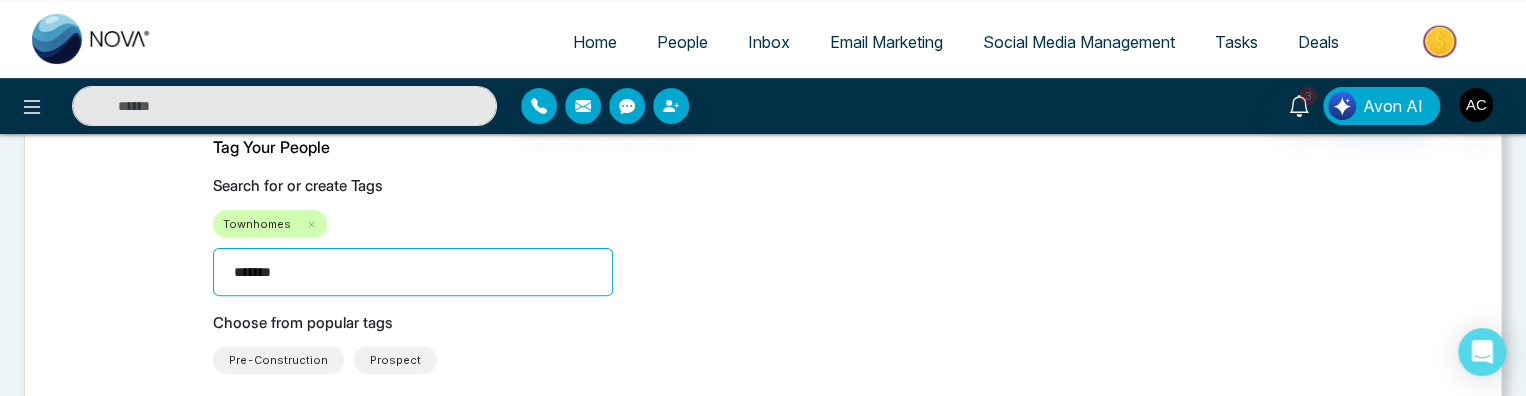 click on "Tag Your People Search for or create Tags Townhomes ******* Choose from popular tags Pre-Construction Prospect" at bounding box center (763, 254) 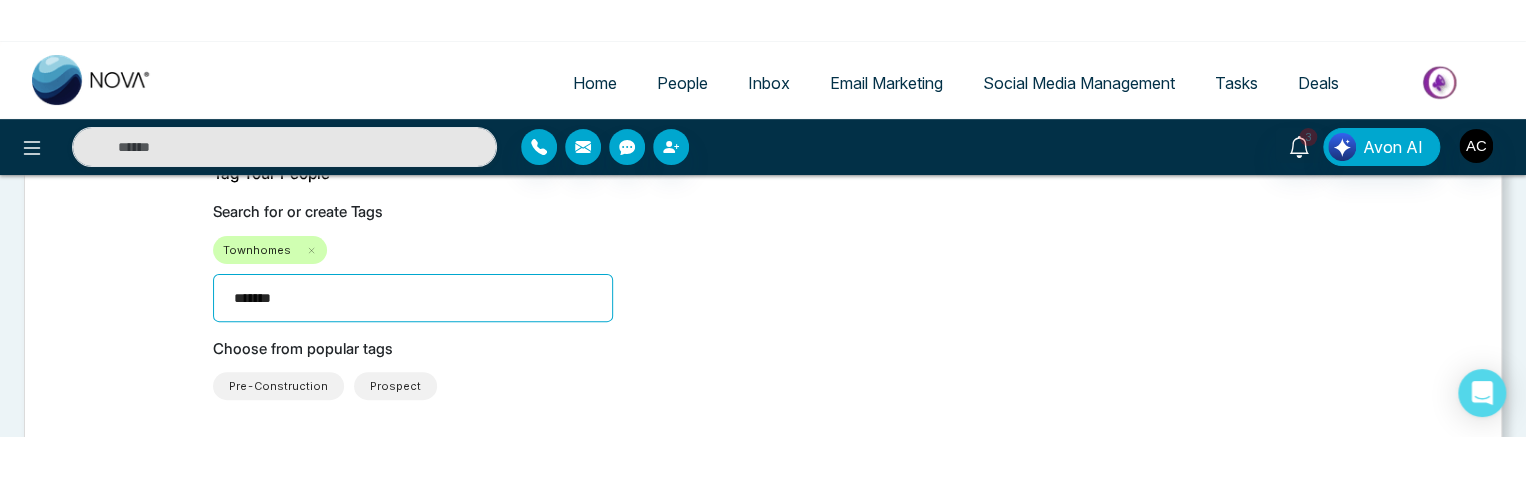 scroll, scrollTop: 208, scrollLeft: 0, axis: vertical 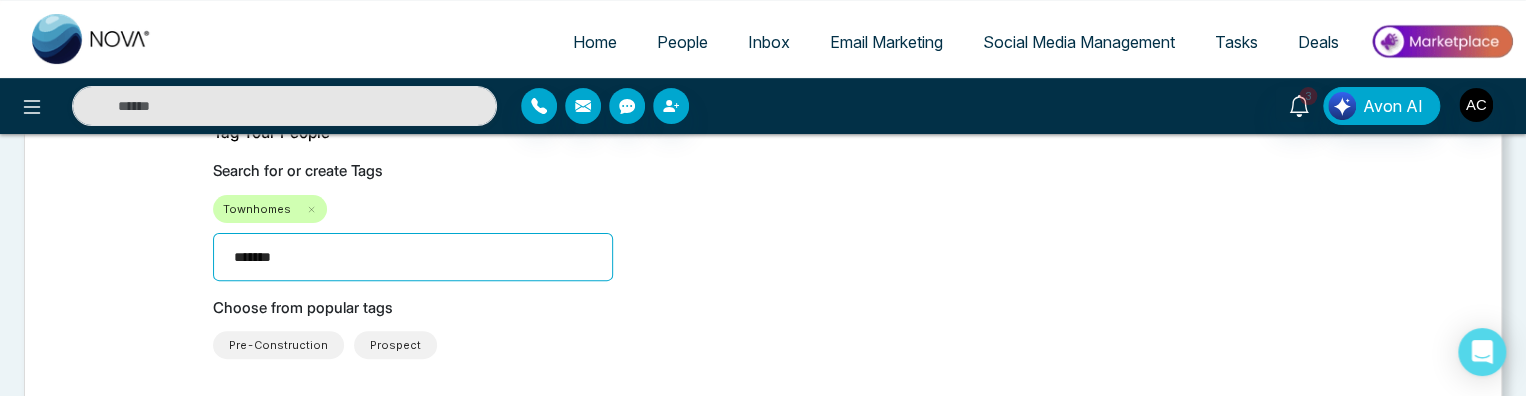 click on "Choose from popular tags" at bounding box center (763, 308) 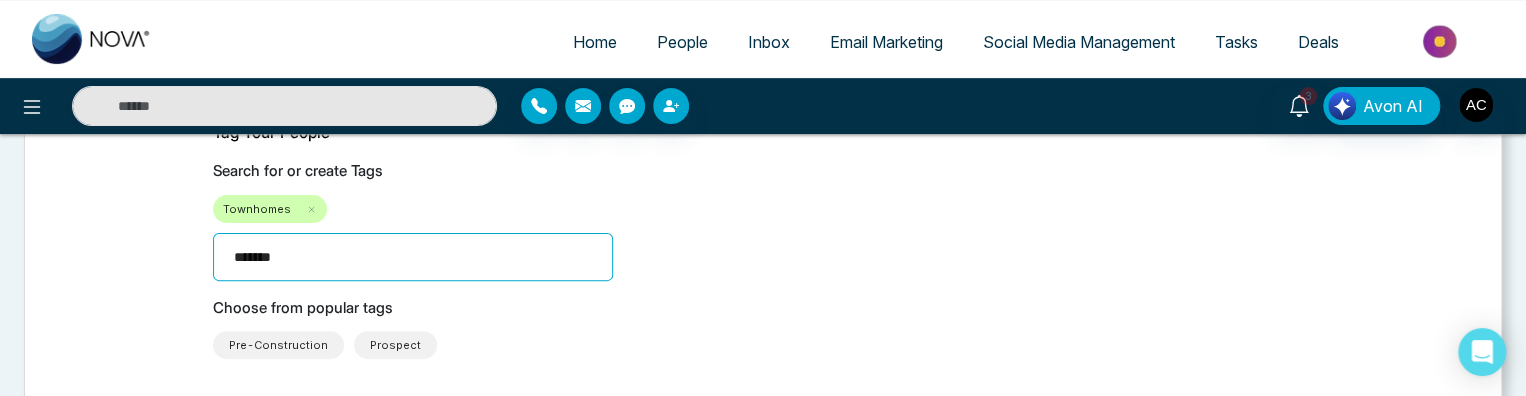 click on "Pre-Construction Prospect" at bounding box center [763, 345] 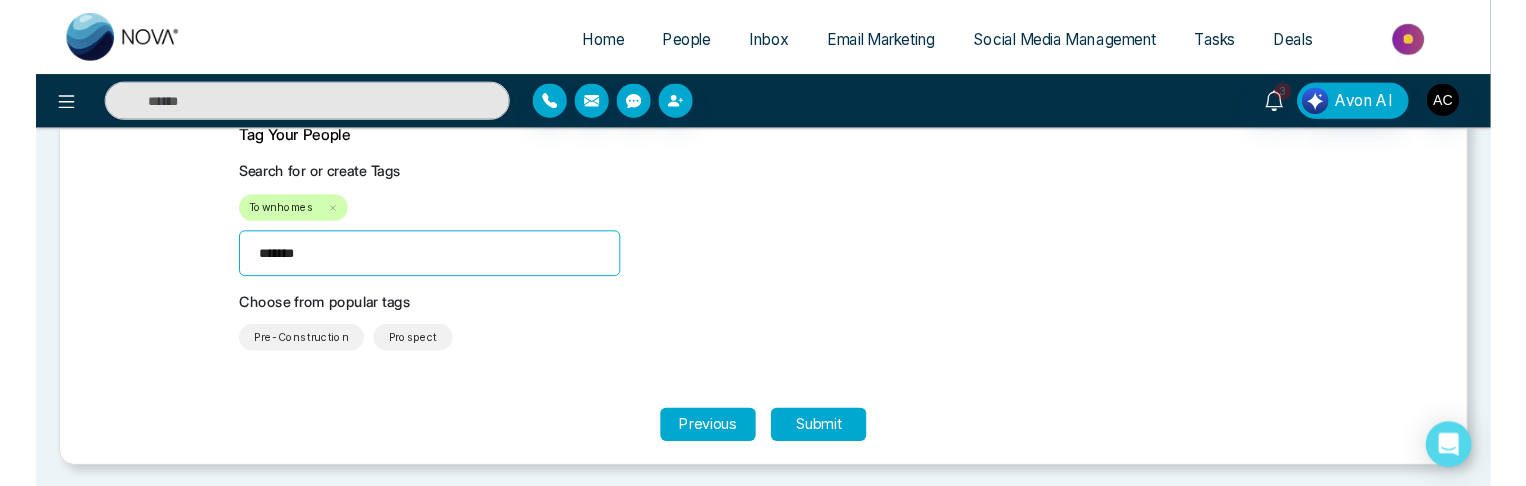 scroll, scrollTop: 168, scrollLeft: 0, axis: vertical 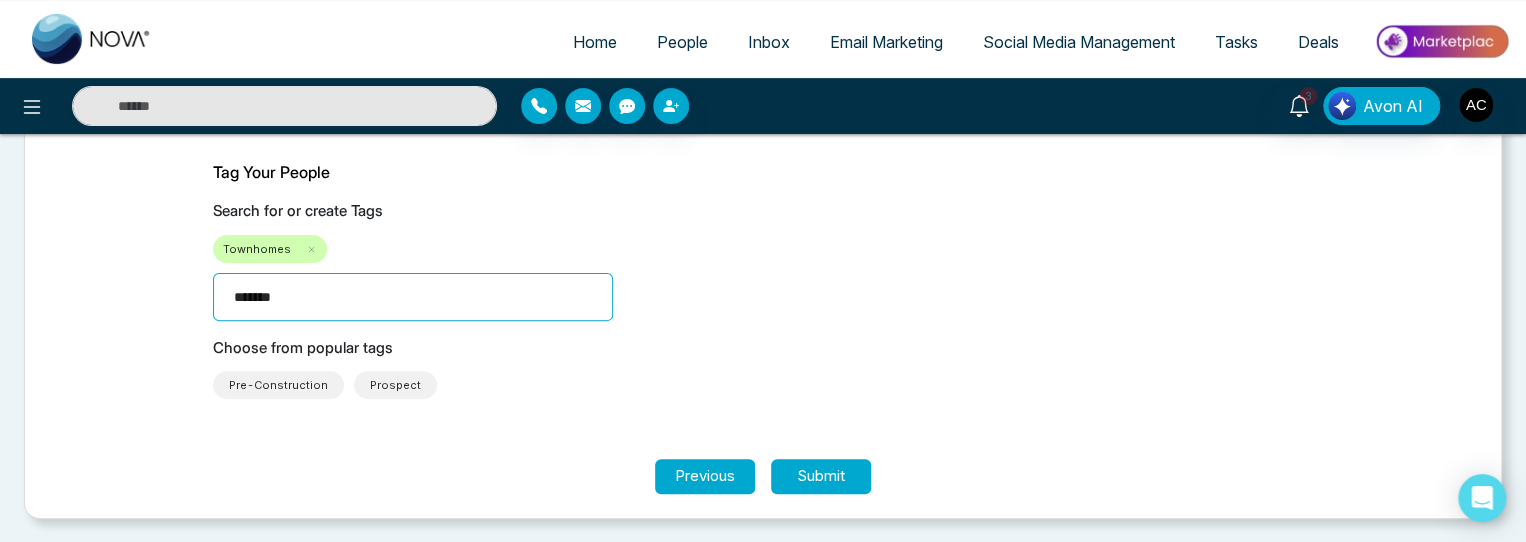 click on "Tag Your People Search for or create Tags Townhomes ******* Choose from popular tags Pre-Construction Prospect" at bounding box center (763, 284) 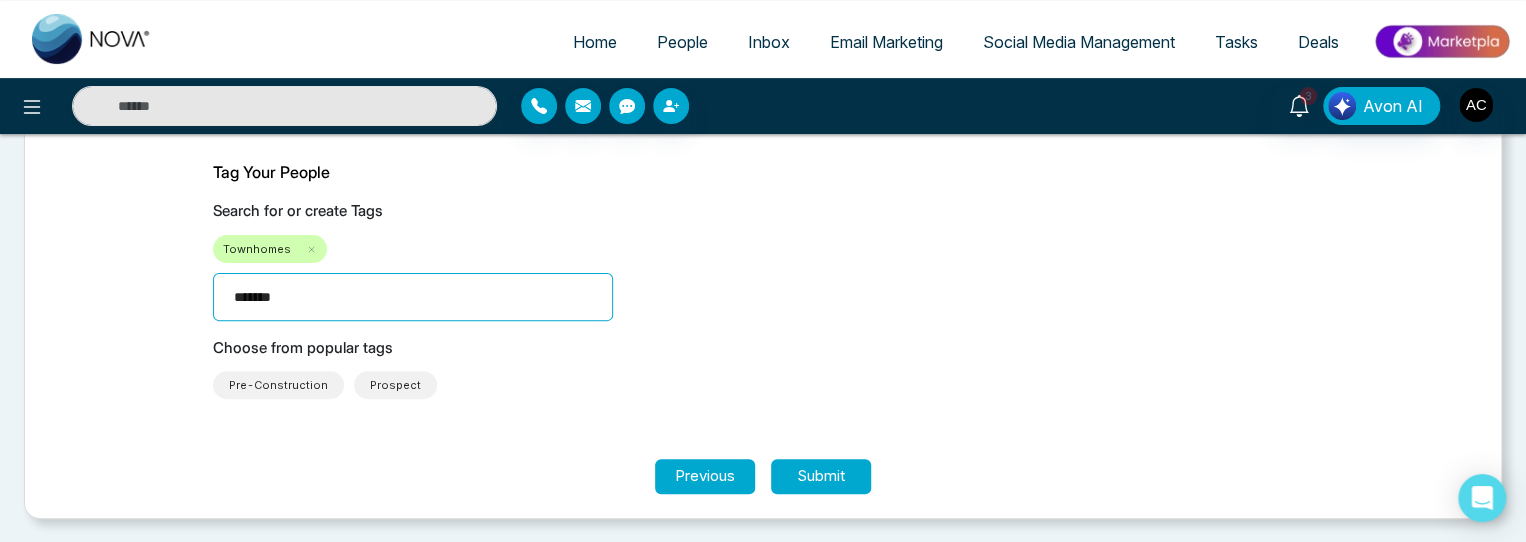 click on "Townhomes" at bounding box center (763, 249) 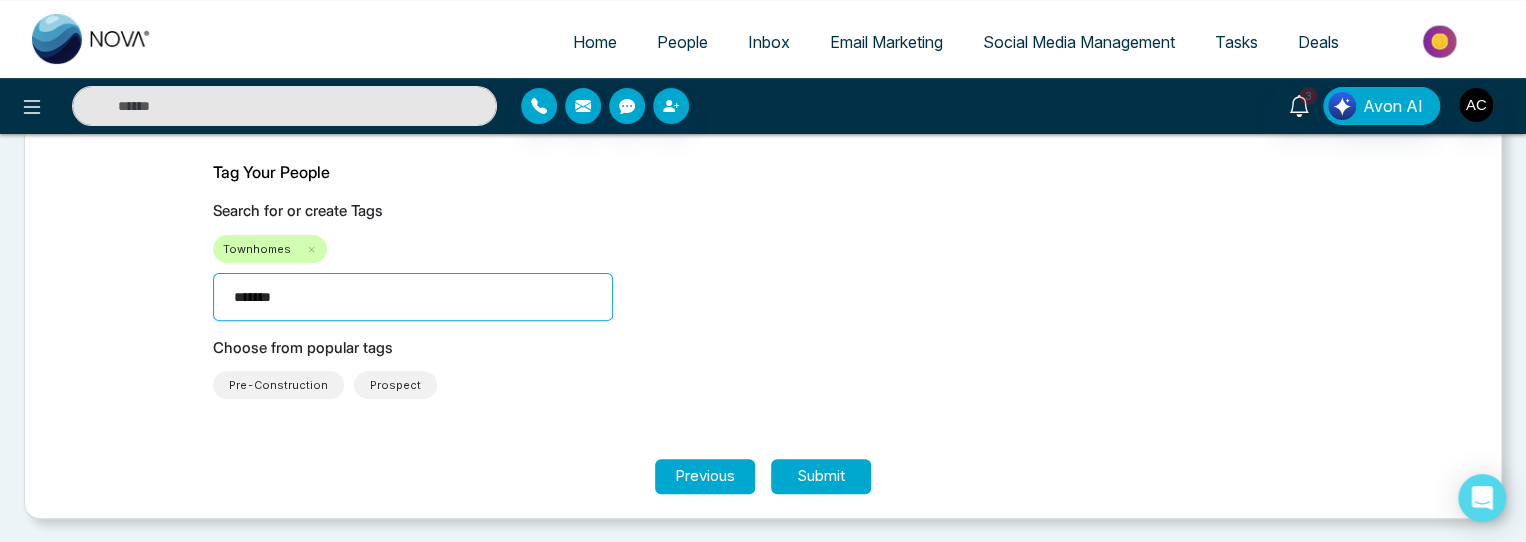 click on "Previous Submit" at bounding box center [763, 476] 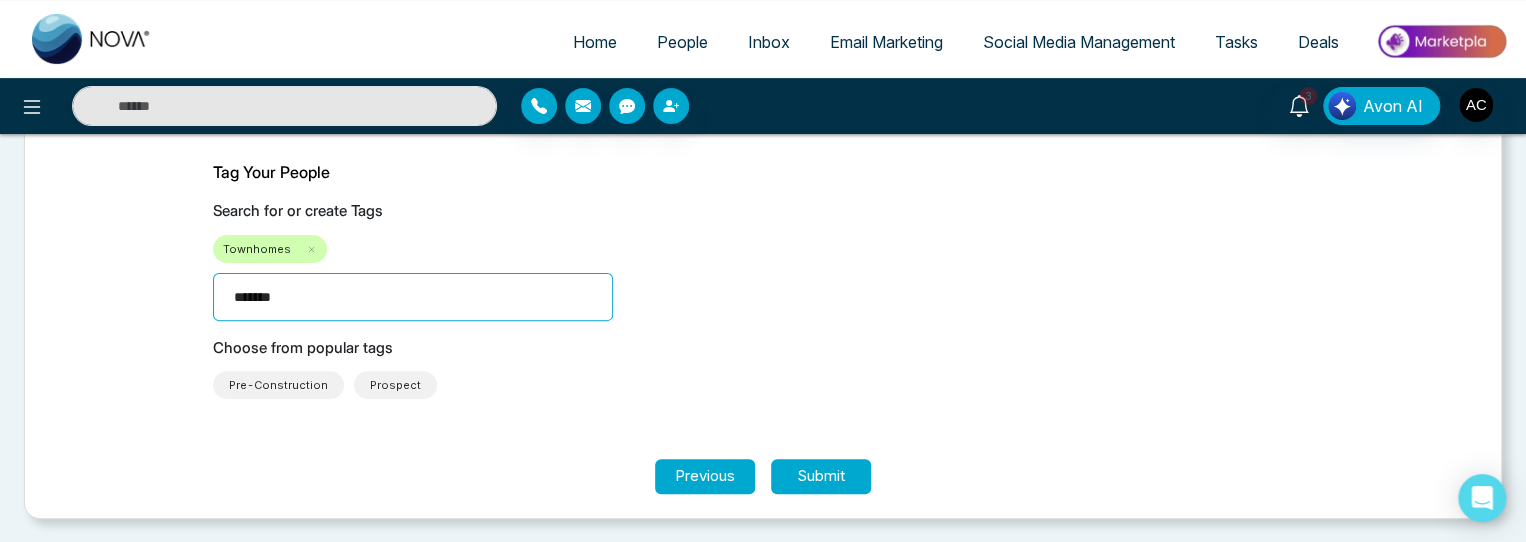 click on "Tag Your People Search for or create Tags Townhomes ******* Choose from popular tags Pre-Construction Prospect" at bounding box center [763, 284] 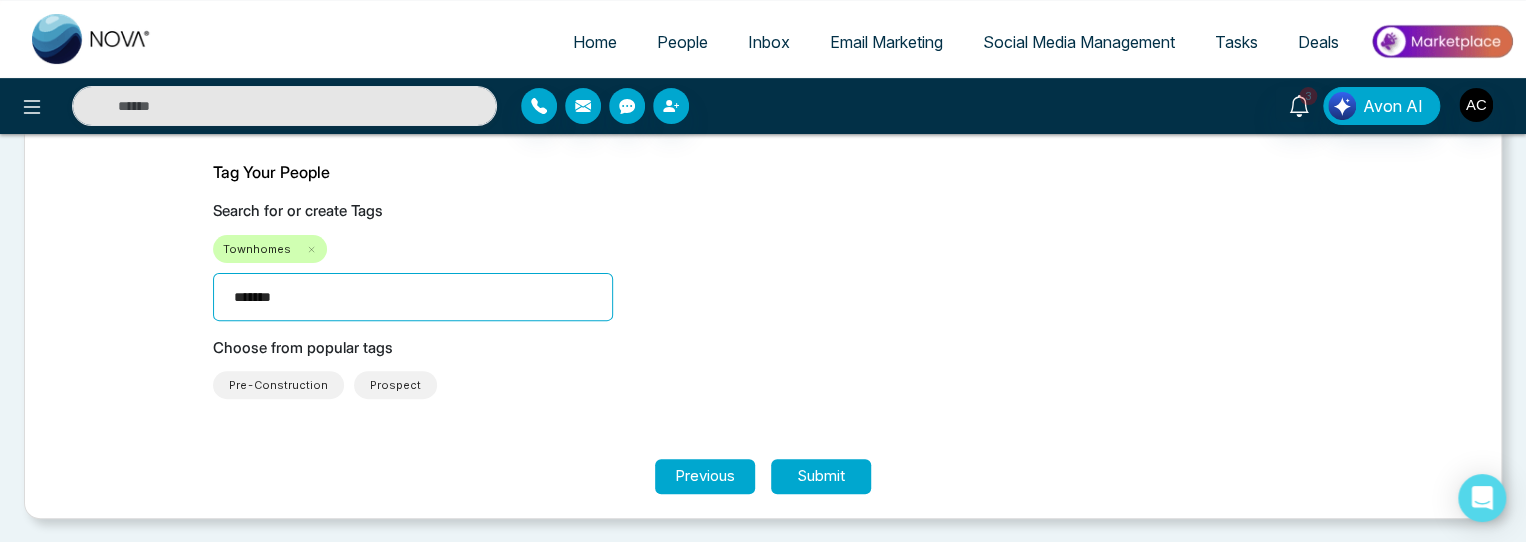 click on "*******" at bounding box center (413, 297) 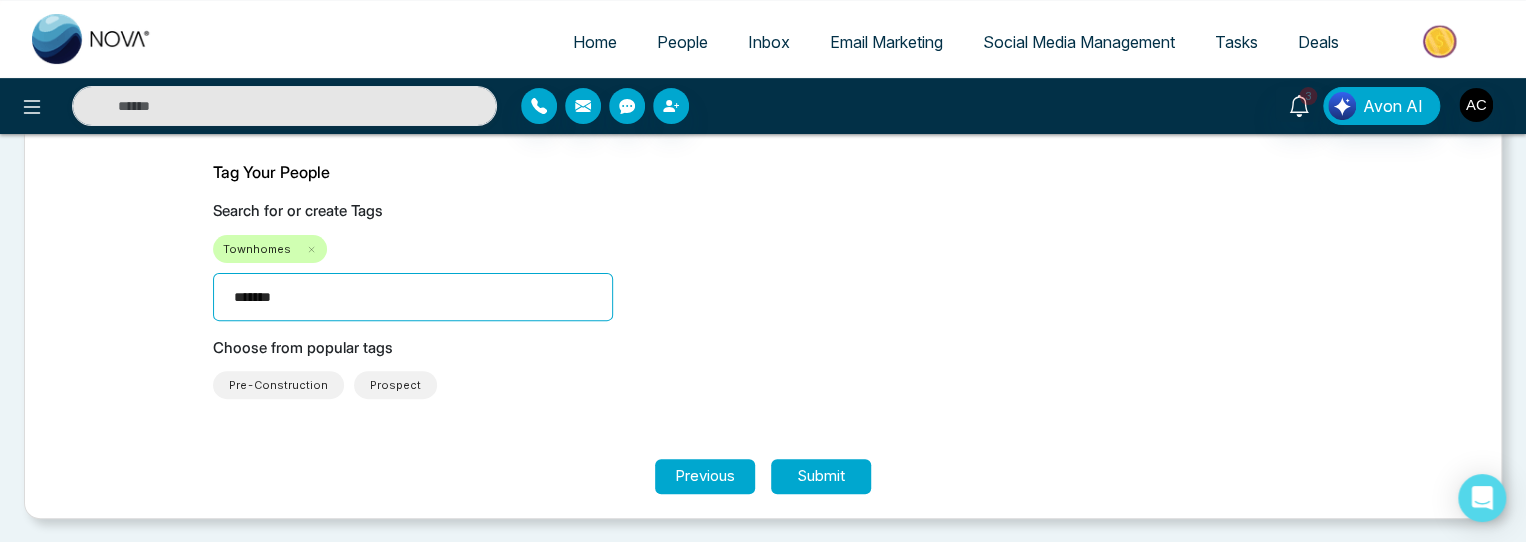click on "*******" at bounding box center [413, 297] 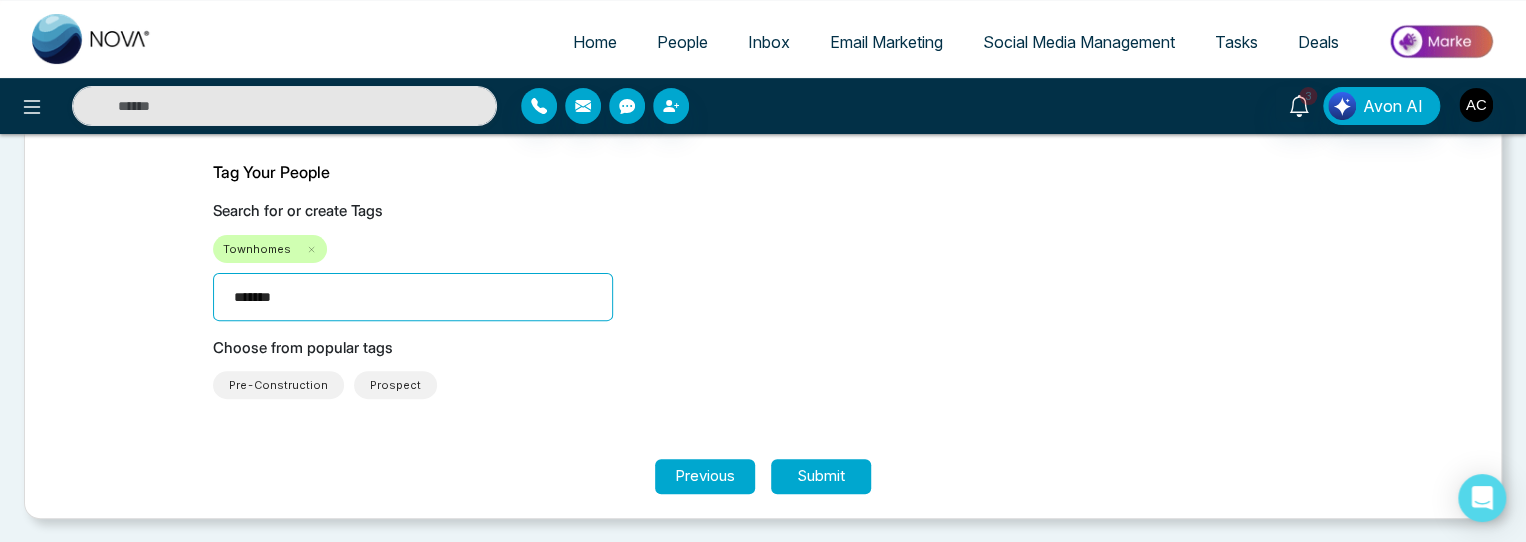 click on "Tag Your People Search for or create Tags Townhomes ******* Choose from popular tags Pre-Construction Prospect" at bounding box center [763, 284] 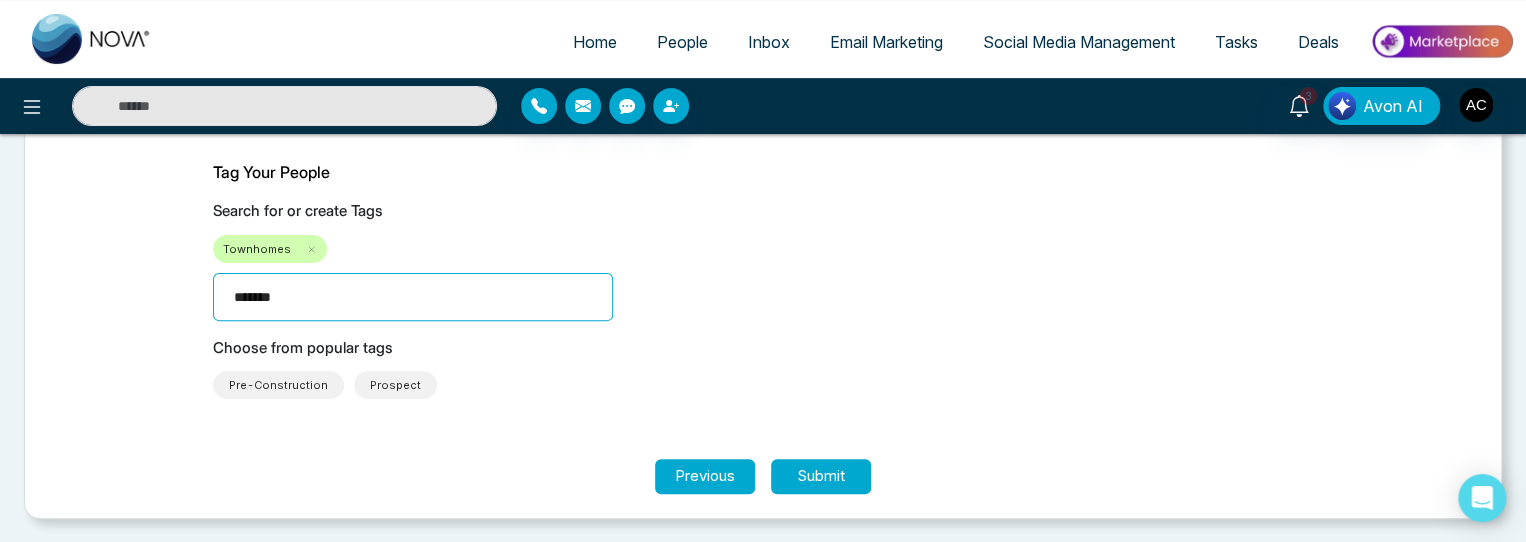 click on "Tag Your People Search for or create Tags Townhomes ******* Choose from popular tags Pre-Construction Prospect" at bounding box center [763, 284] 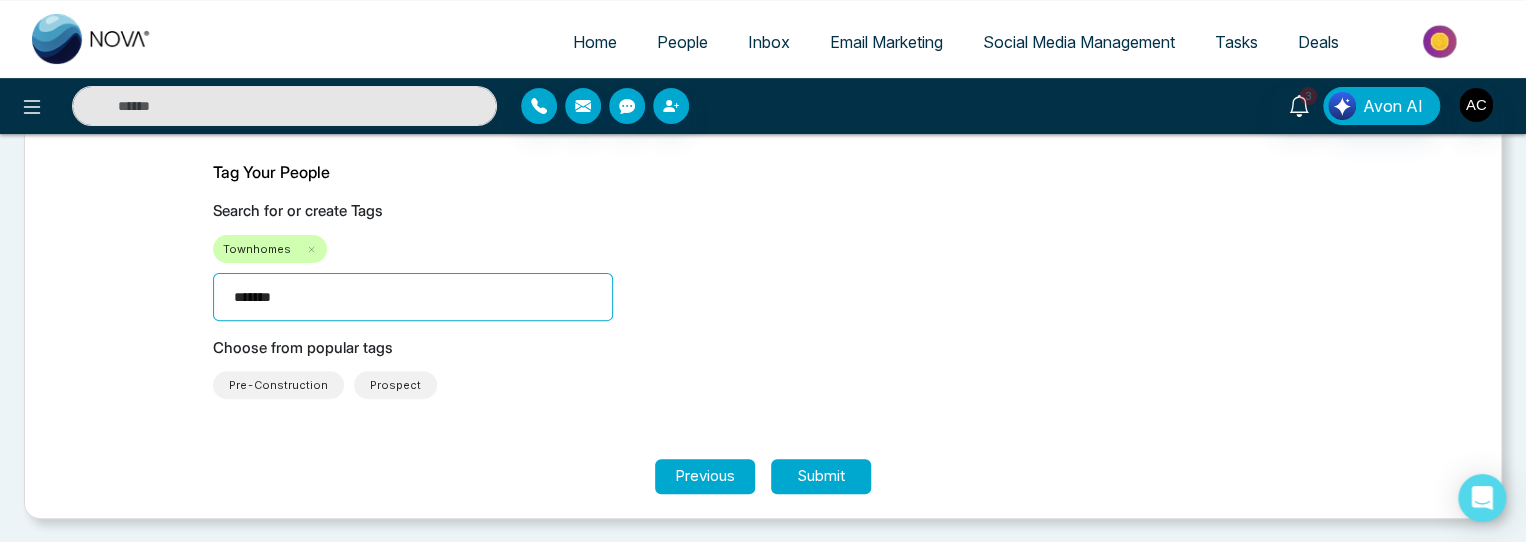 click on "Pre-Construction Prospect" at bounding box center [763, 385] 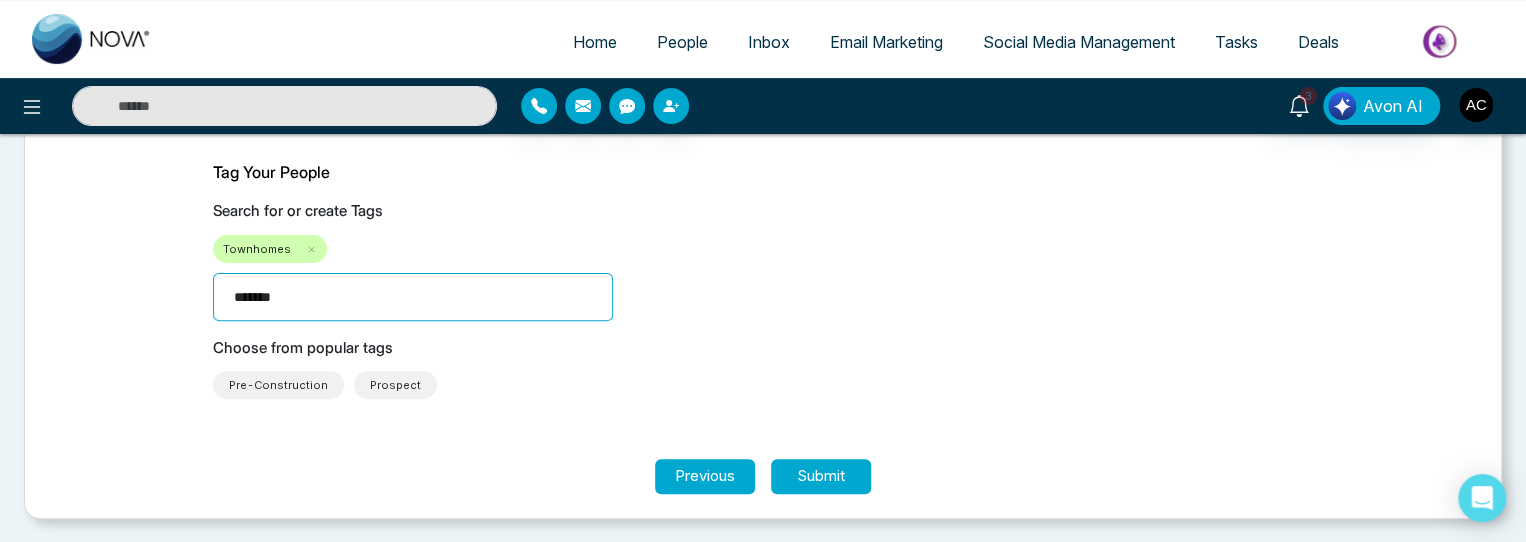 click on "*******" at bounding box center (413, 297) 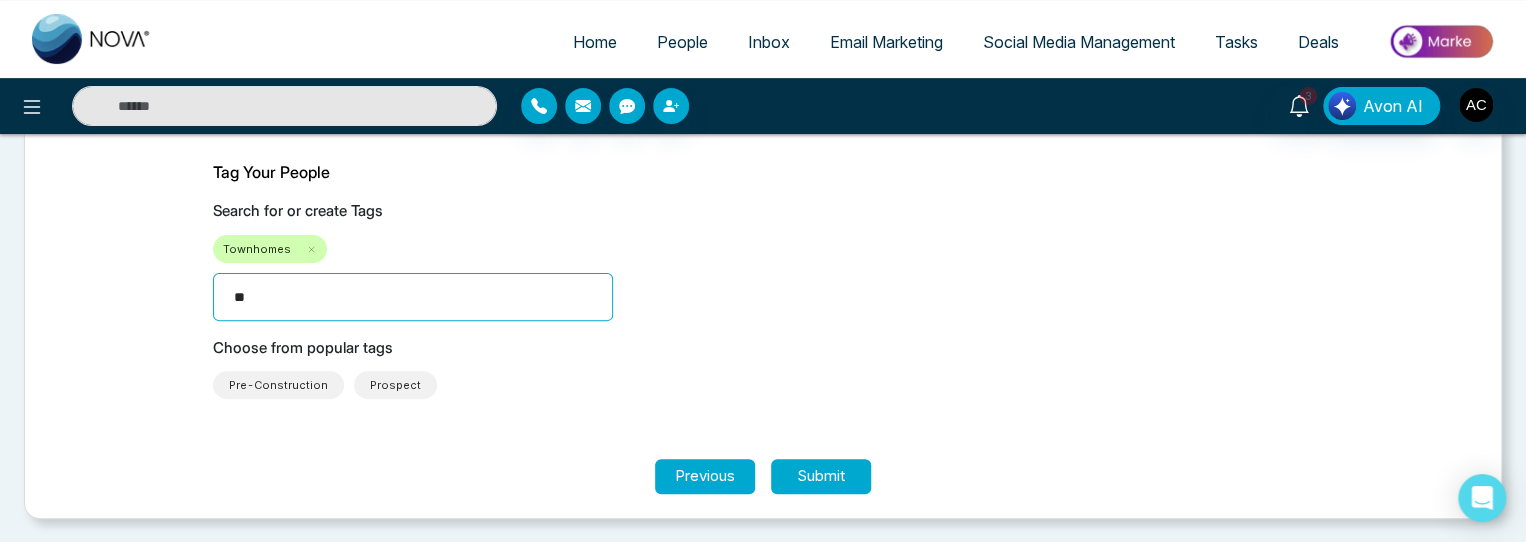 type on "*" 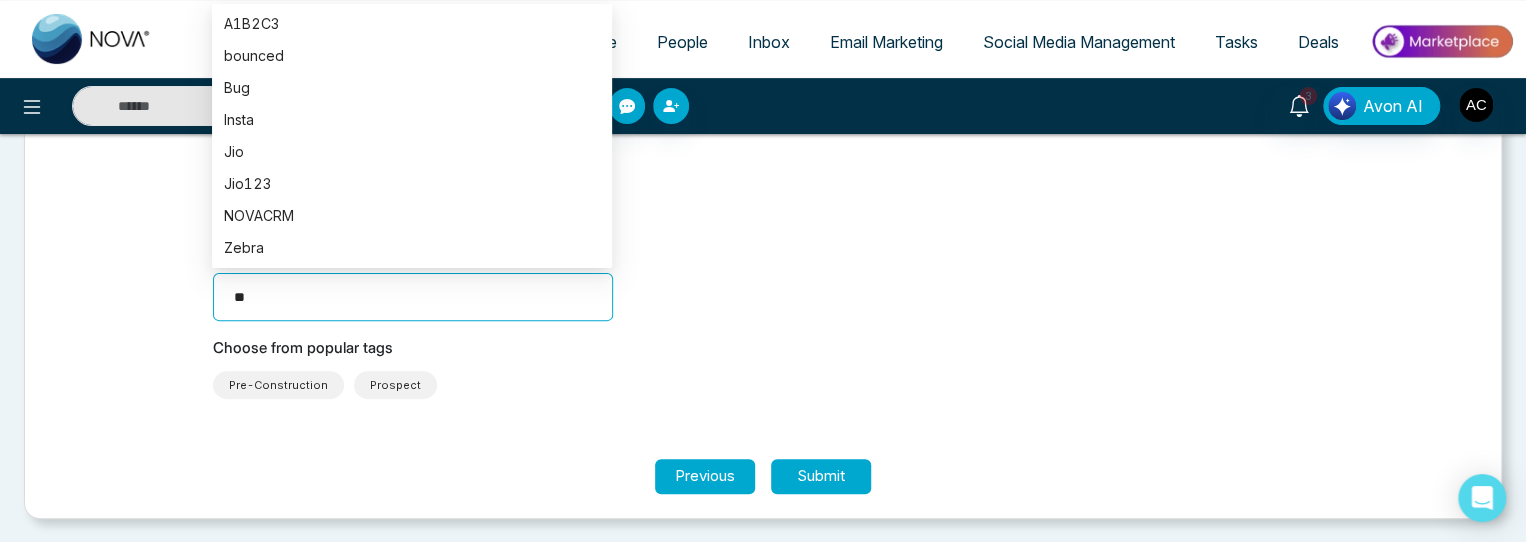 type on "***" 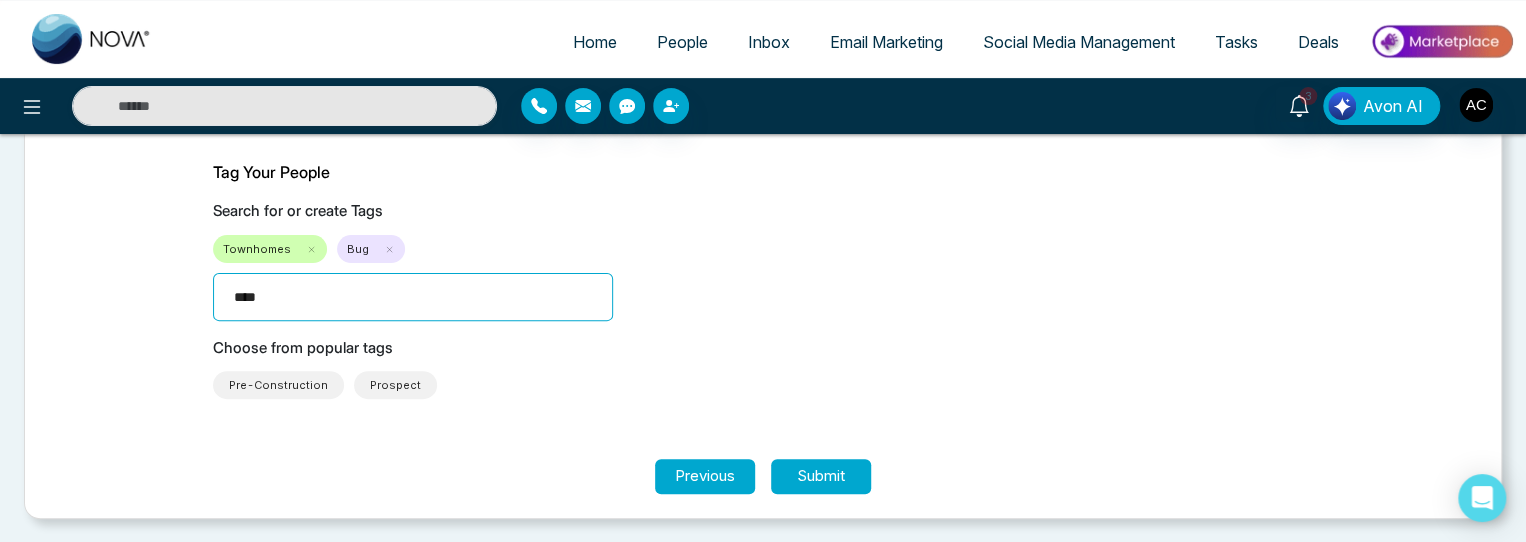 type on "*****" 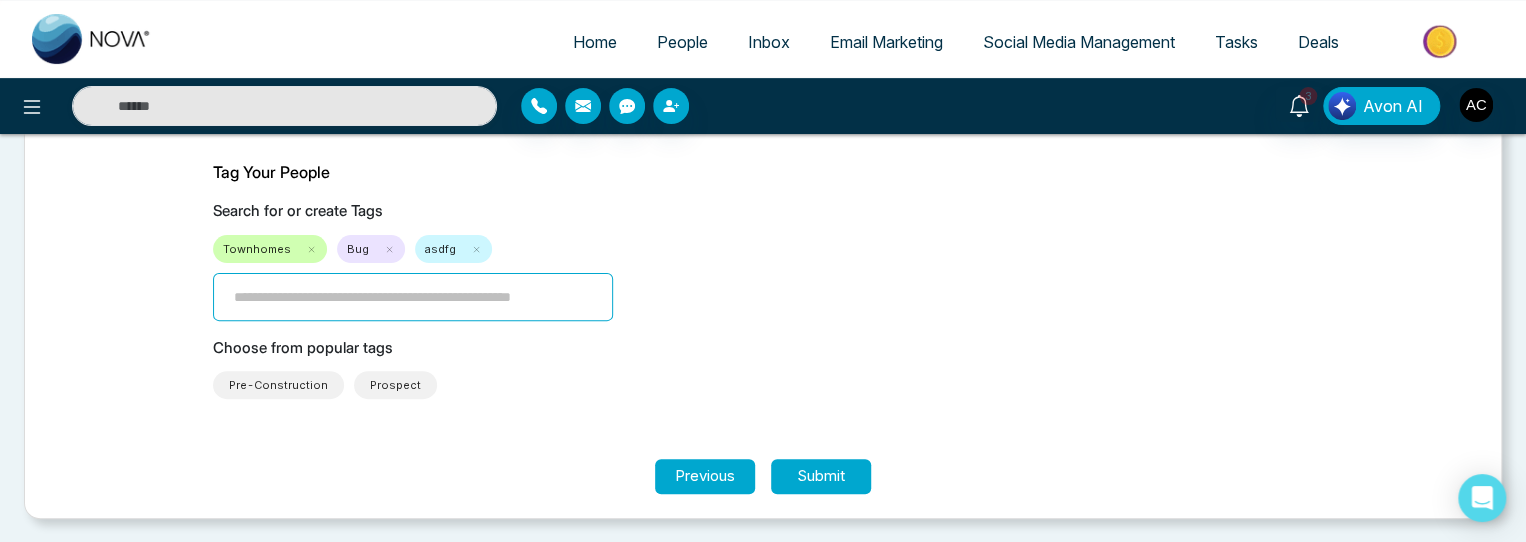 click on "Pre-Construction Prospect" at bounding box center [763, 385] 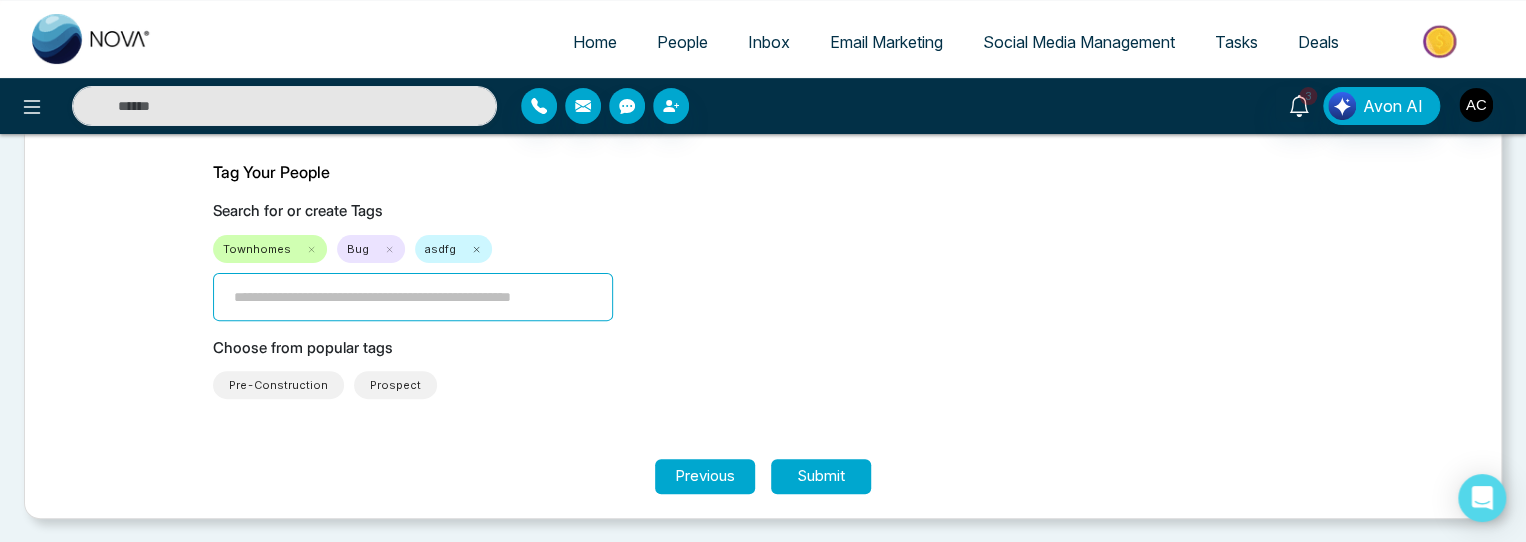 click 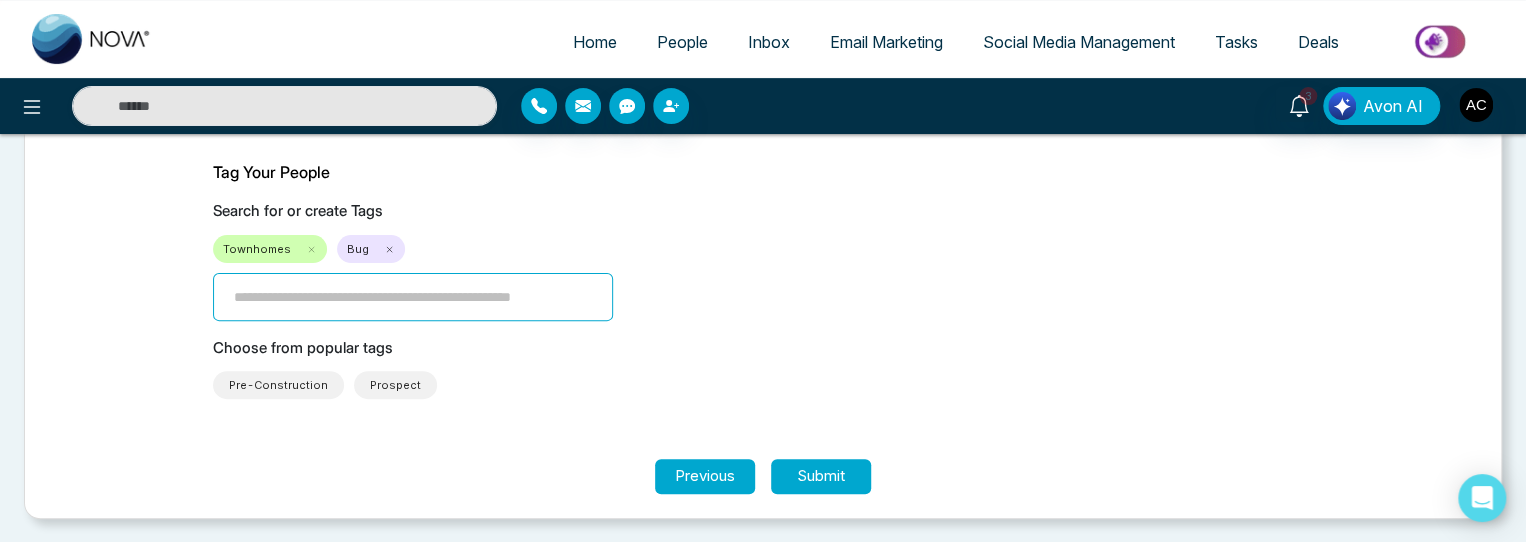 click 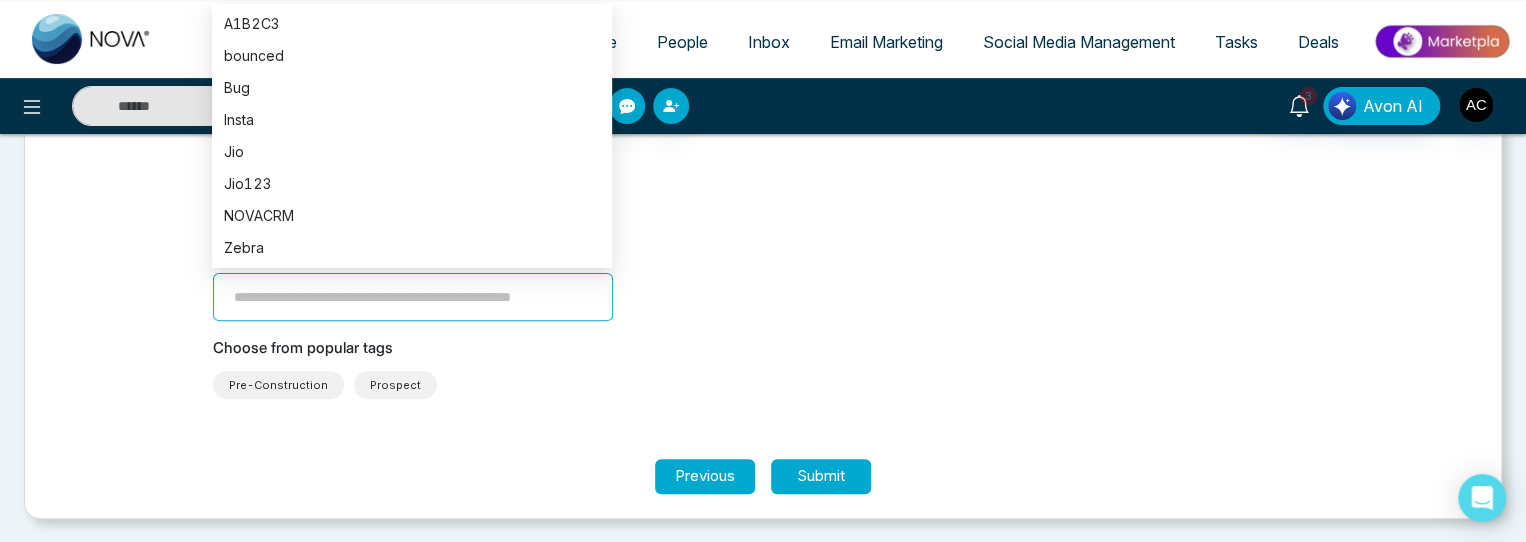 click at bounding box center (413, 297) 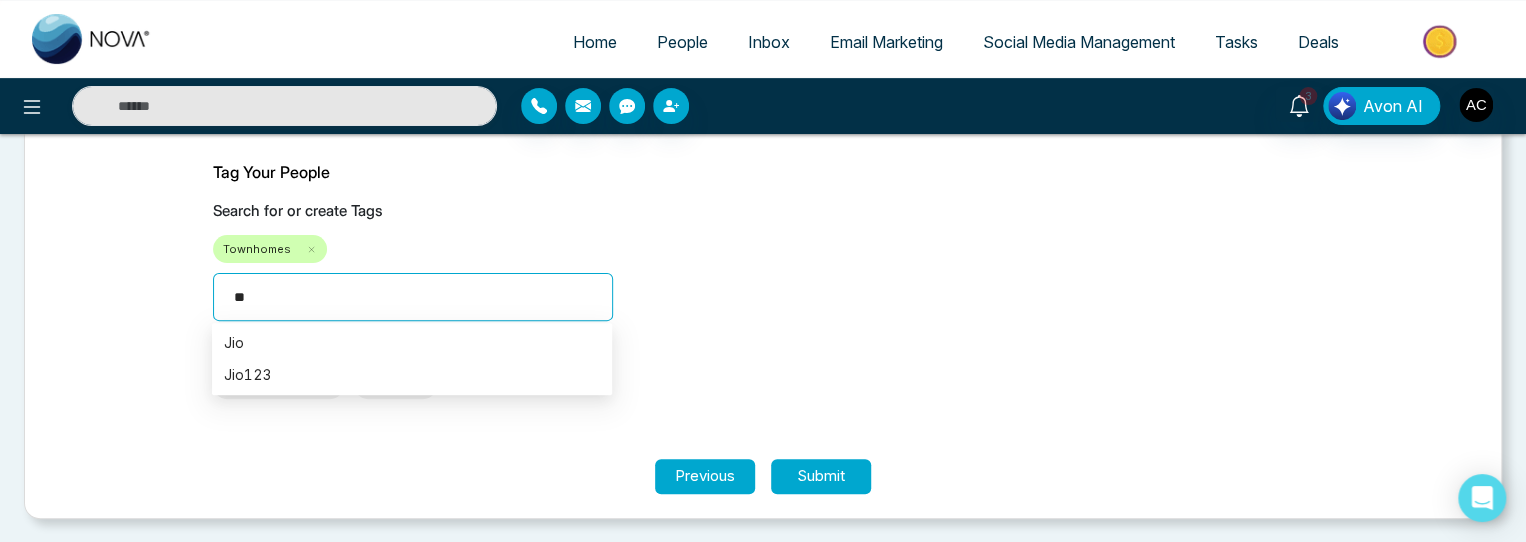 type on "***" 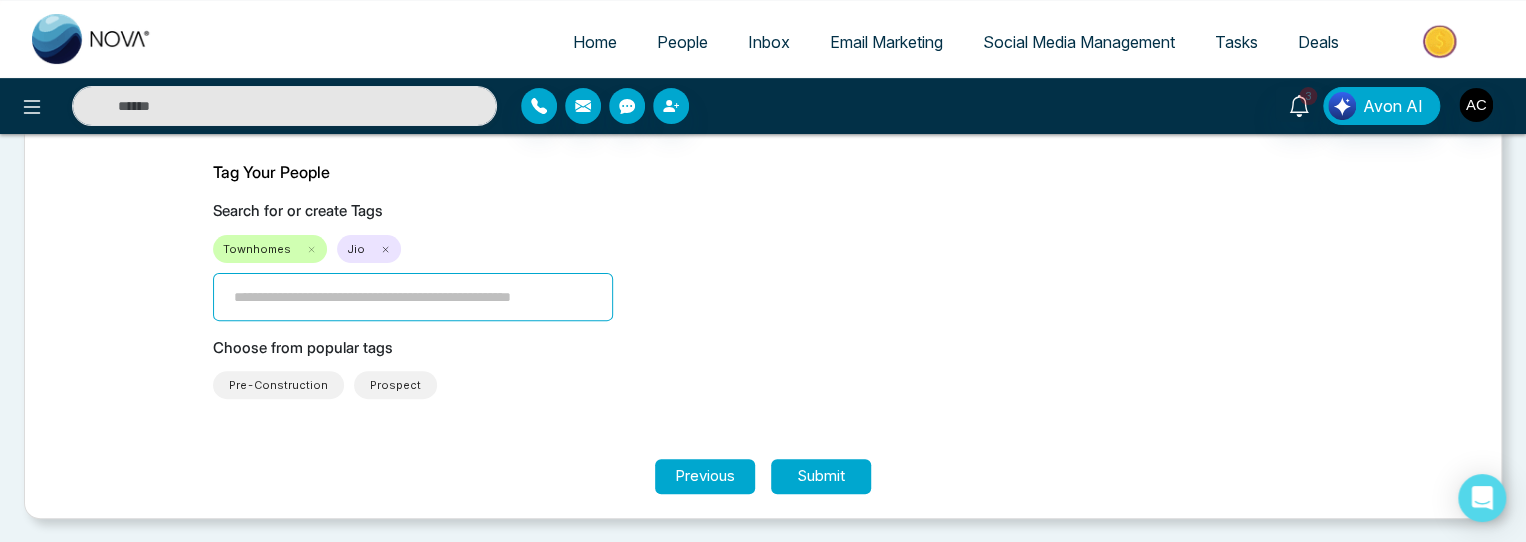 click 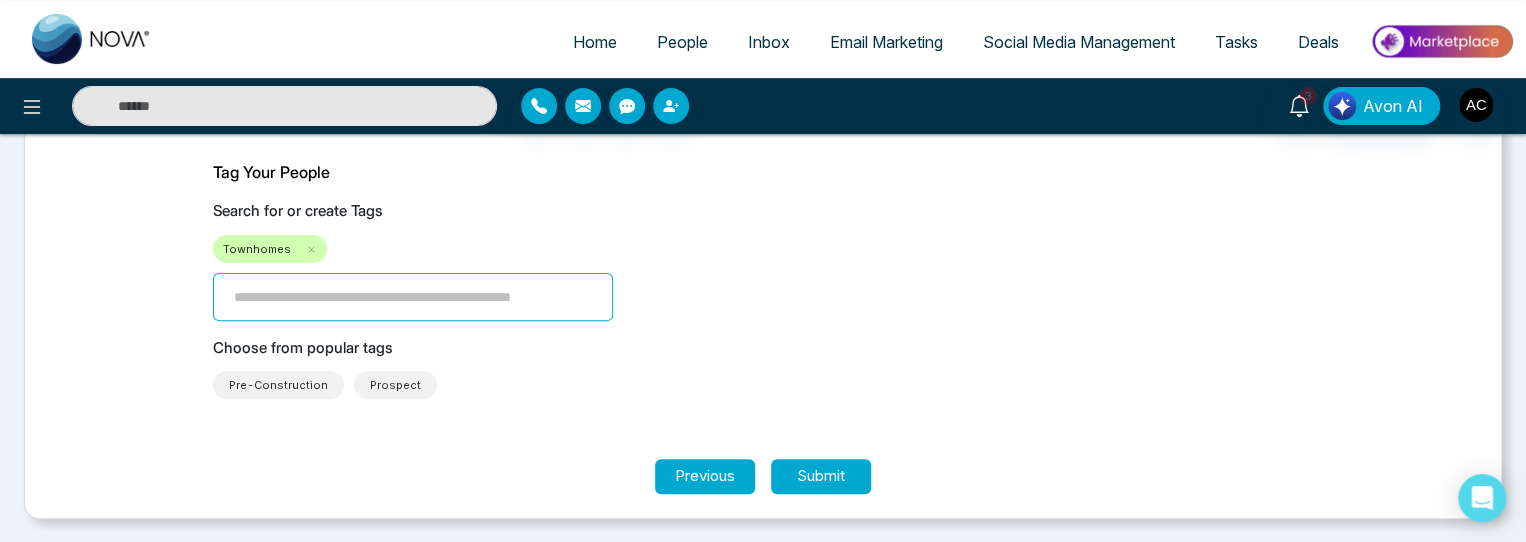 click at bounding box center [413, 297] 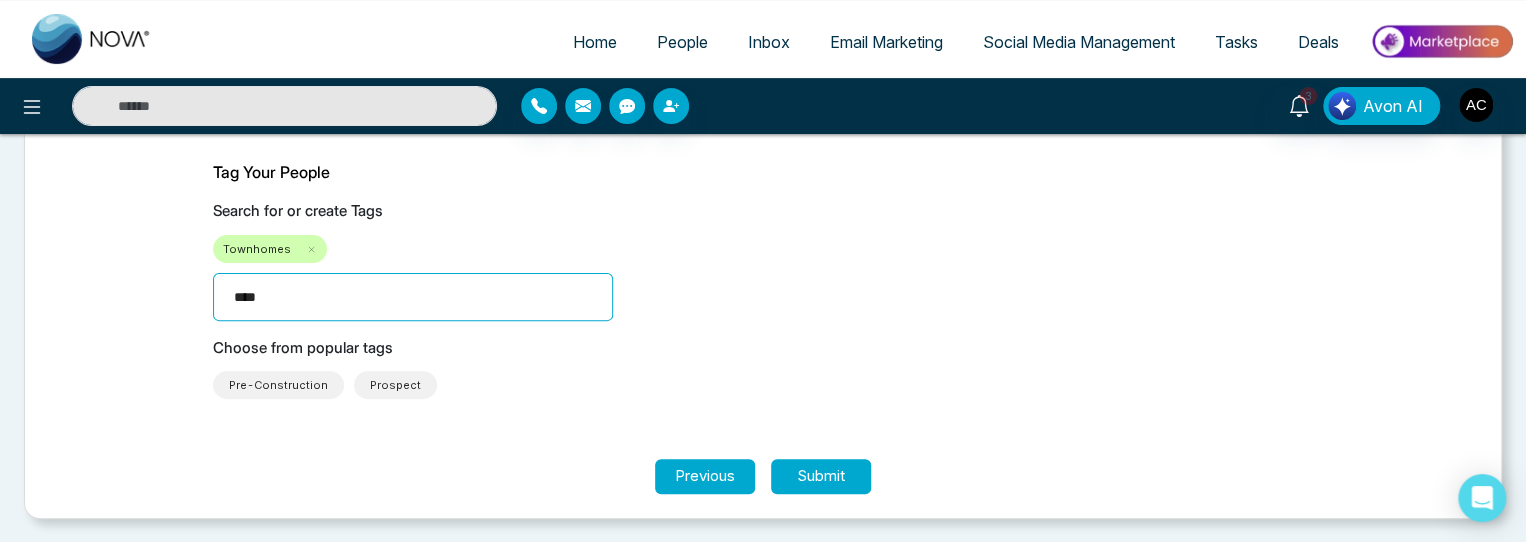 type on "*****" 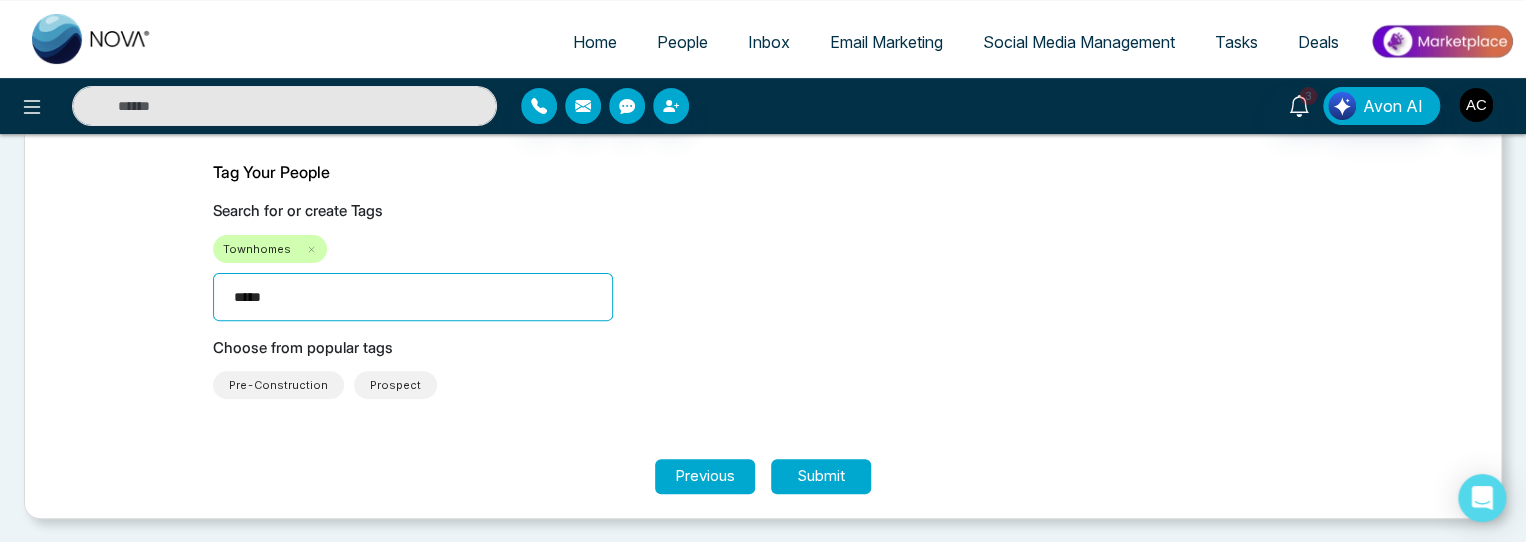 type 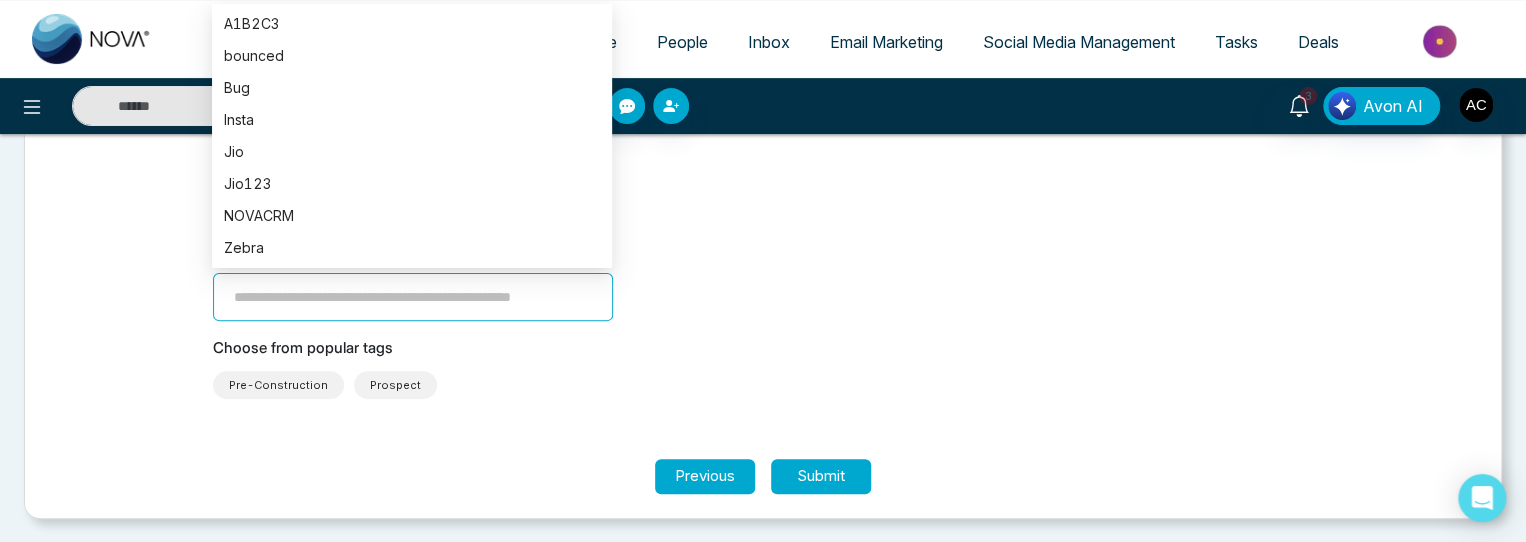 click on "Search for or create Tags Townhomes asdfg" at bounding box center [763, 260] 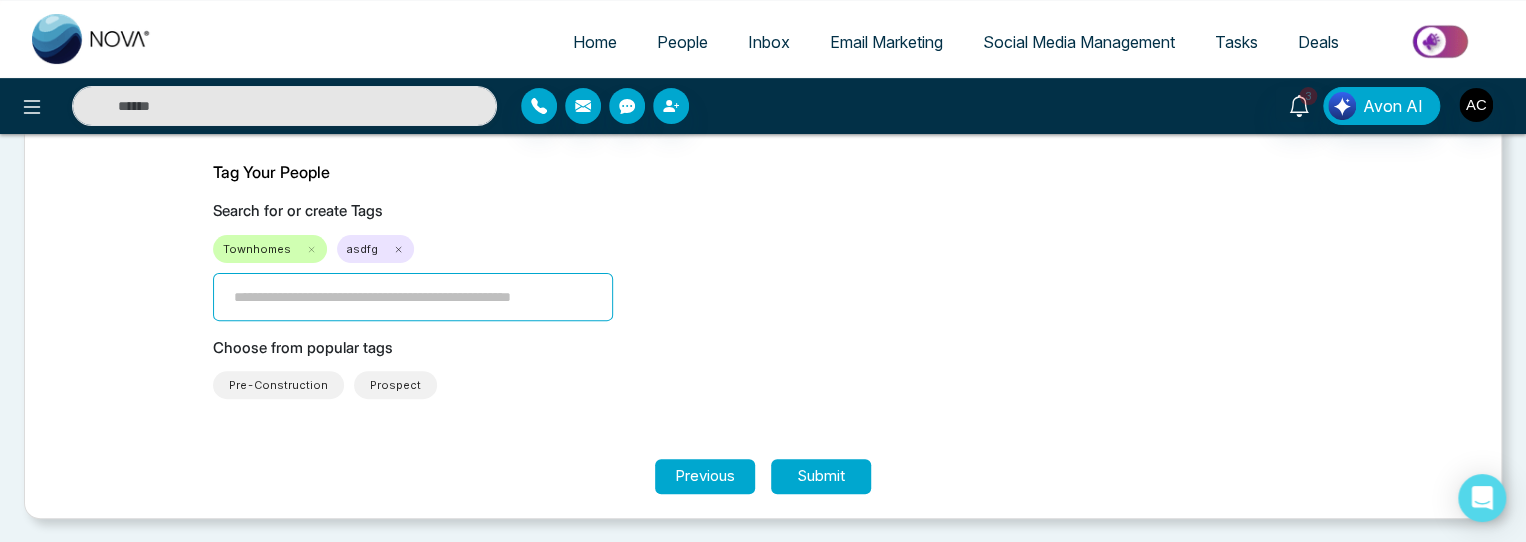 click 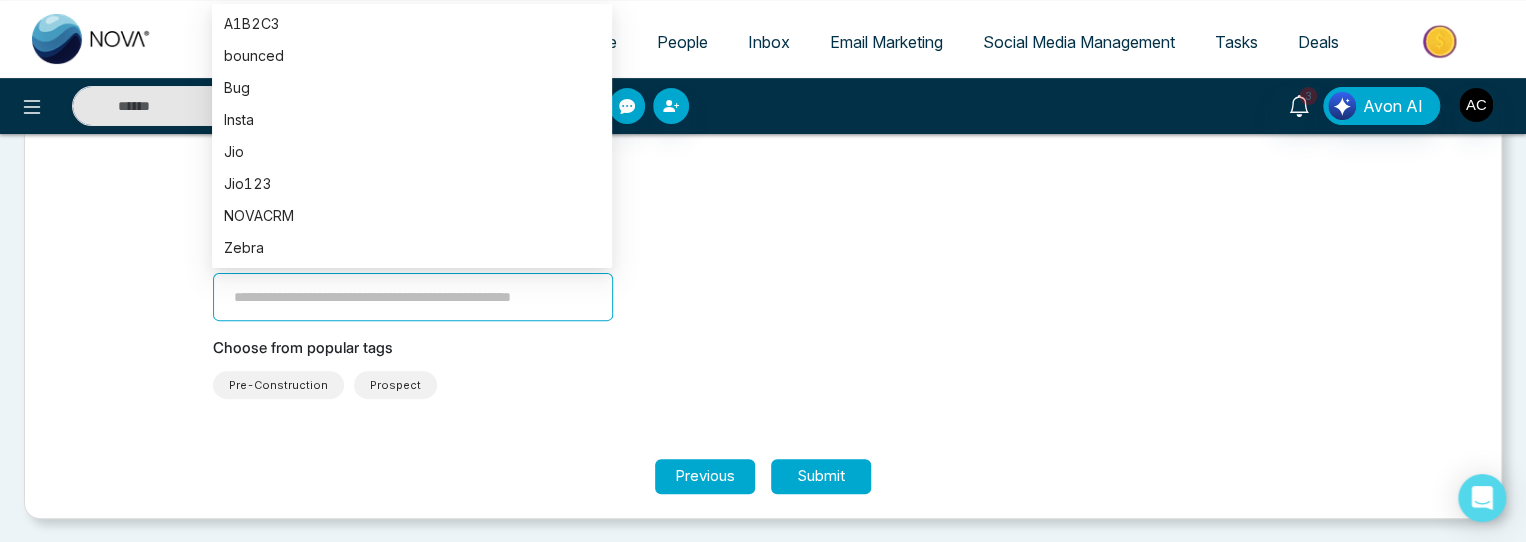 click at bounding box center [413, 297] 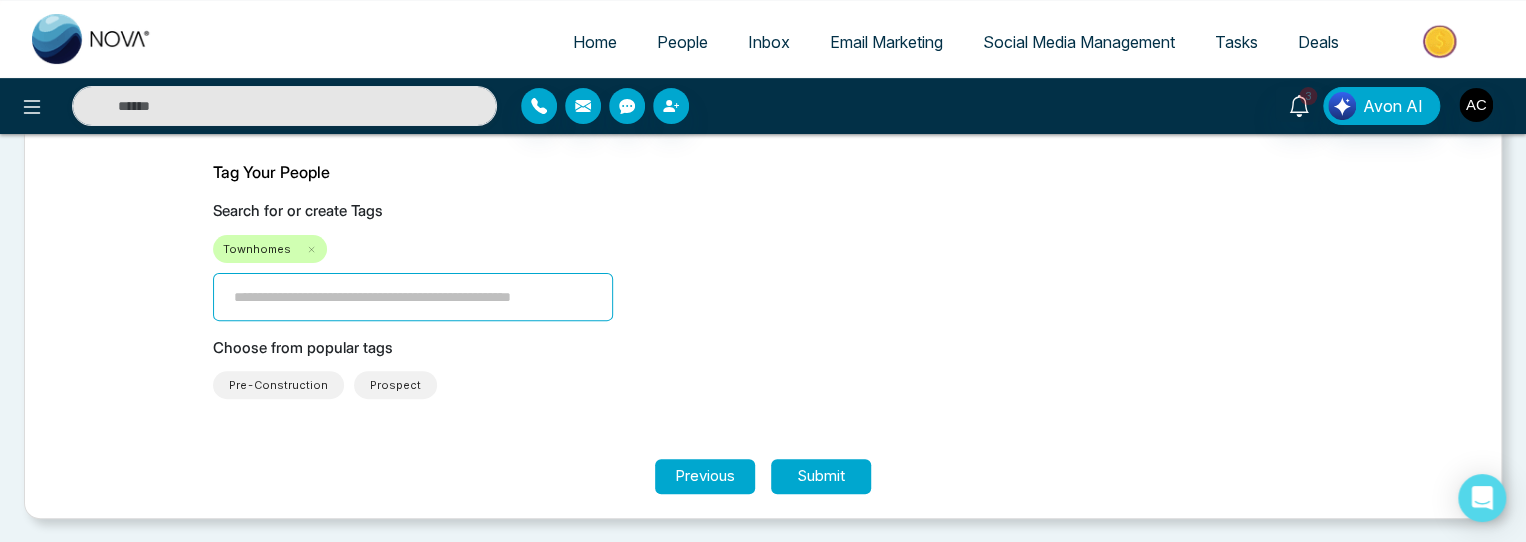 click on "Choose from popular tags Pre-Construction Prospect" at bounding box center [763, 368] 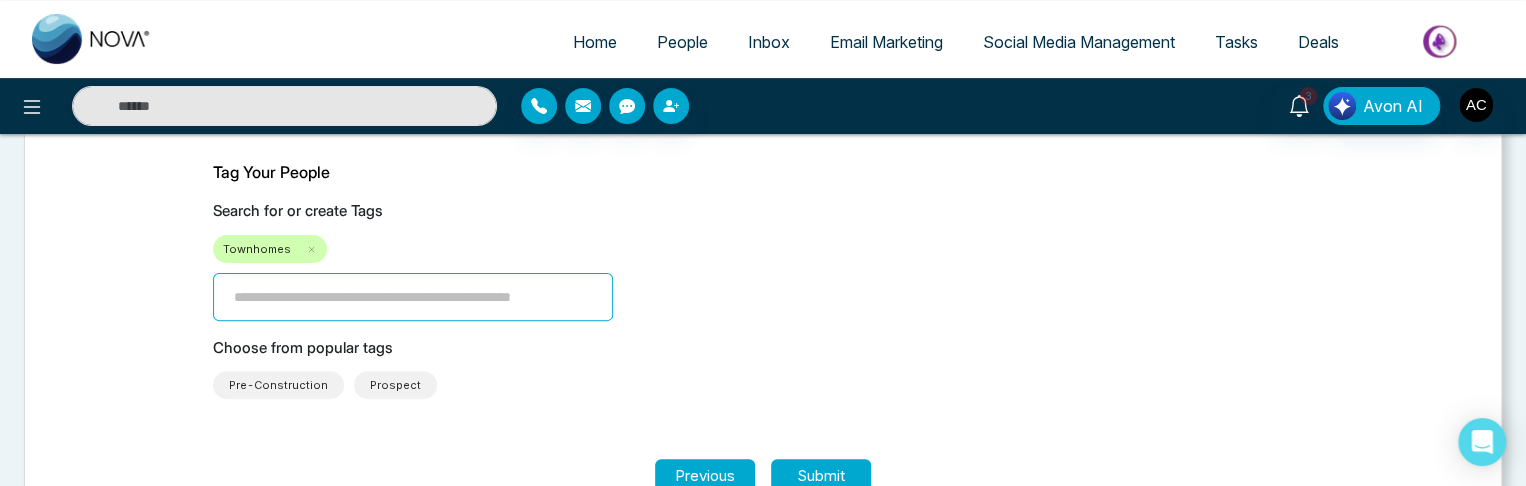 scroll, scrollTop: 223, scrollLeft: 0, axis: vertical 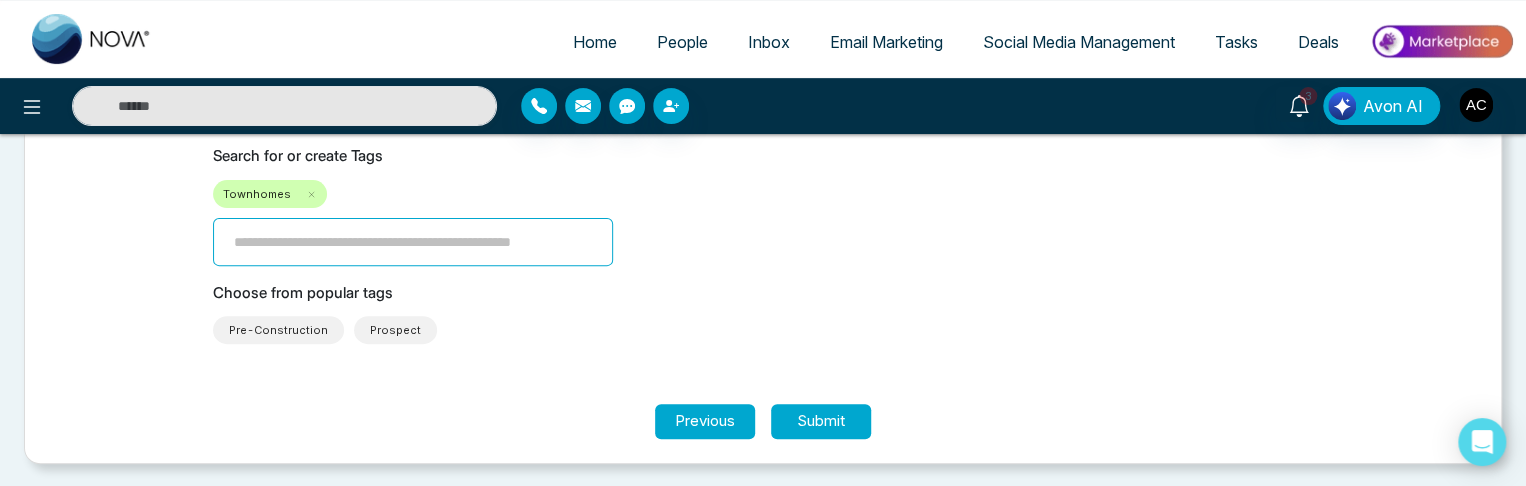 click on "People" at bounding box center (682, 42) 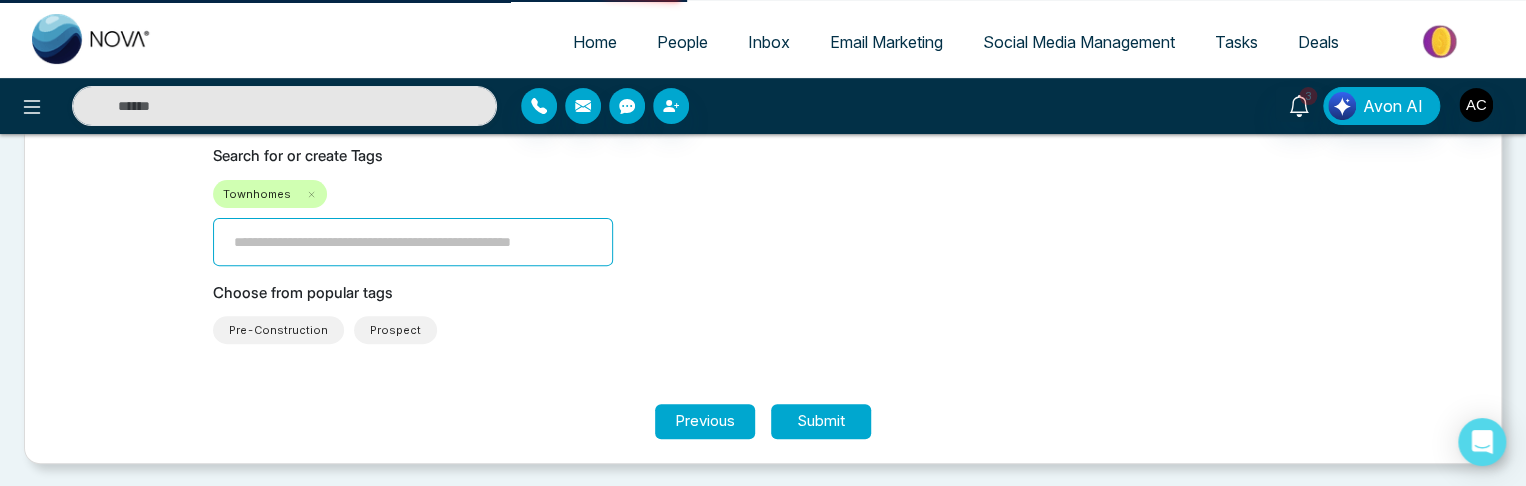 scroll, scrollTop: 0, scrollLeft: 0, axis: both 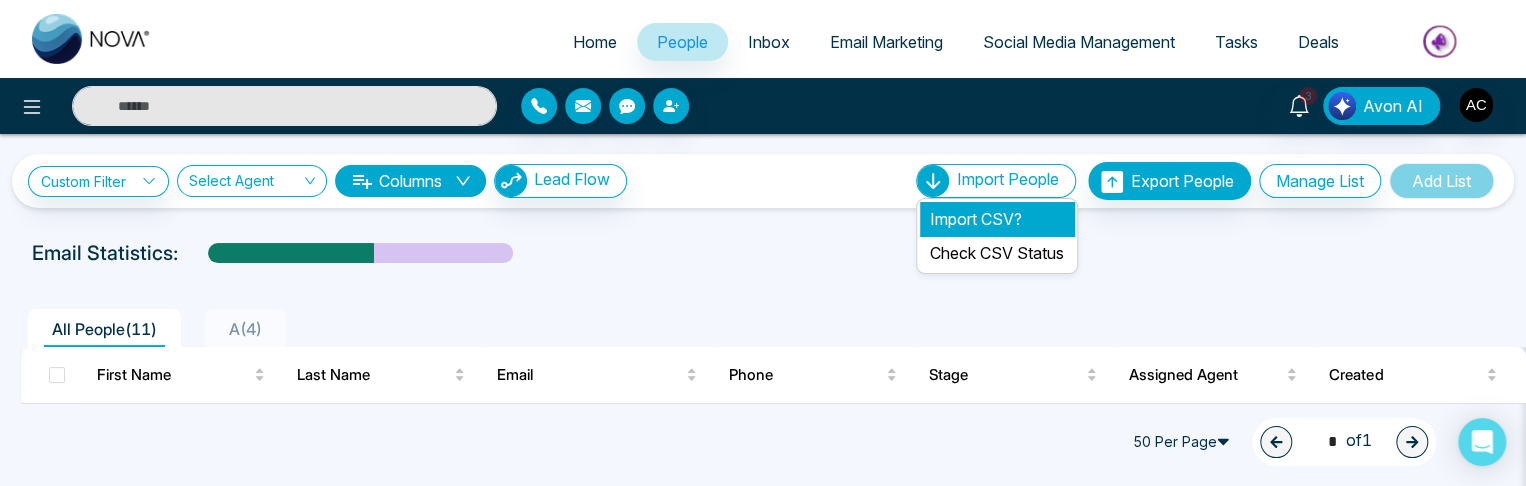 click on "Import CSV?" at bounding box center [997, 219] 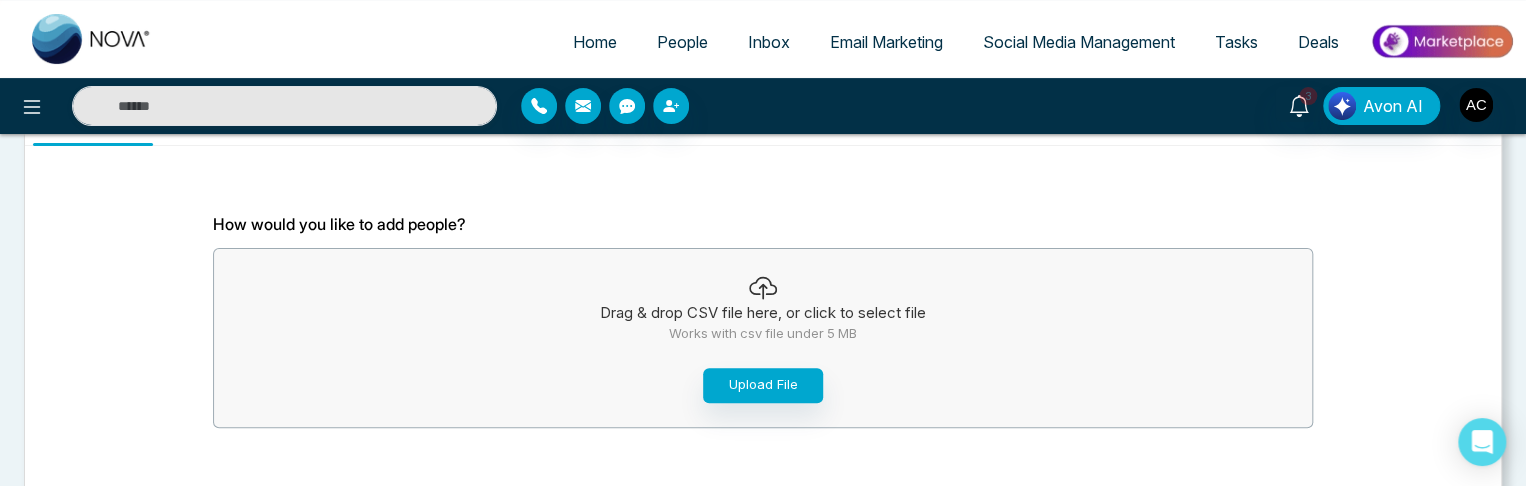scroll, scrollTop: 168, scrollLeft: 0, axis: vertical 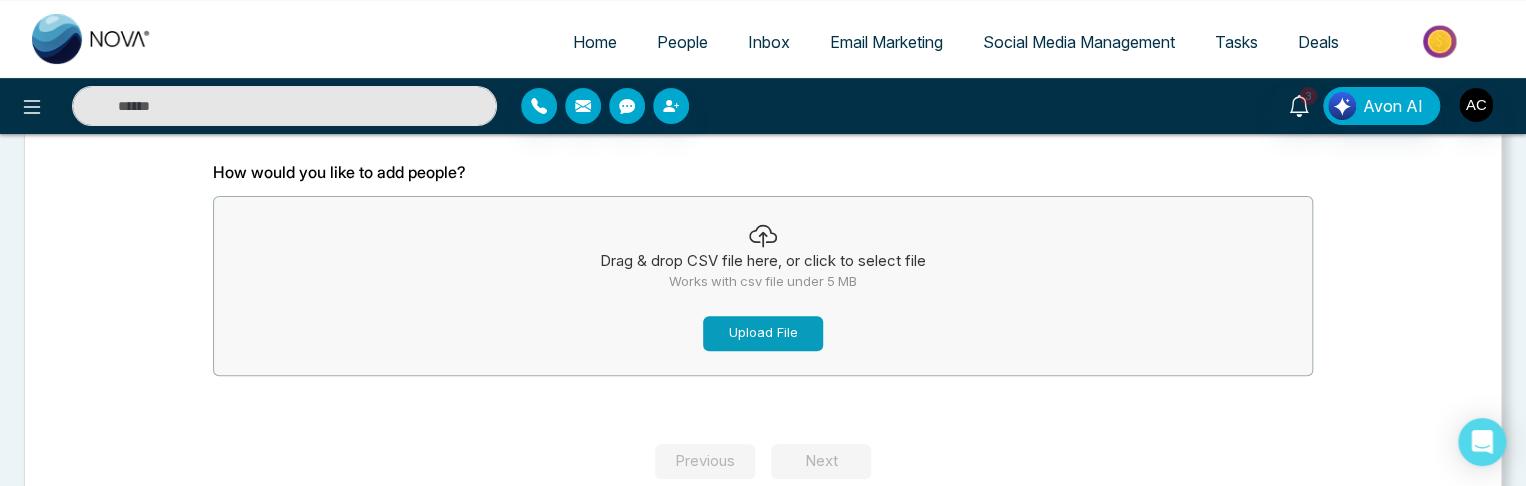 click on "Upload File" at bounding box center [763, 333] 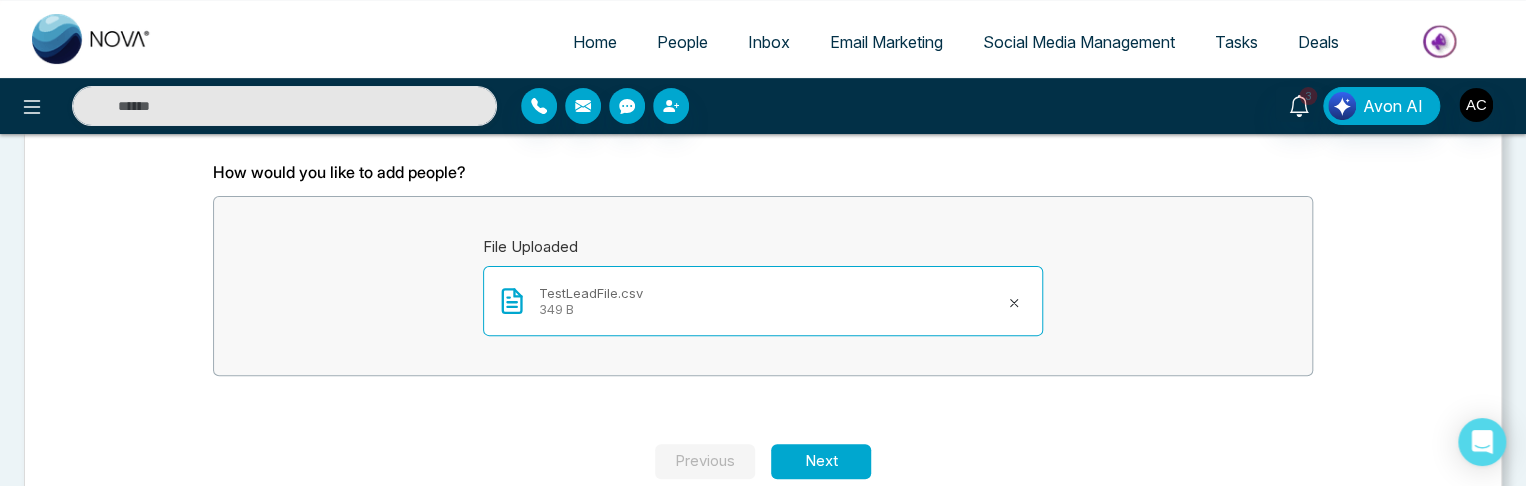scroll, scrollTop: 208, scrollLeft: 0, axis: vertical 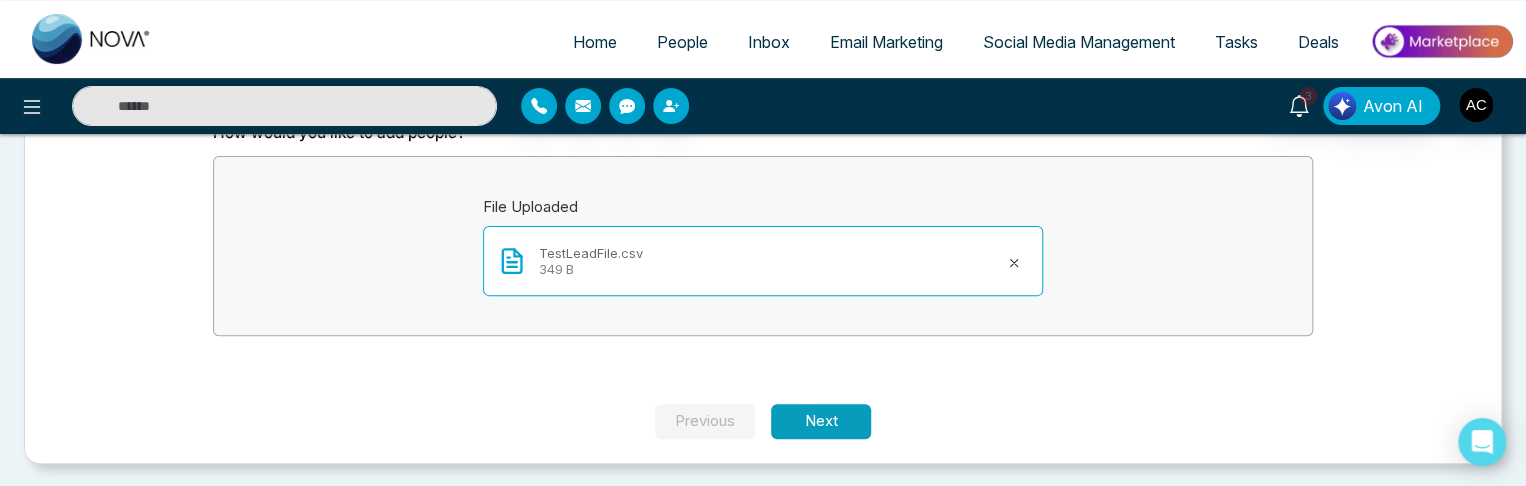 click on "Next" at bounding box center (821, 421) 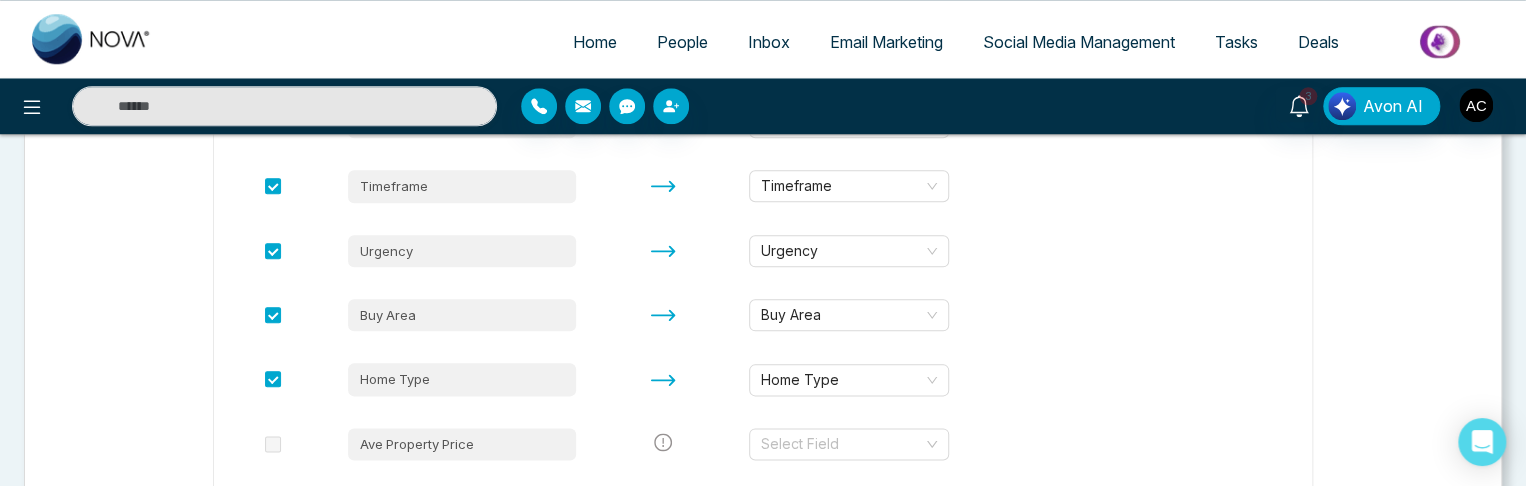 scroll, scrollTop: 1314, scrollLeft: 0, axis: vertical 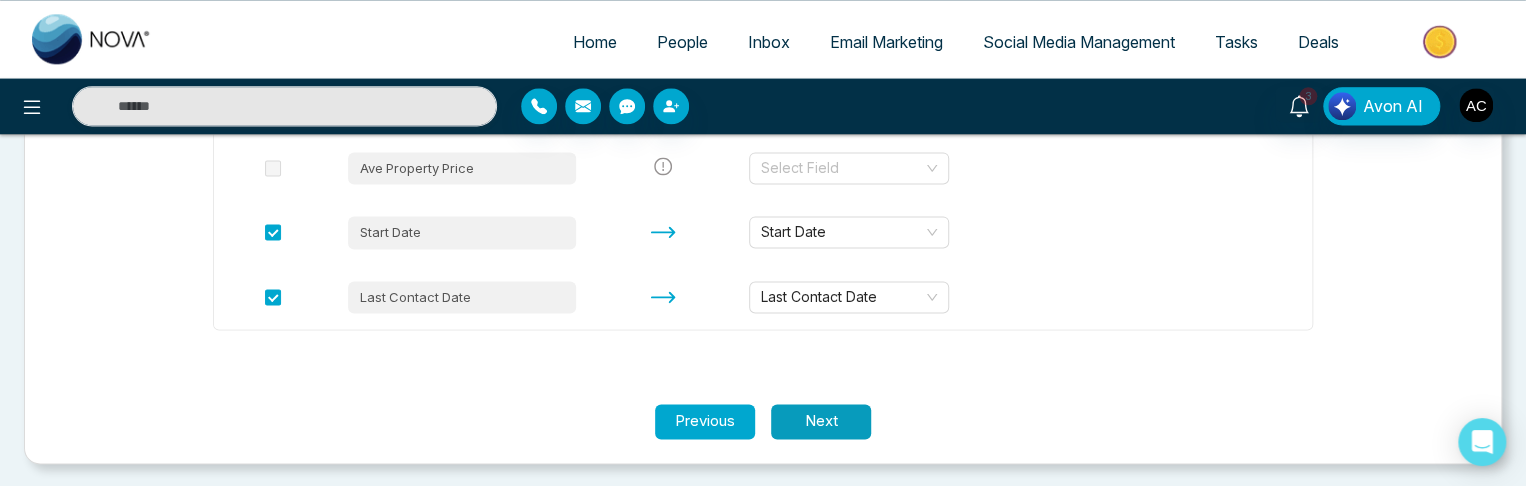 click on "Next" at bounding box center [821, 421] 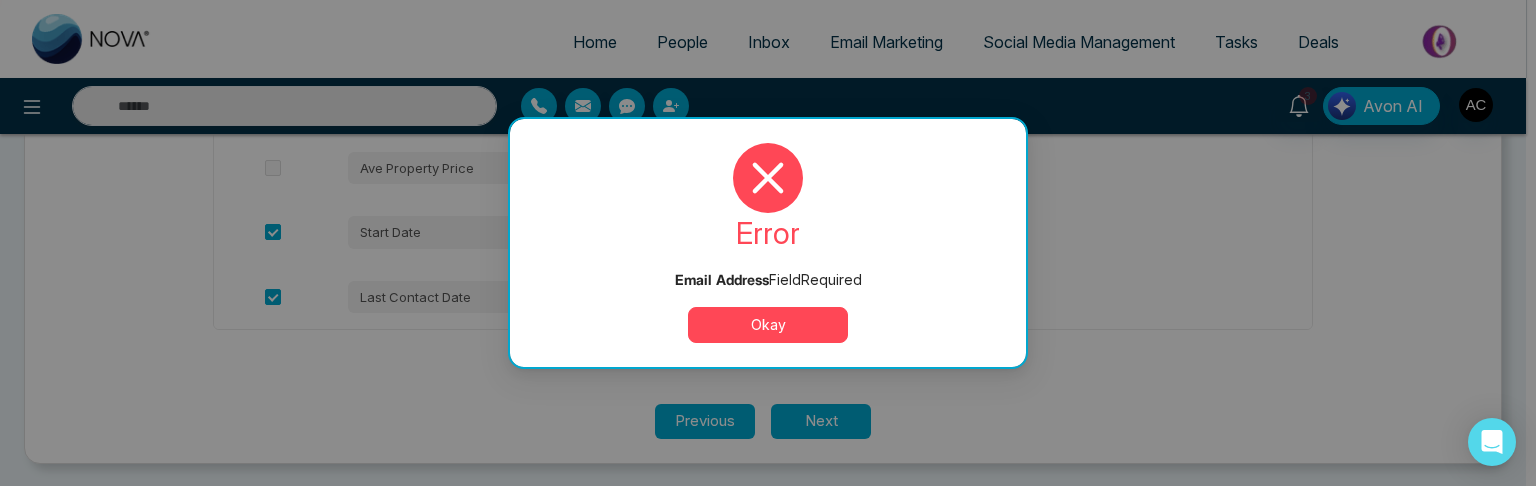 click on "Okay" at bounding box center (768, 325) 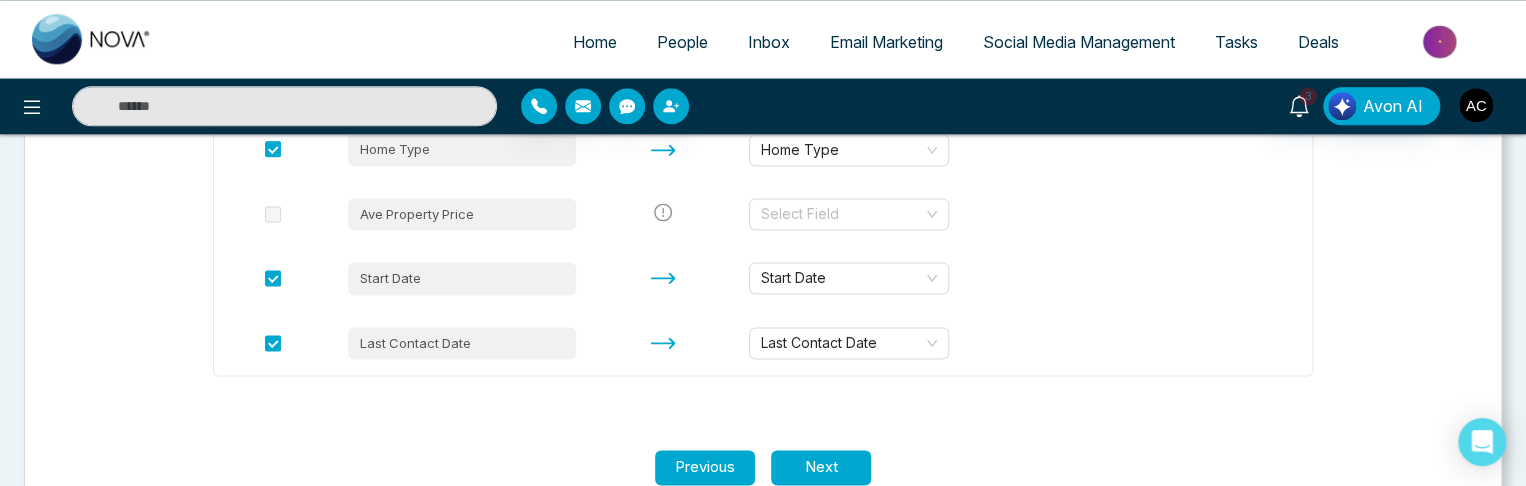 scroll, scrollTop: 1314, scrollLeft: 0, axis: vertical 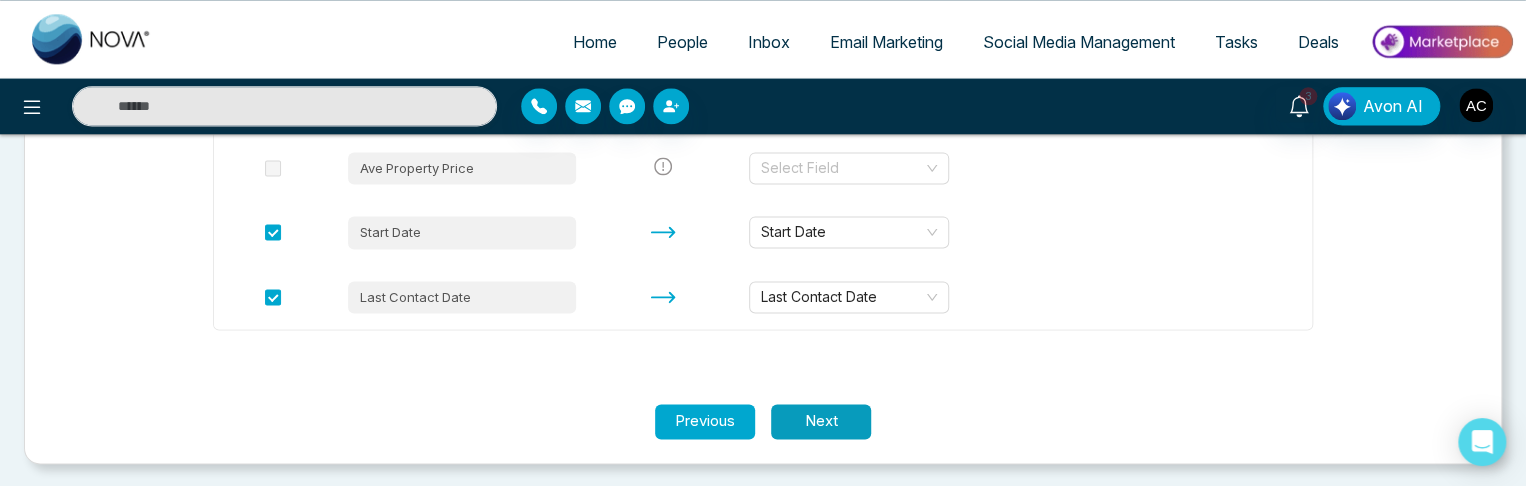 click on "Next" at bounding box center (821, 421) 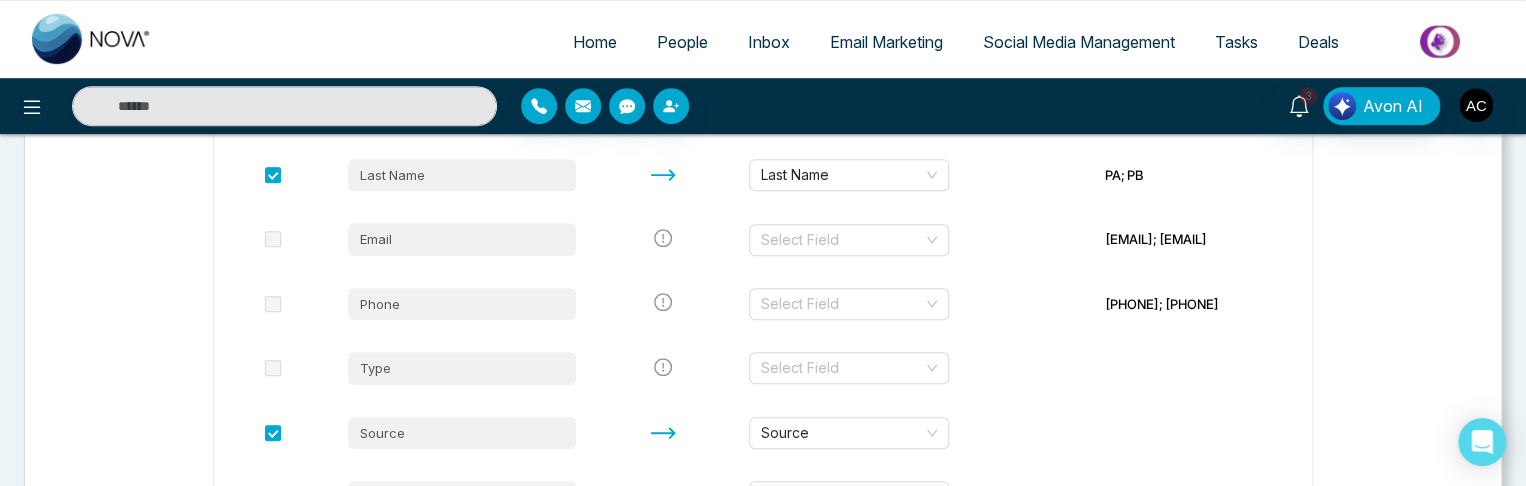 scroll, scrollTop: 406, scrollLeft: 0, axis: vertical 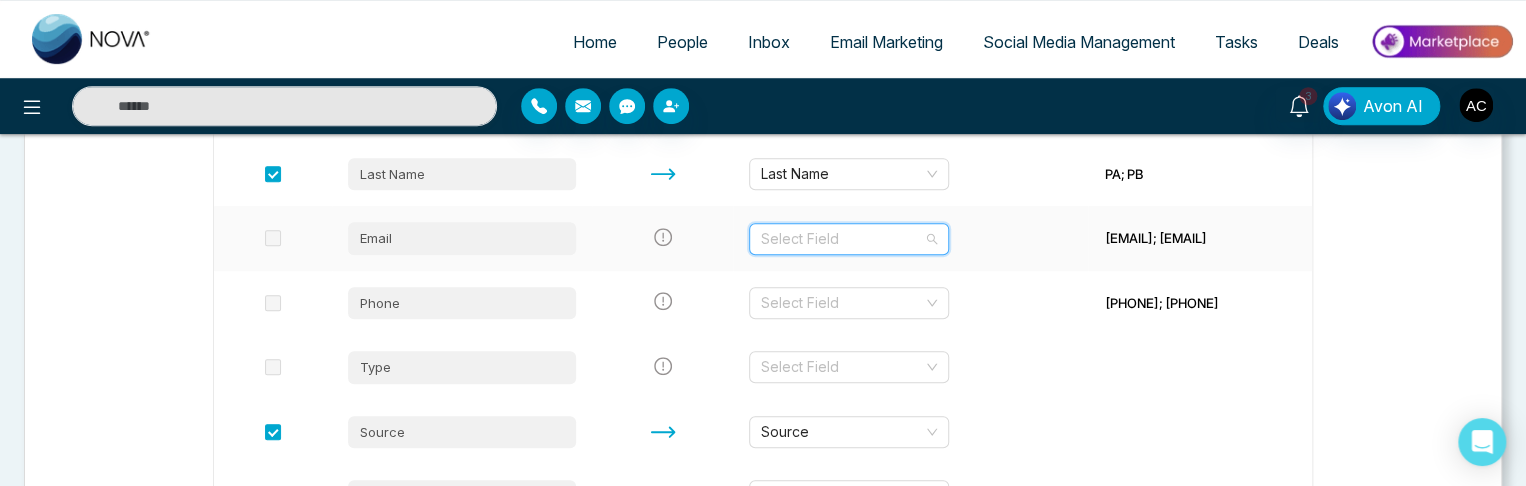 click at bounding box center (842, 239) 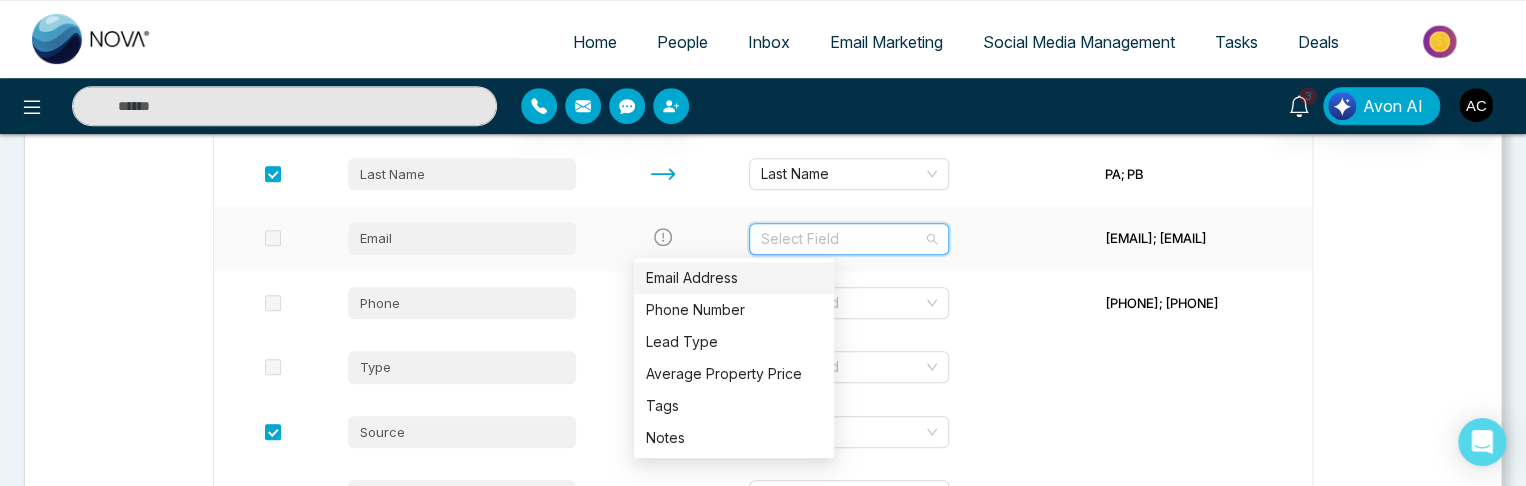 click on "Email Address" at bounding box center [734, 278] 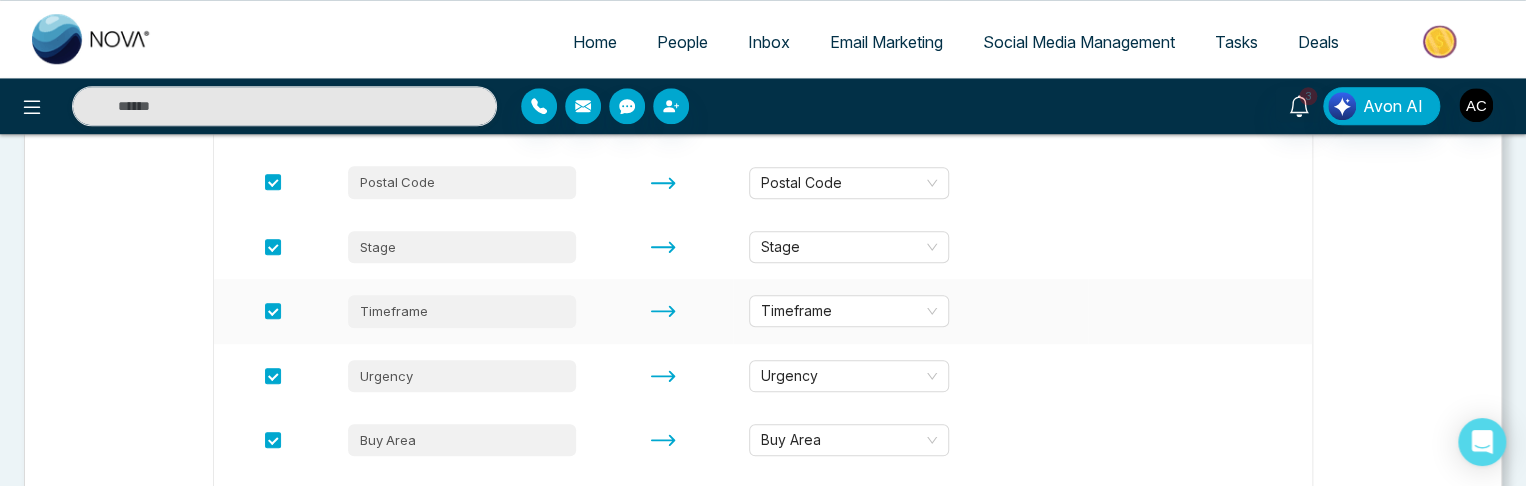 scroll, scrollTop: 1314, scrollLeft: 0, axis: vertical 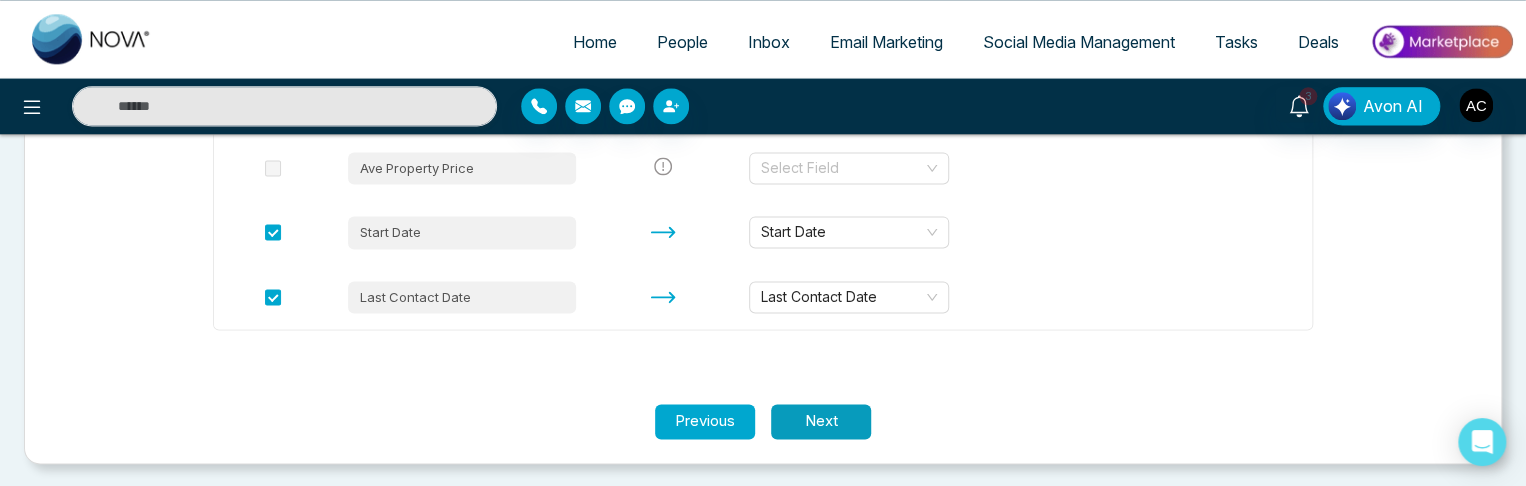 click on "Next" at bounding box center (821, 421) 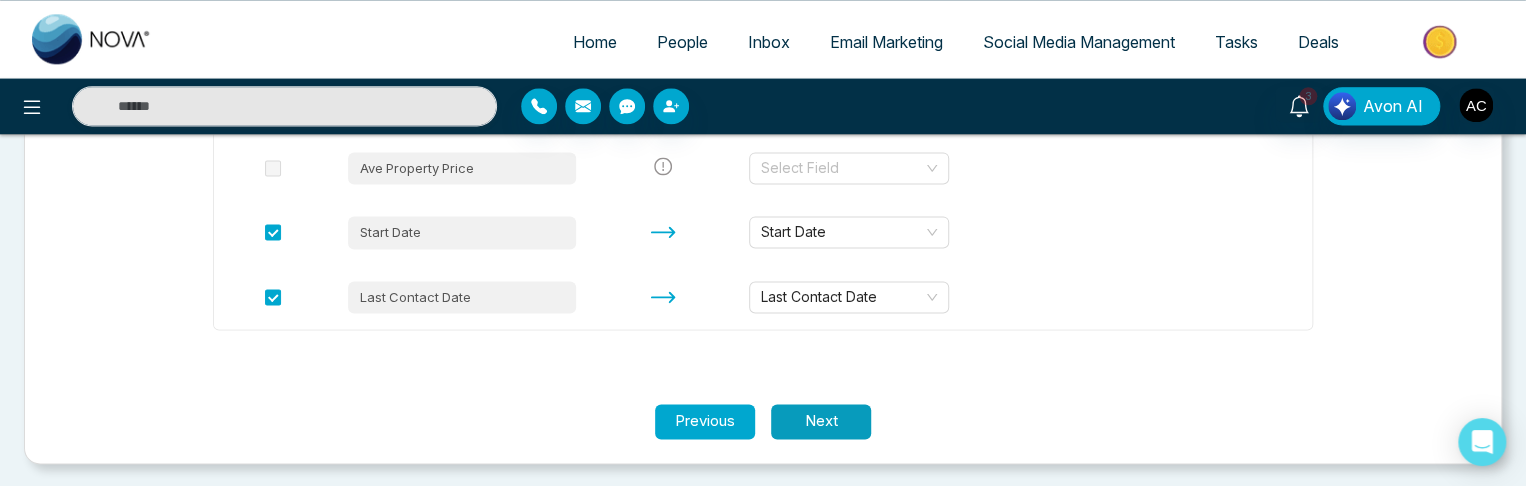 scroll, scrollTop: 195, scrollLeft: 0, axis: vertical 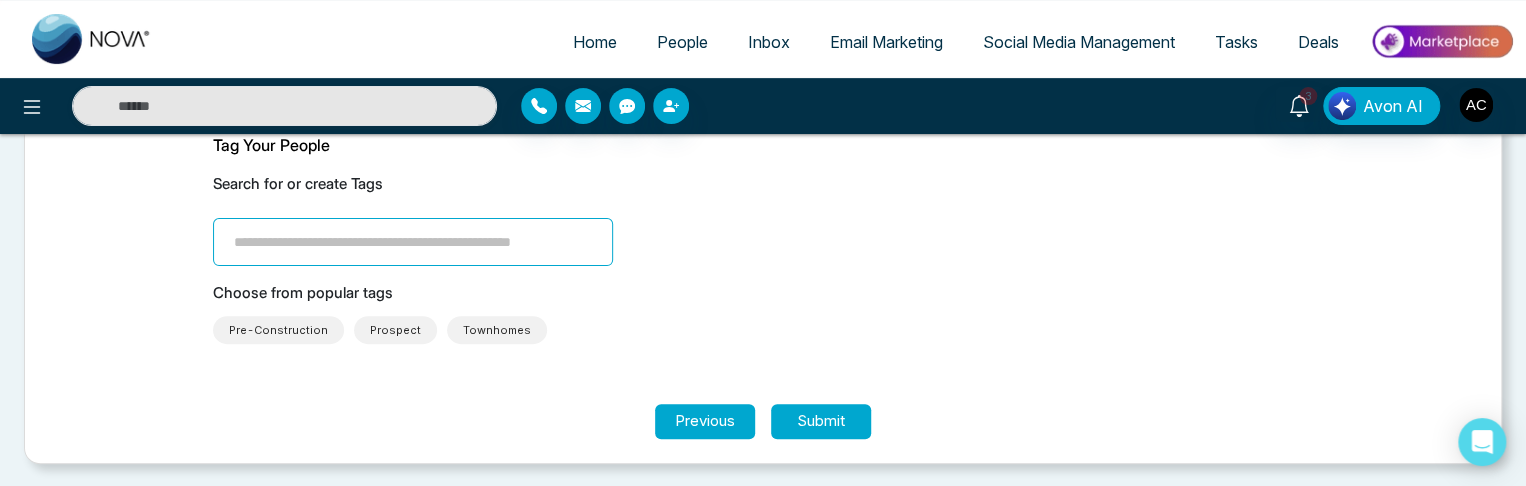 click on "People" at bounding box center [682, 42] 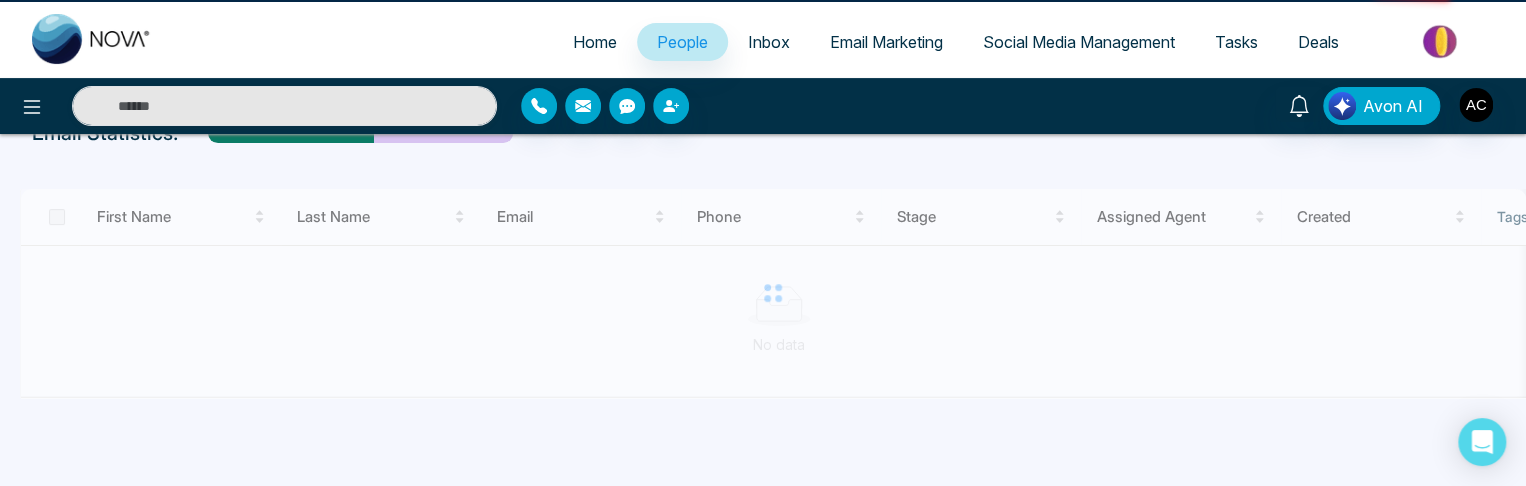 scroll, scrollTop: 0, scrollLeft: 0, axis: both 